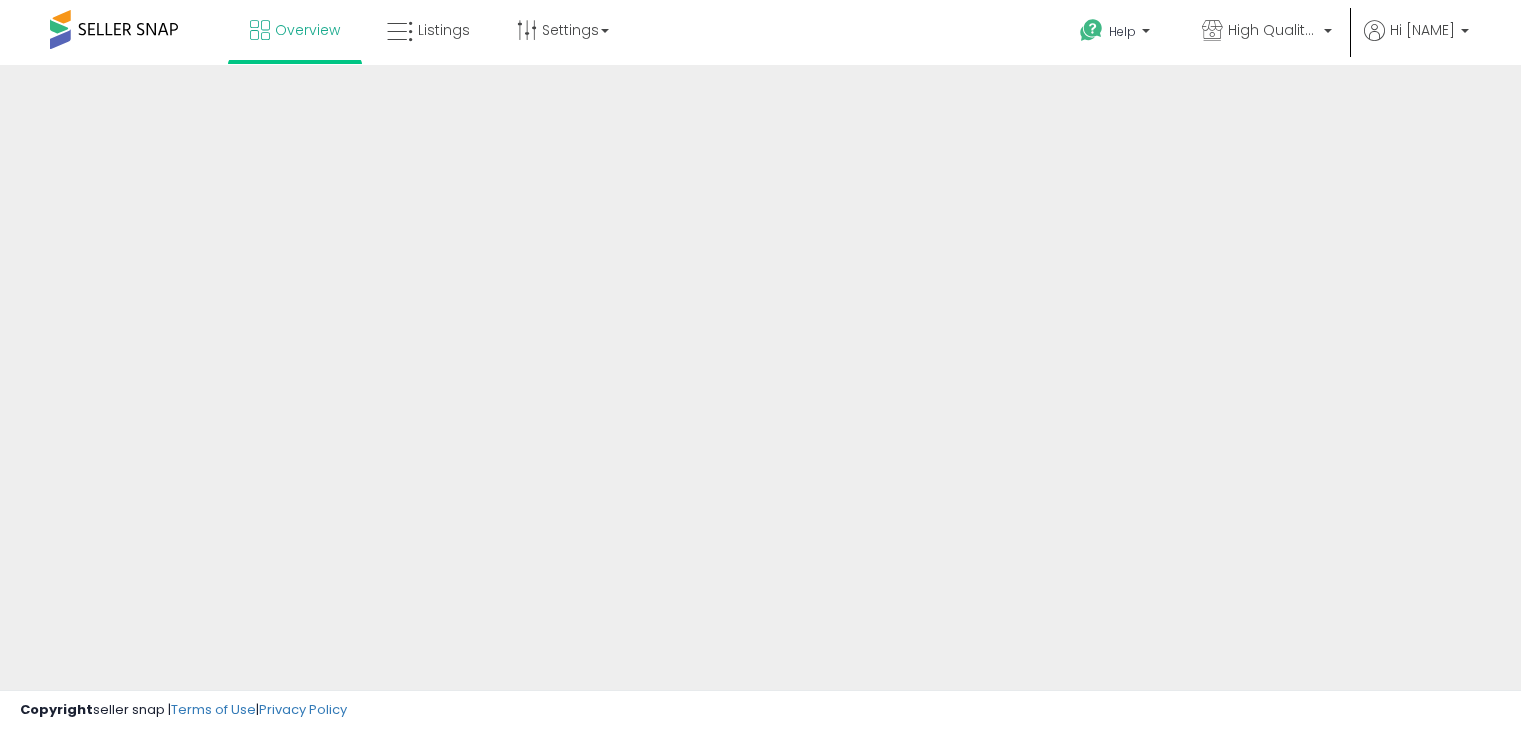 scroll, scrollTop: 0, scrollLeft: 0, axis: both 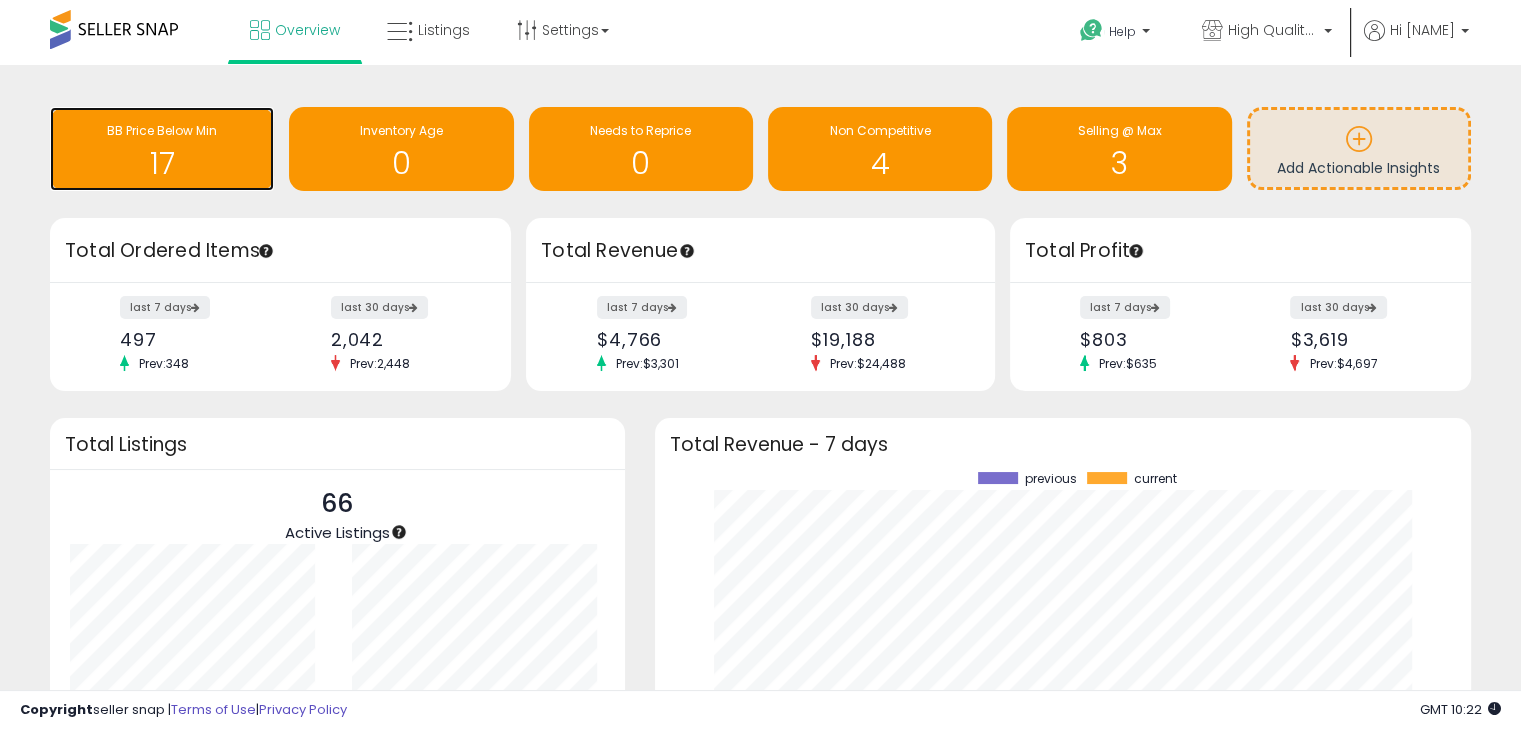 click on "17" at bounding box center [162, 163] 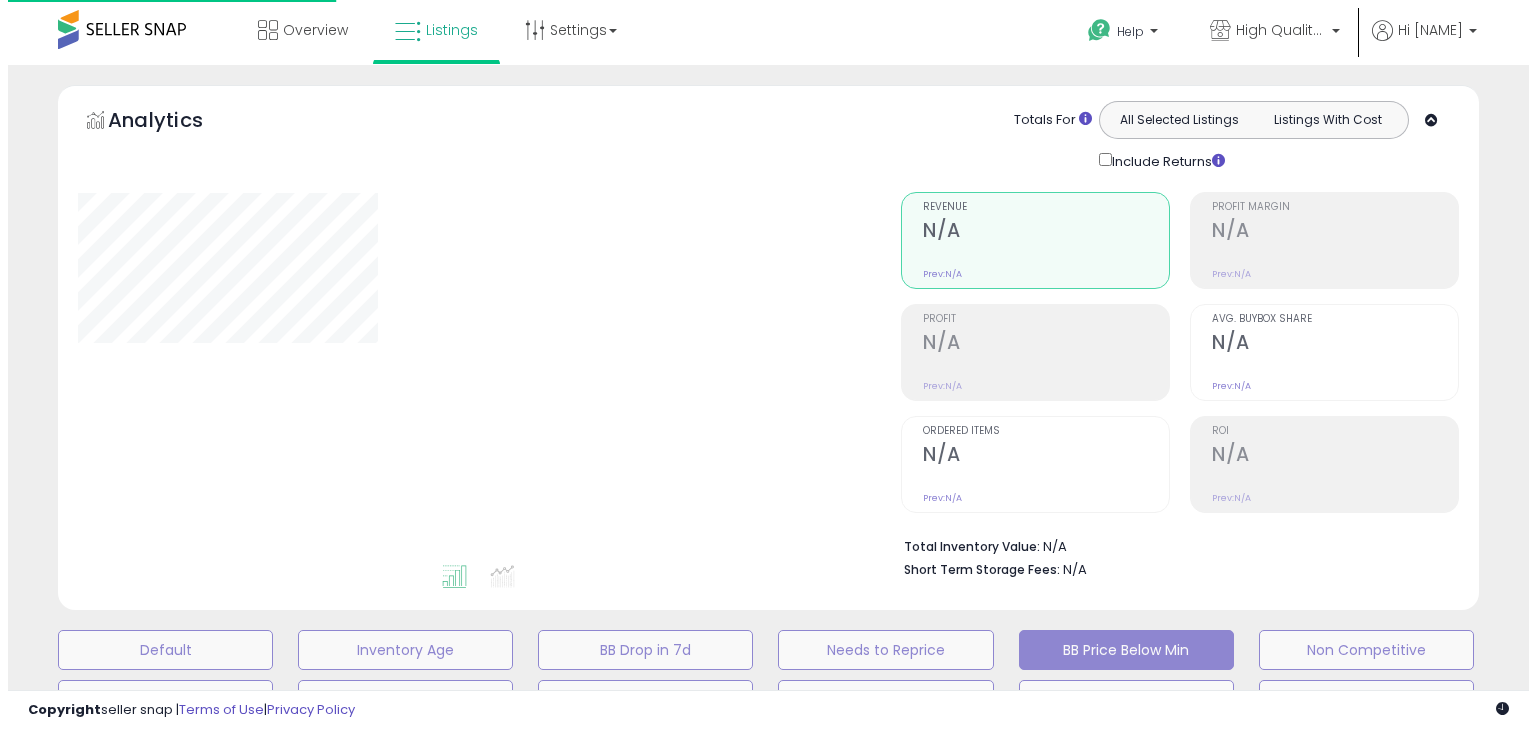 scroll, scrollTop: 0, scrollLeft: 0, axis: both 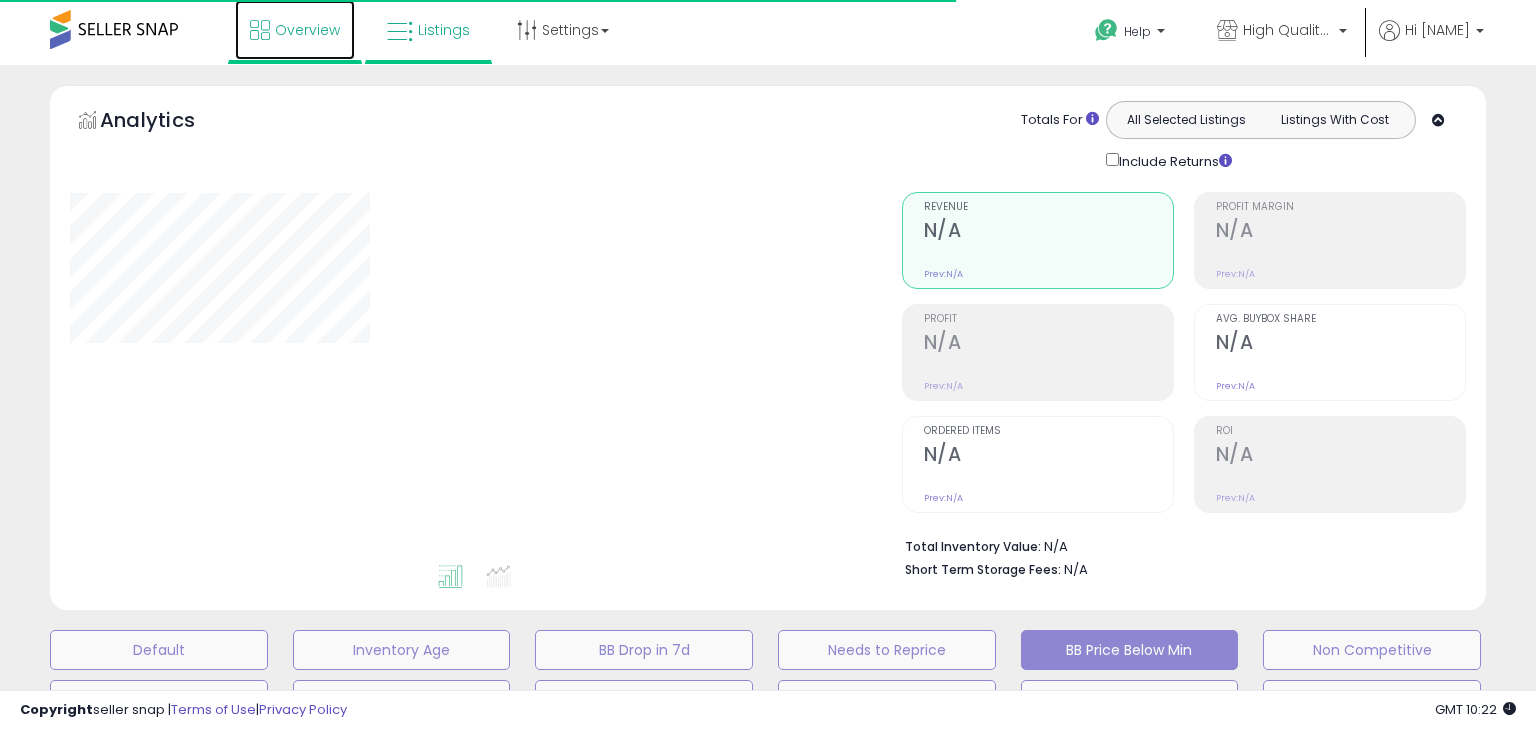click on "Overview" at bounding box center [307, 30] 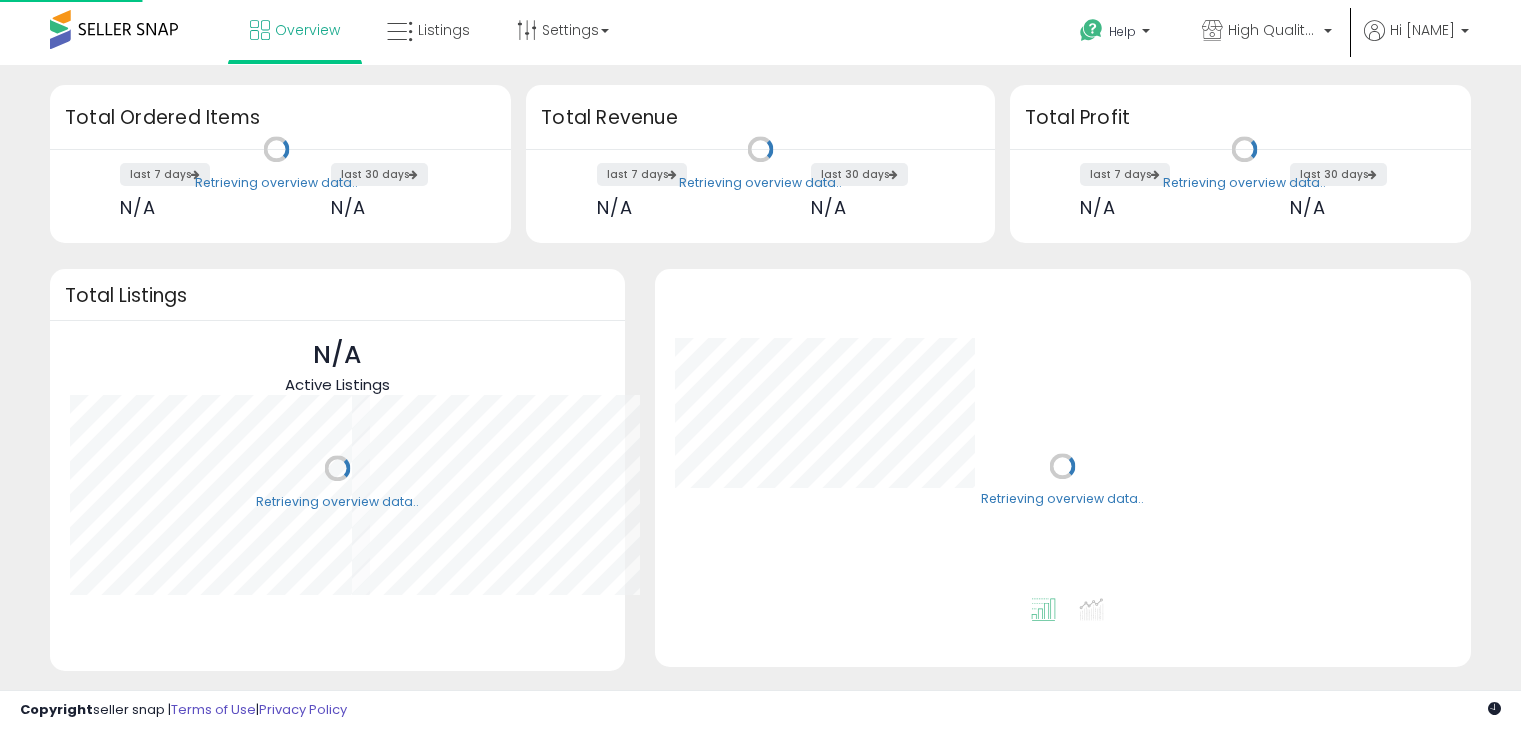 scroll, scrollTop: 0, scrollLeft: 0, axis: both 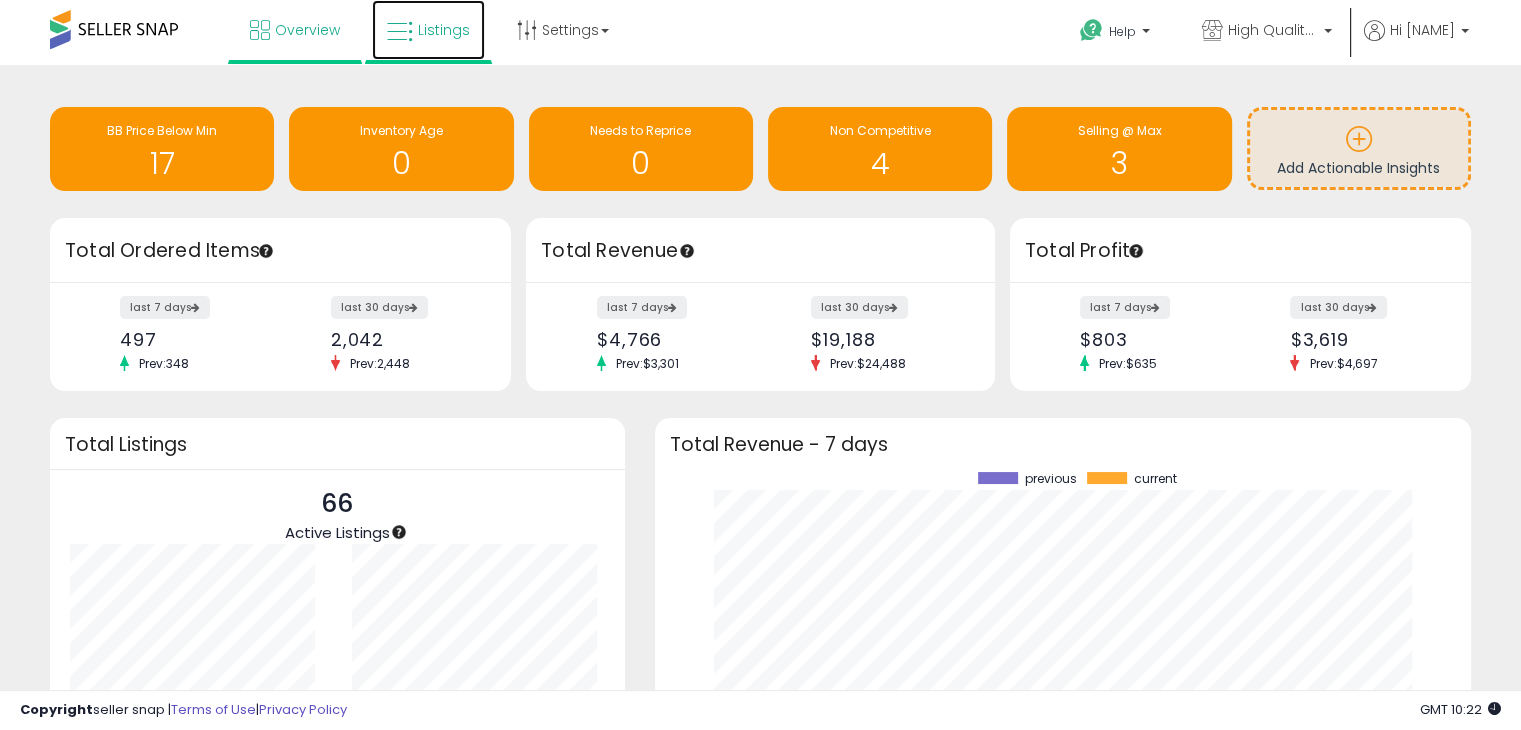 click on "Listings" at bounding box center (444, 30) 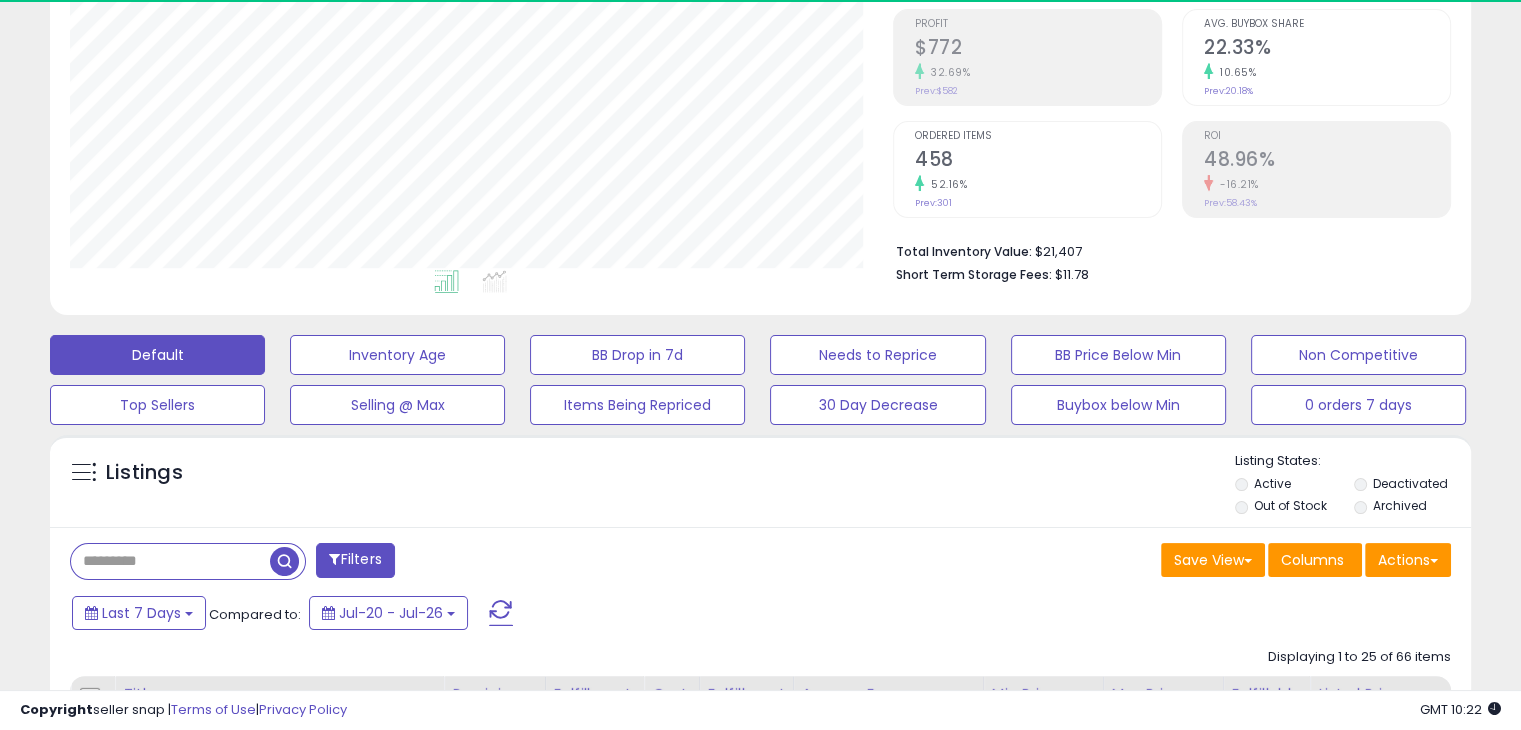 scroll, scrollTop: 506, scrollLeft: 0, axis: vertical 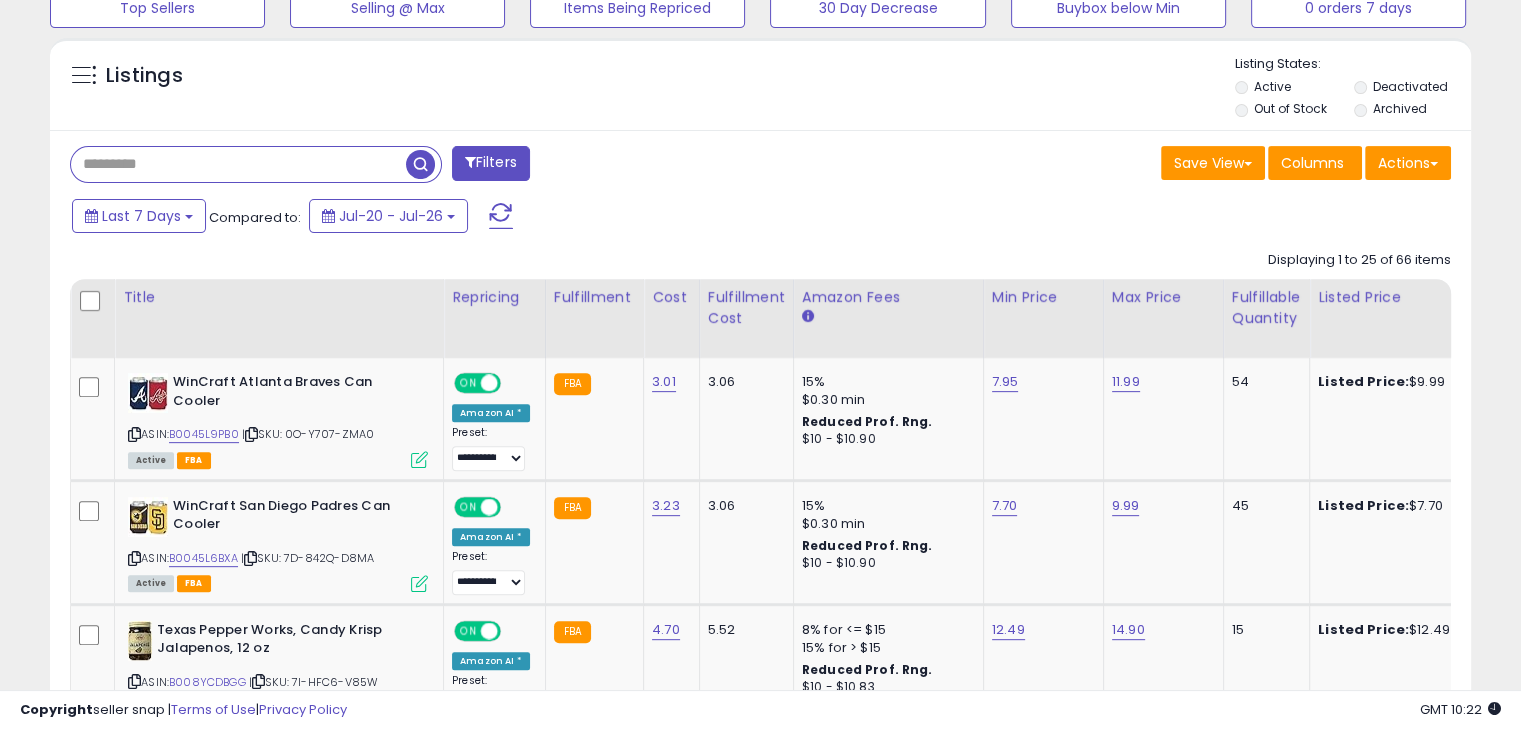 click at bounding box center (238, 164) 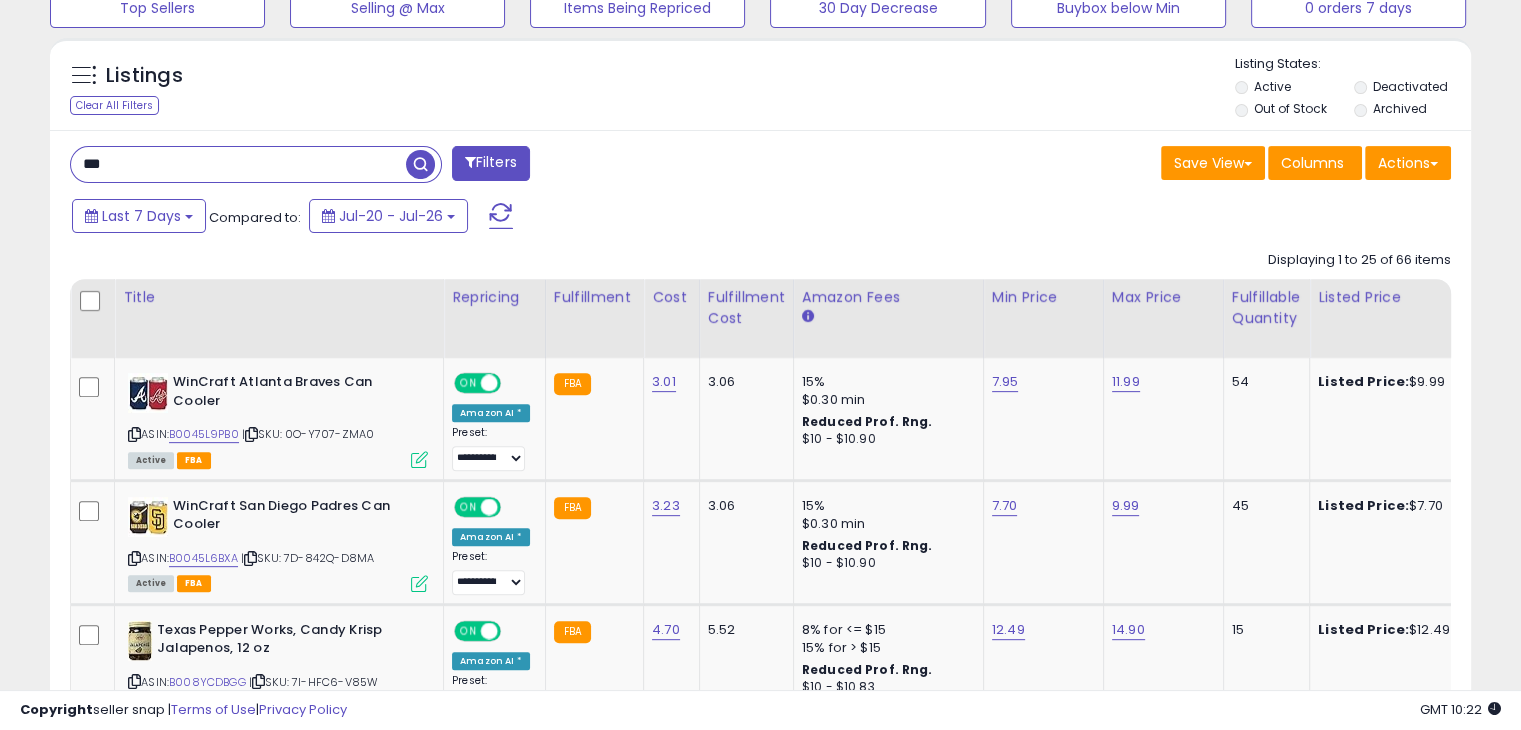 type on "***" 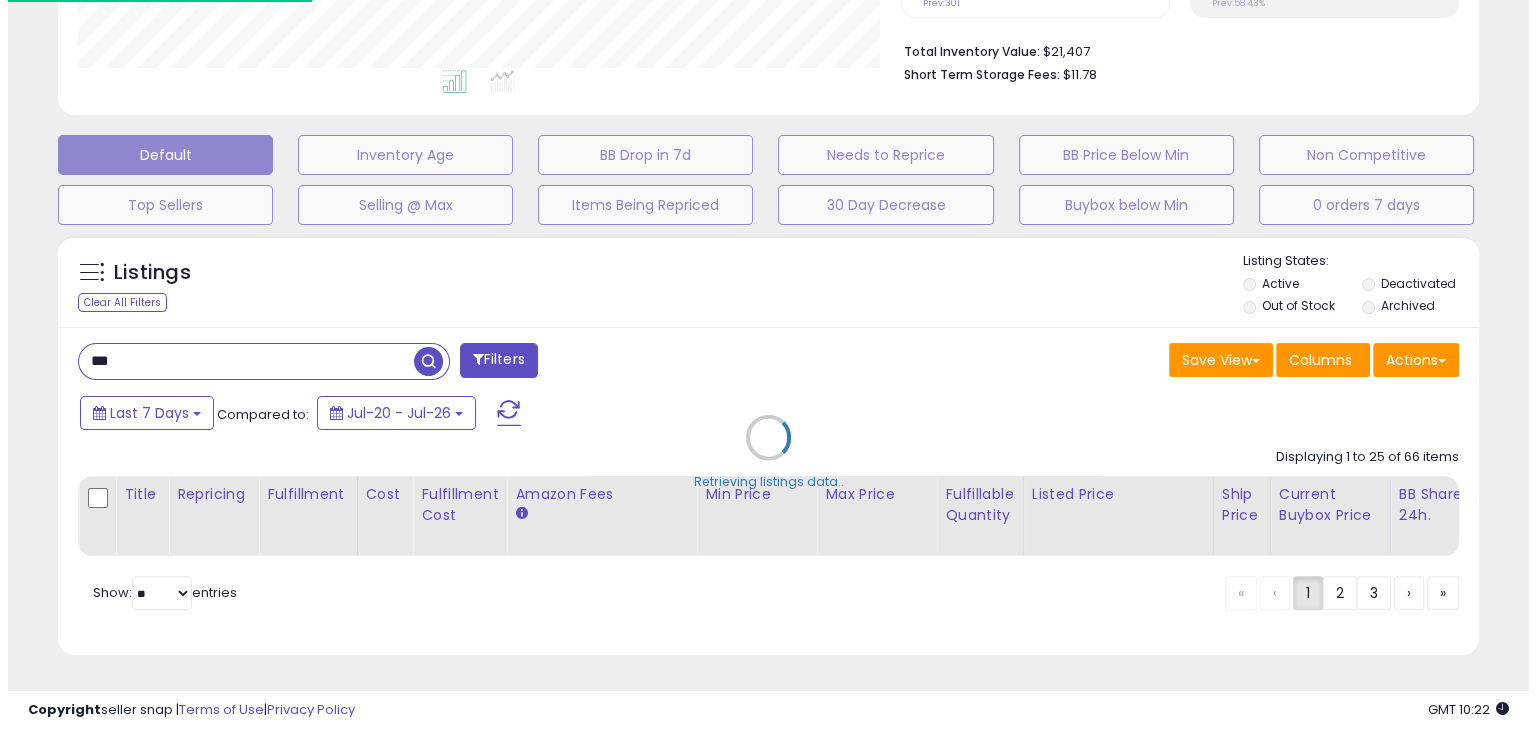 scroll, scrollTop: 509, scrollLeft: 0, axis: vertical 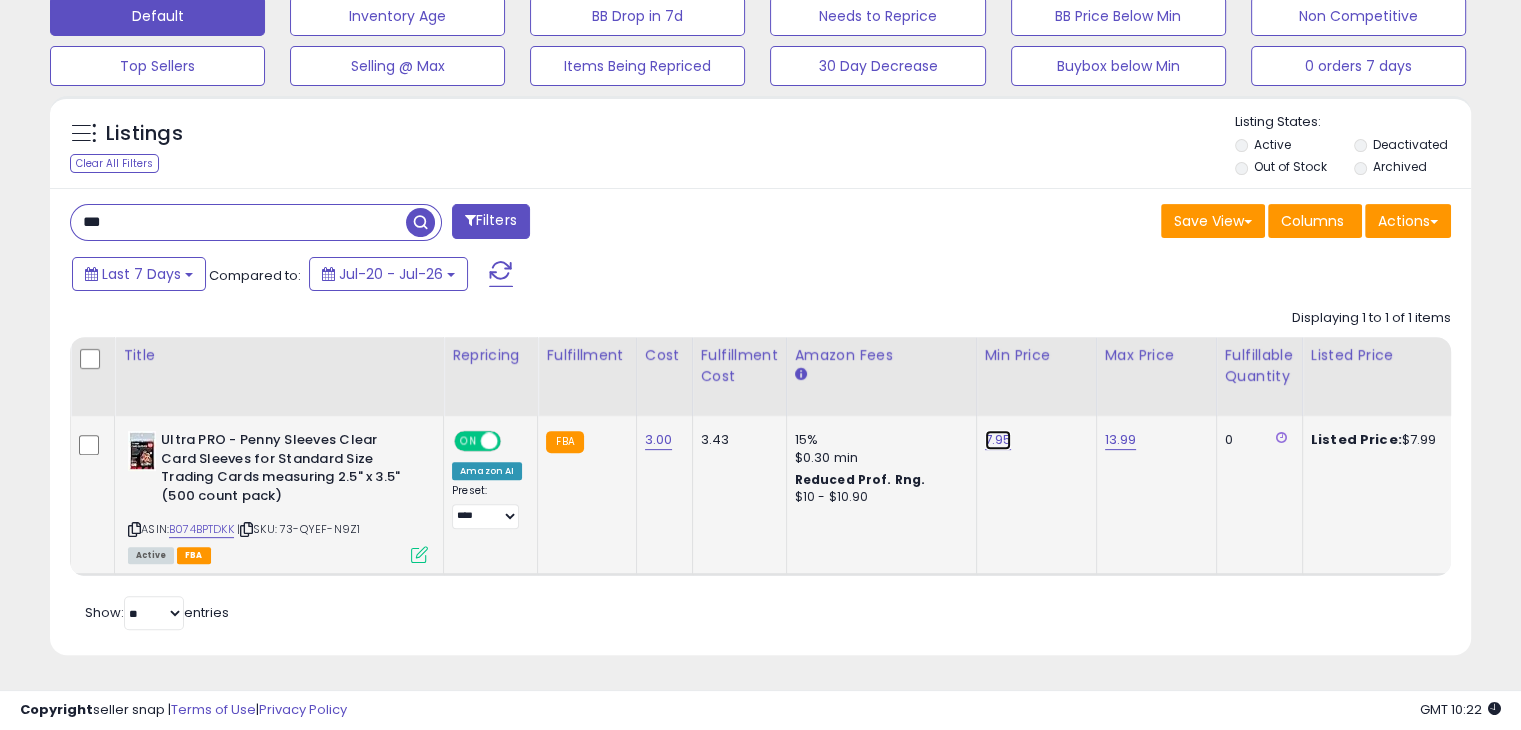 click on "7.95" at bounding box center [998, 440] 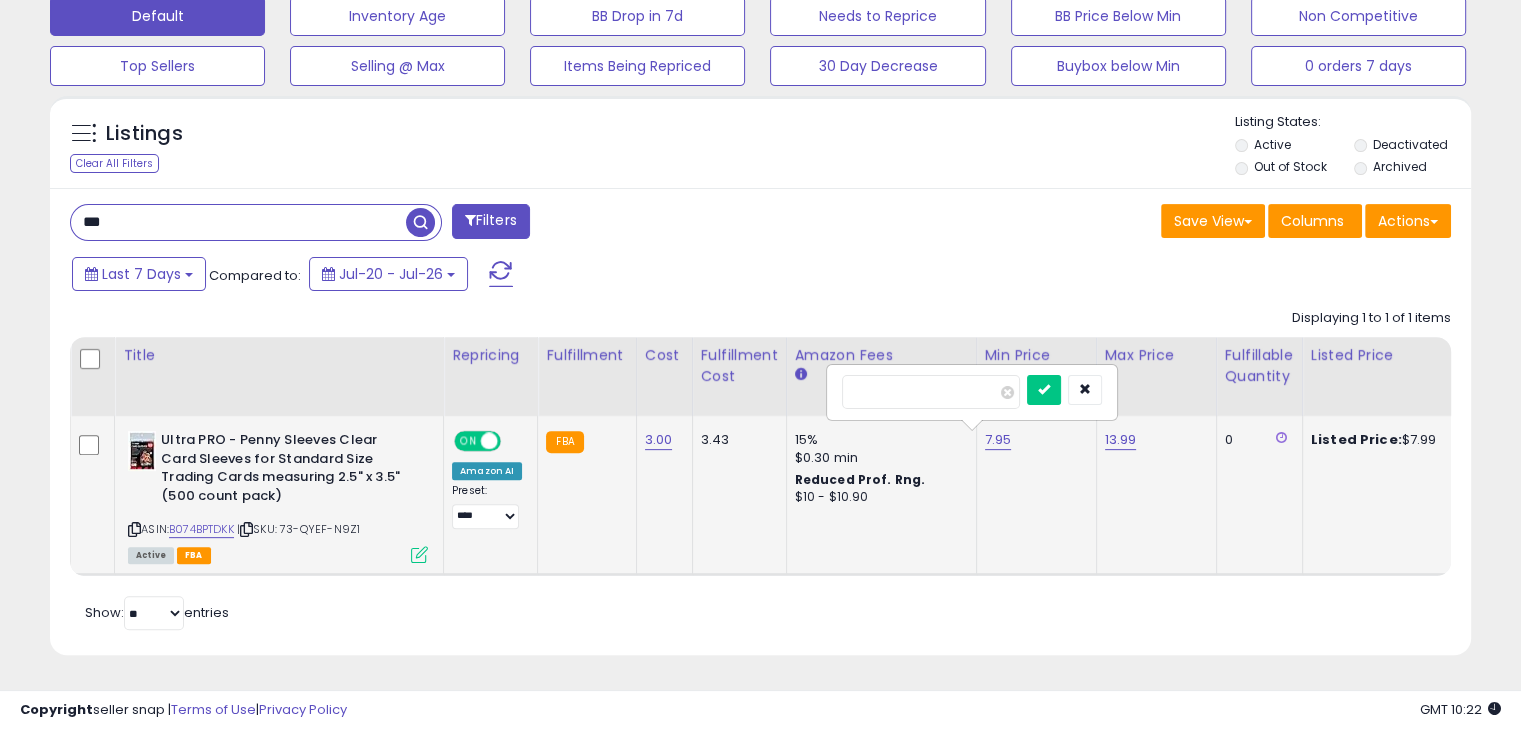 drag, startPoint x: 955, startPoint y: 395, endPoint x: 941, endPoint y: 385, distance: 17.20465 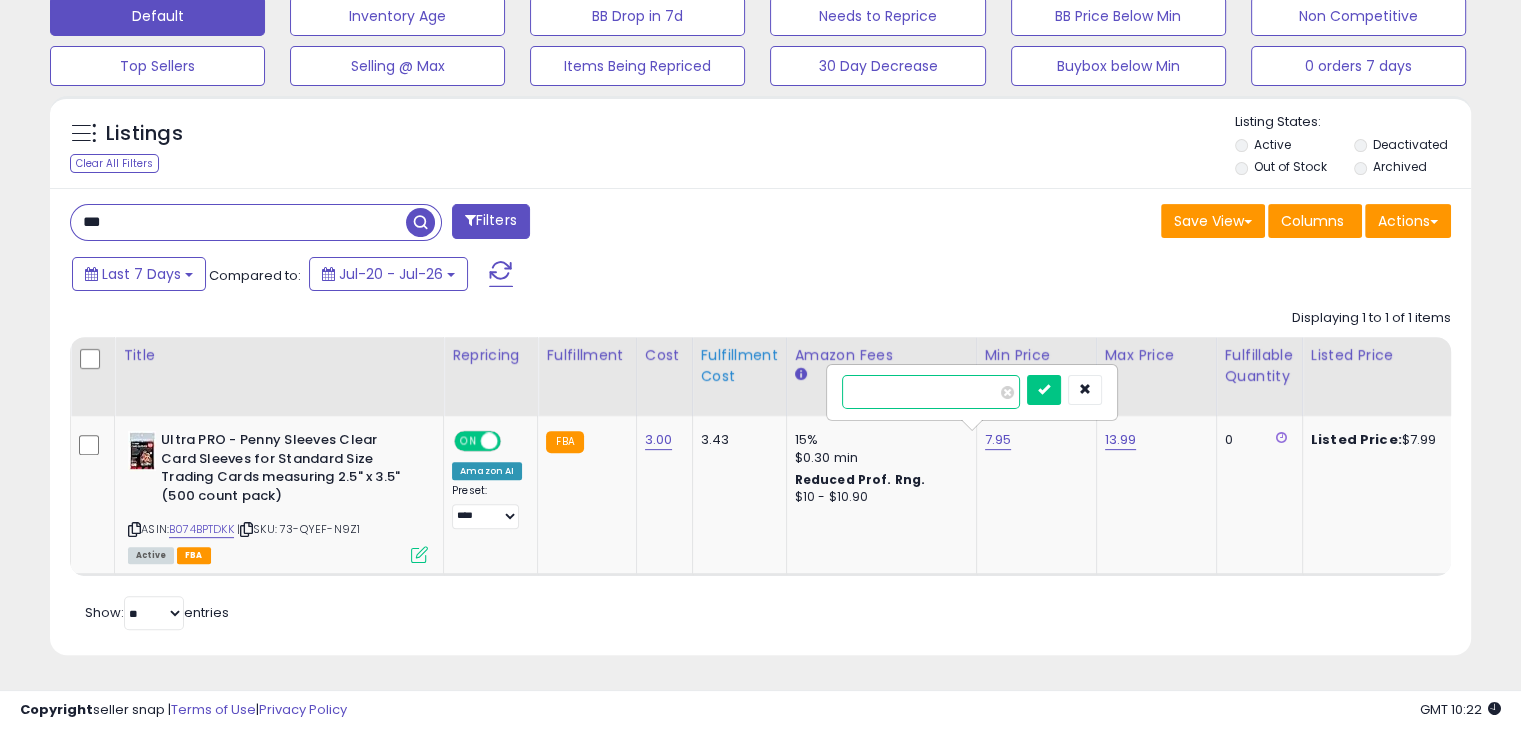 drag, startPoint x: 941, startPoint y: 385, endPoint x: 709, endPoint y: 373, distance: 232.31013 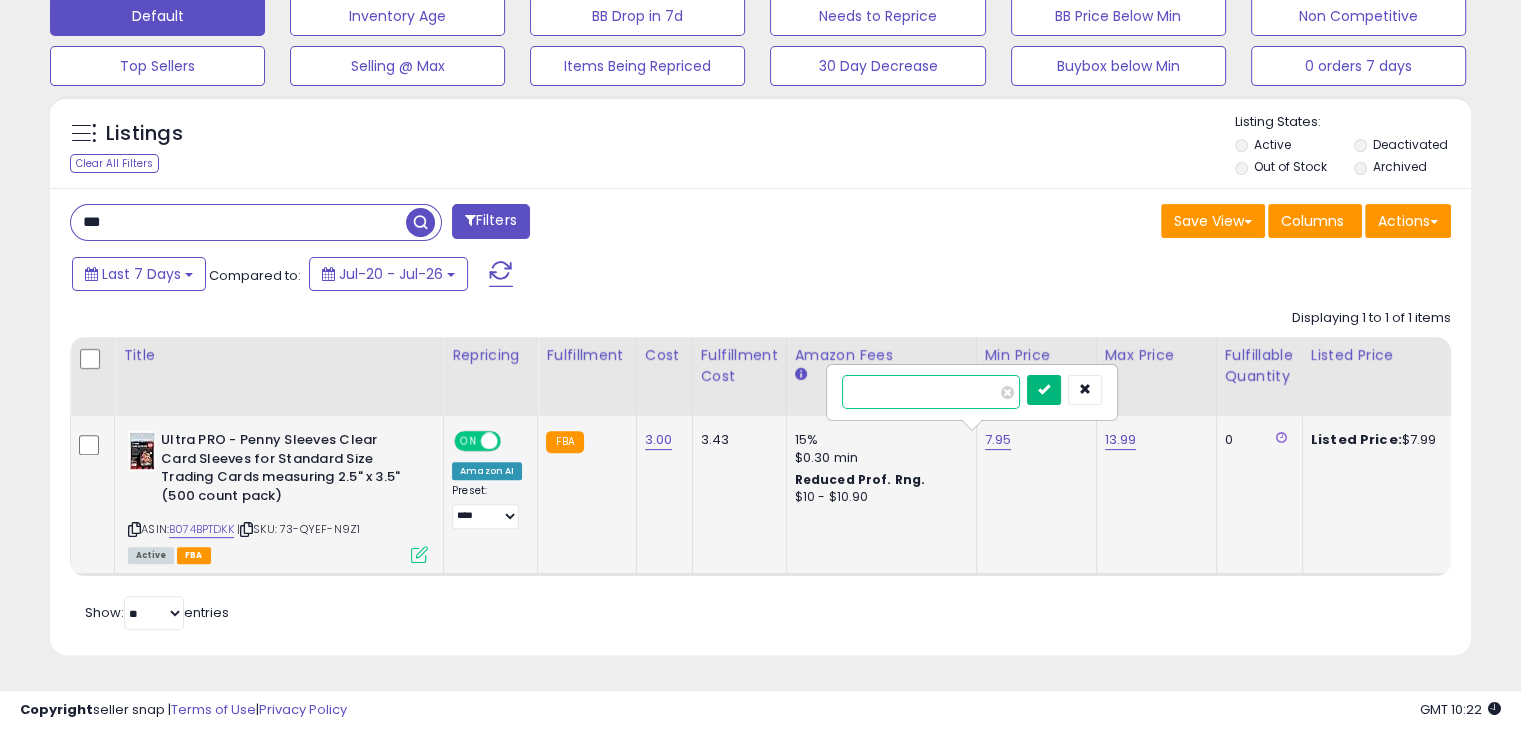 type on "****" 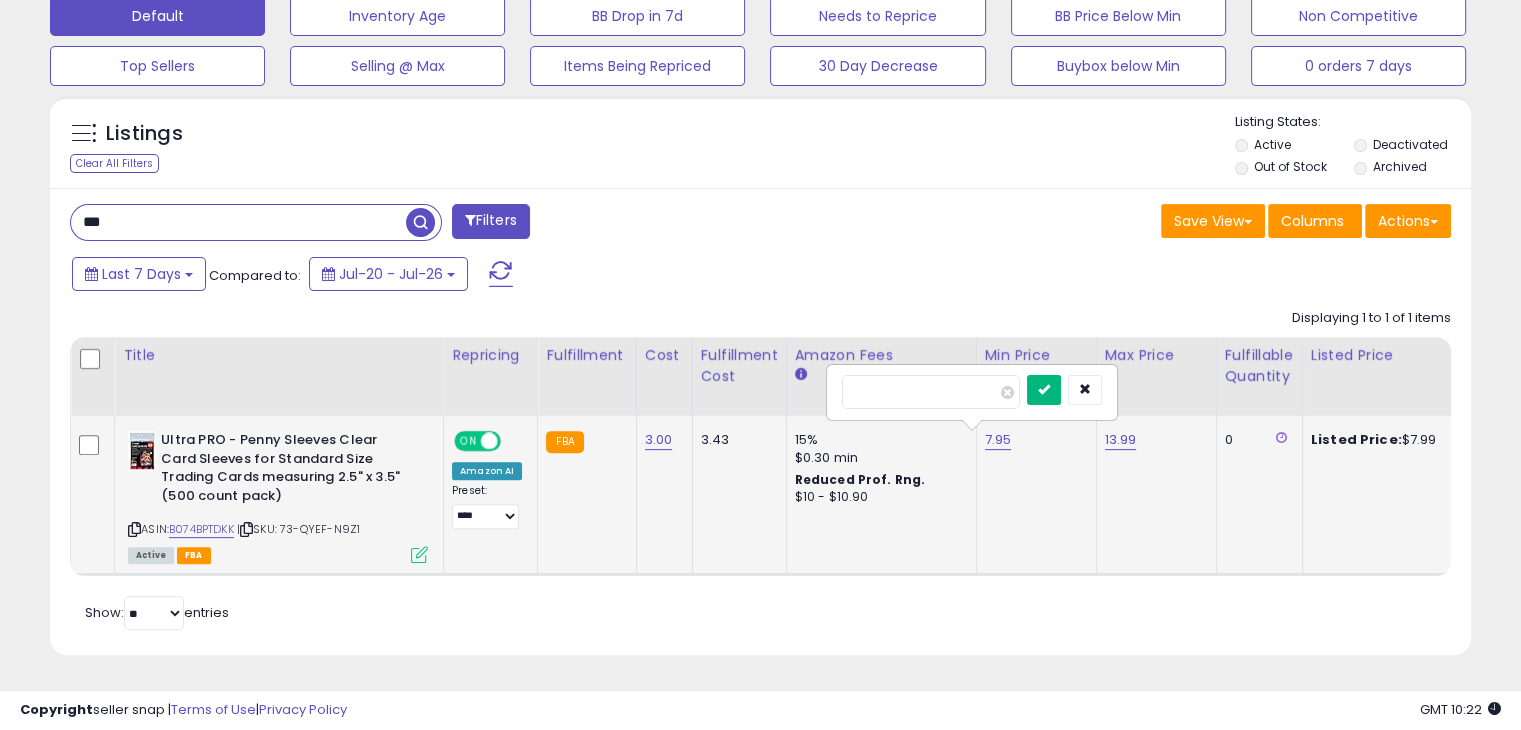 click at bounding box center (1044, 390) 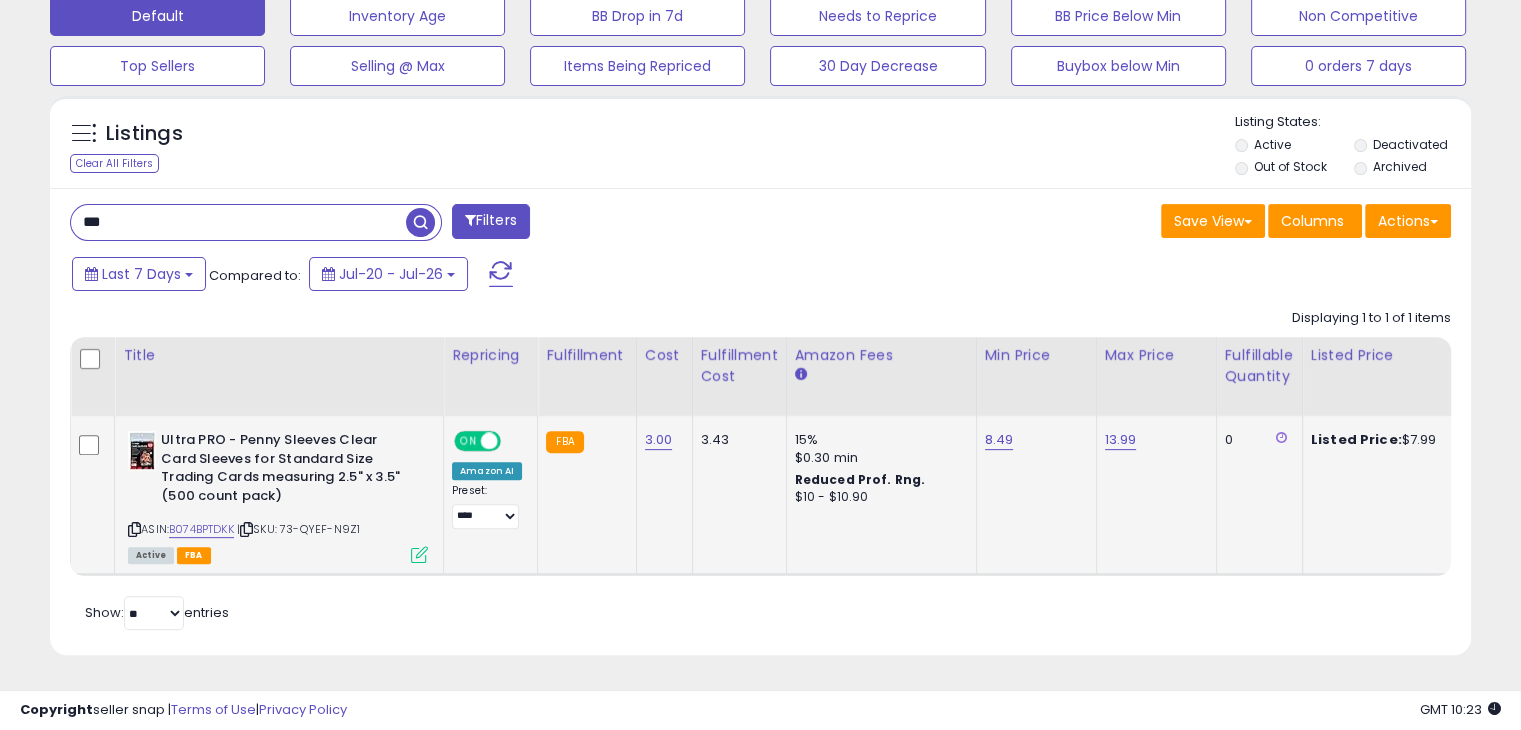 drag, startPoint x: 241, startPoint y: 195, endPoint x: 0, endPoint y: 222, distance: 242.50774 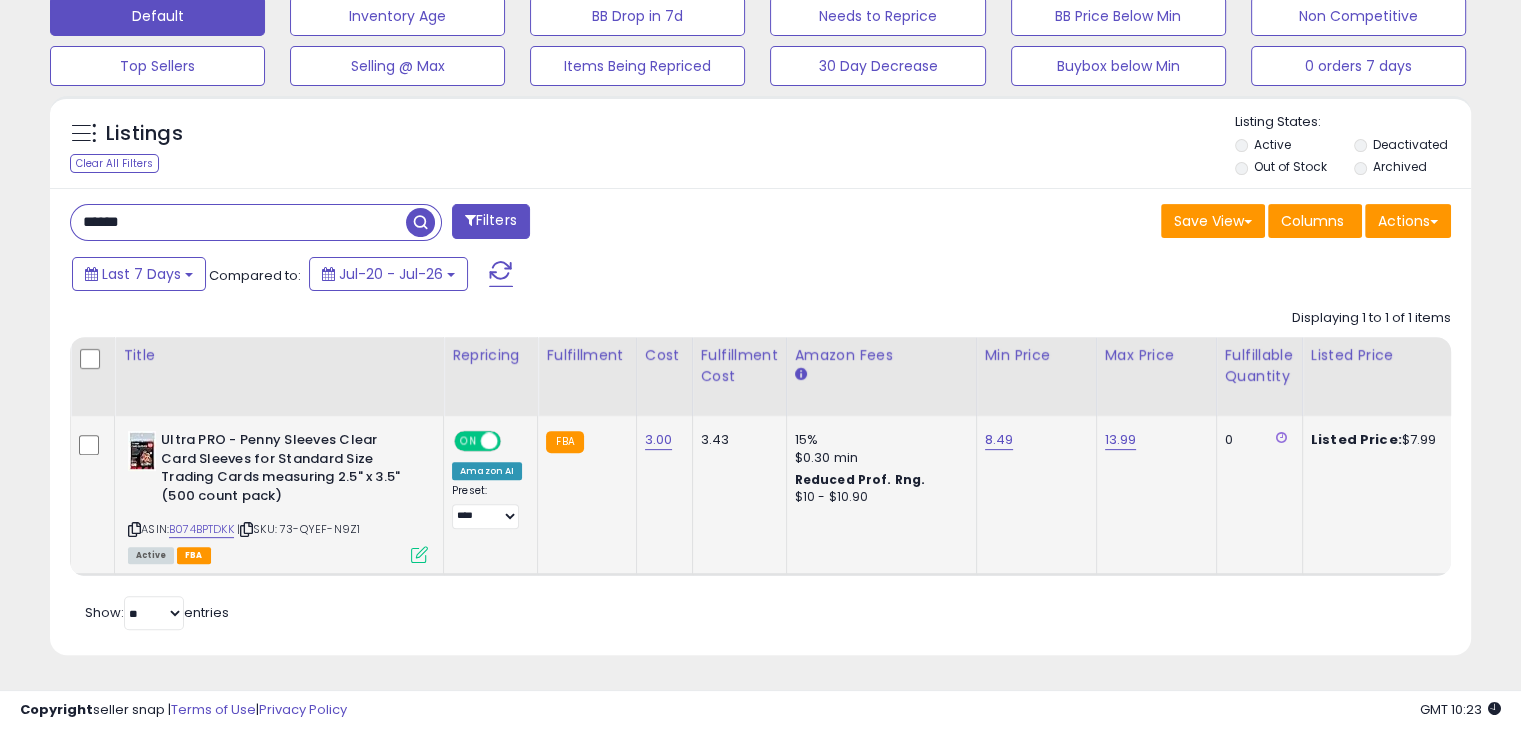 type on "******" 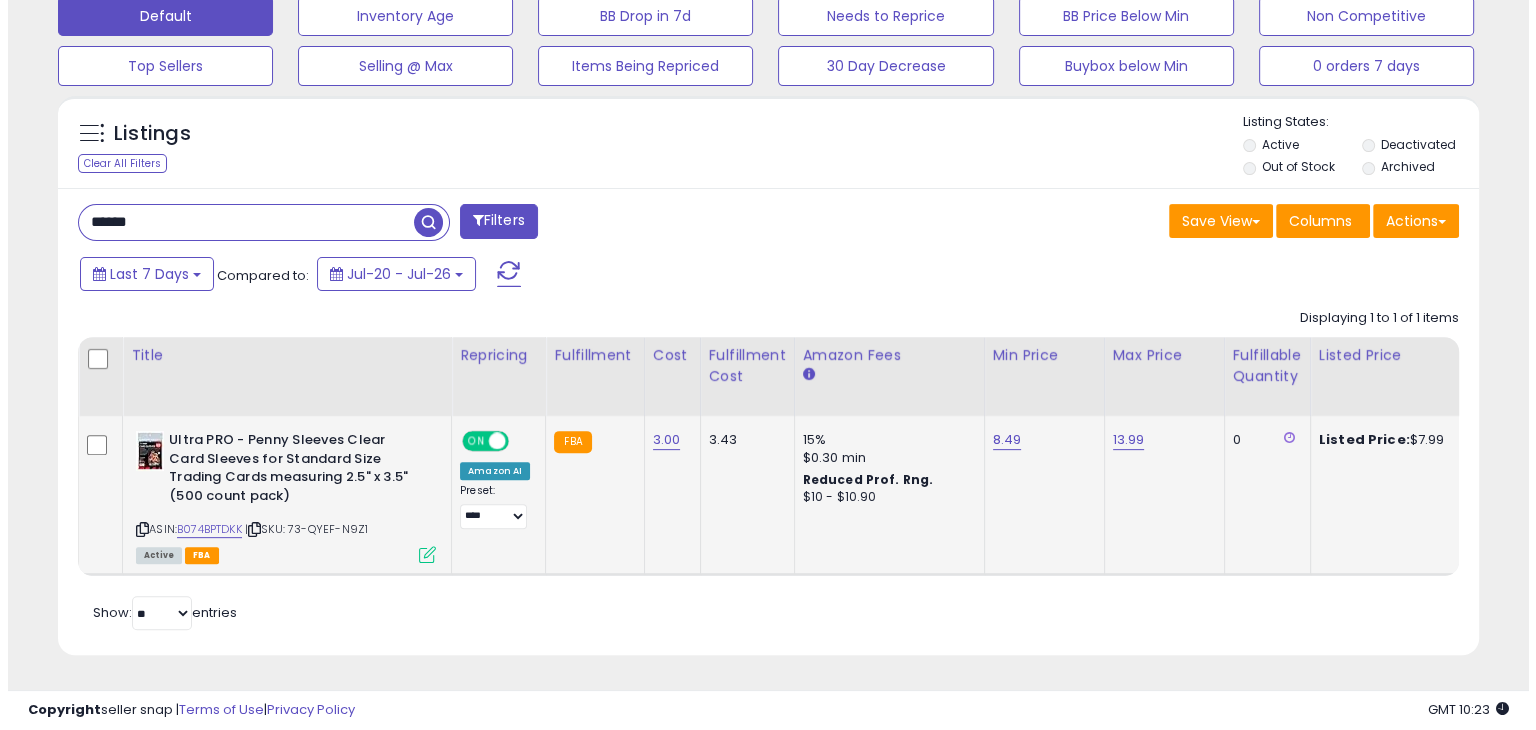 scroll, scrollTop: 489, scrollLeft: 0, axis: vertical 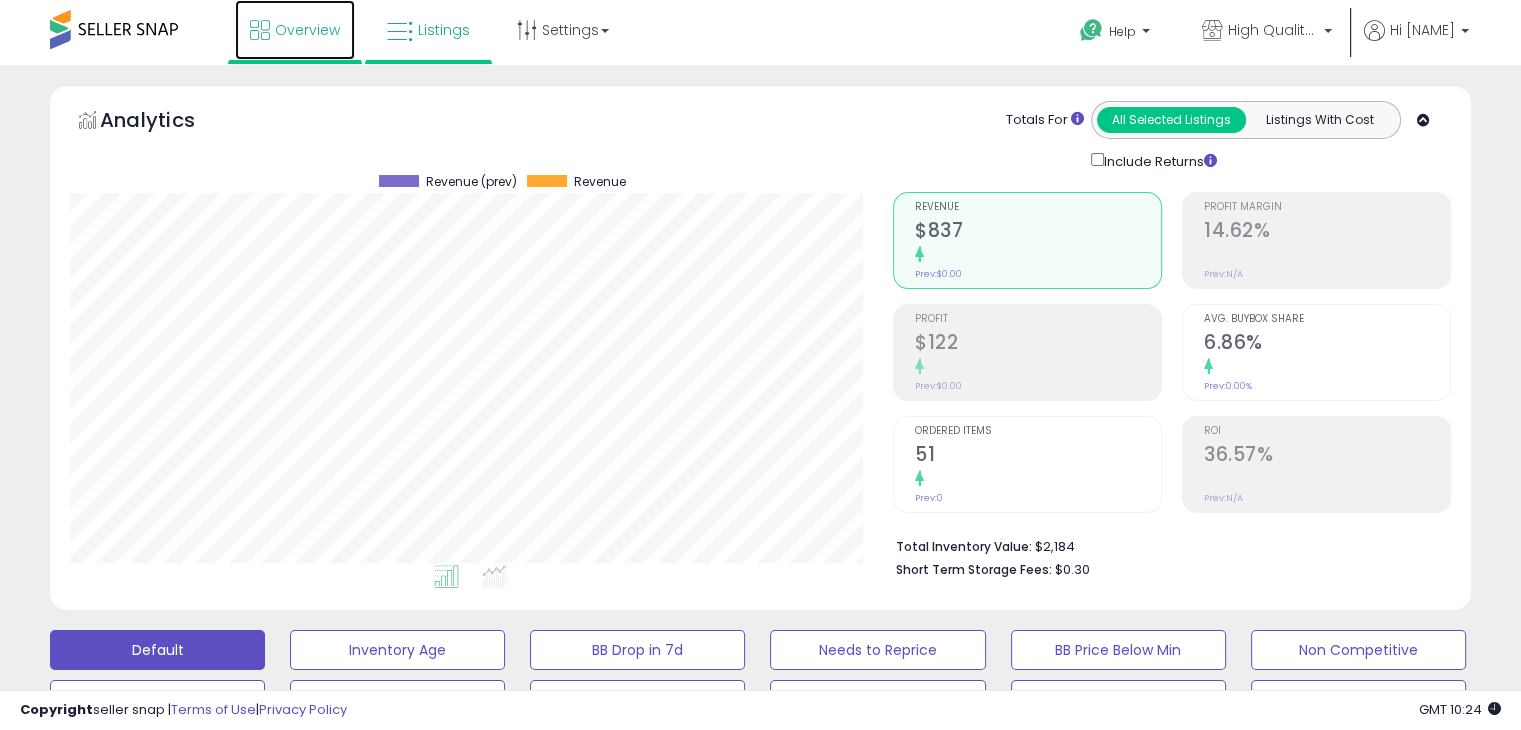 click on "Overview" at bounding box center [295, 30] 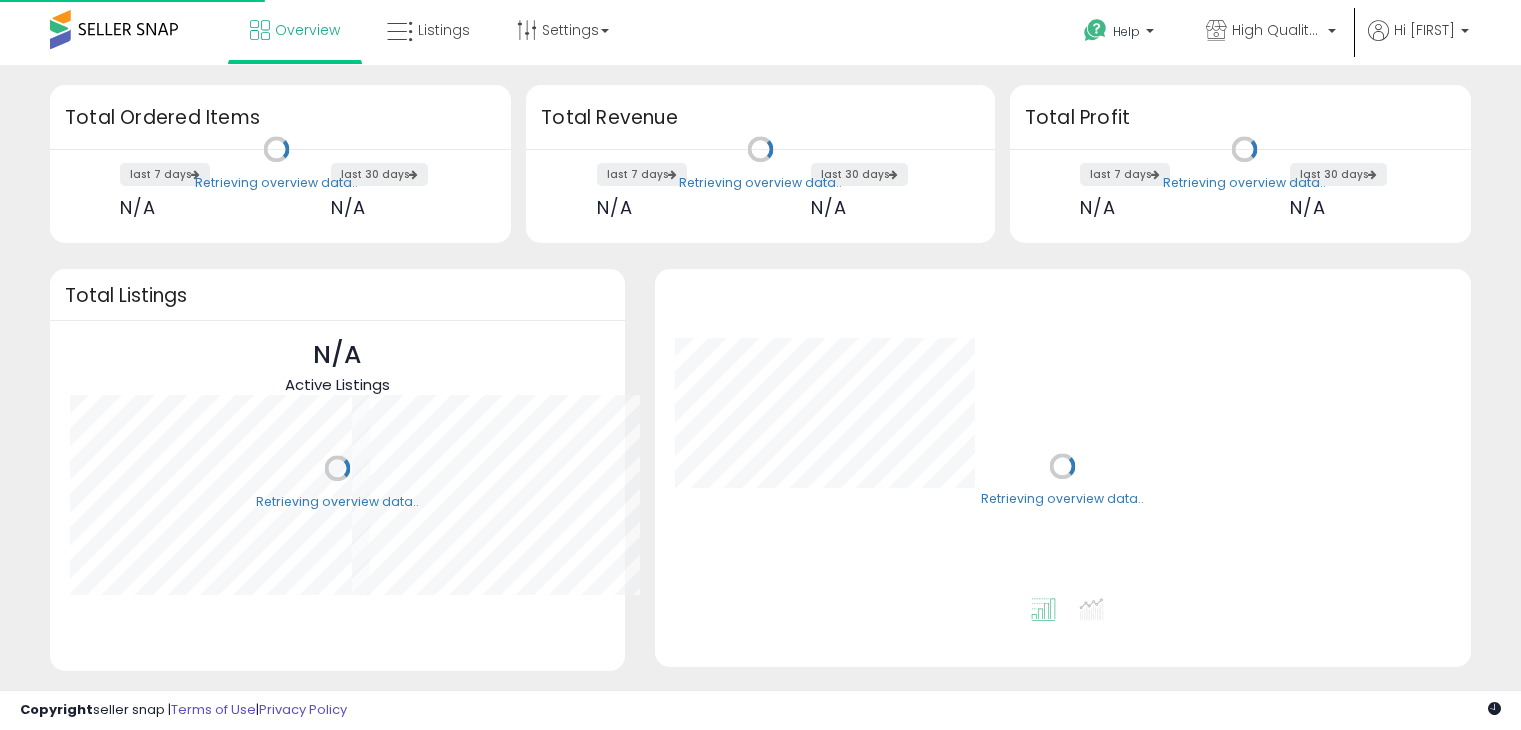 scroll, scrollTop: 0, scrollLeft: 0, axis: both 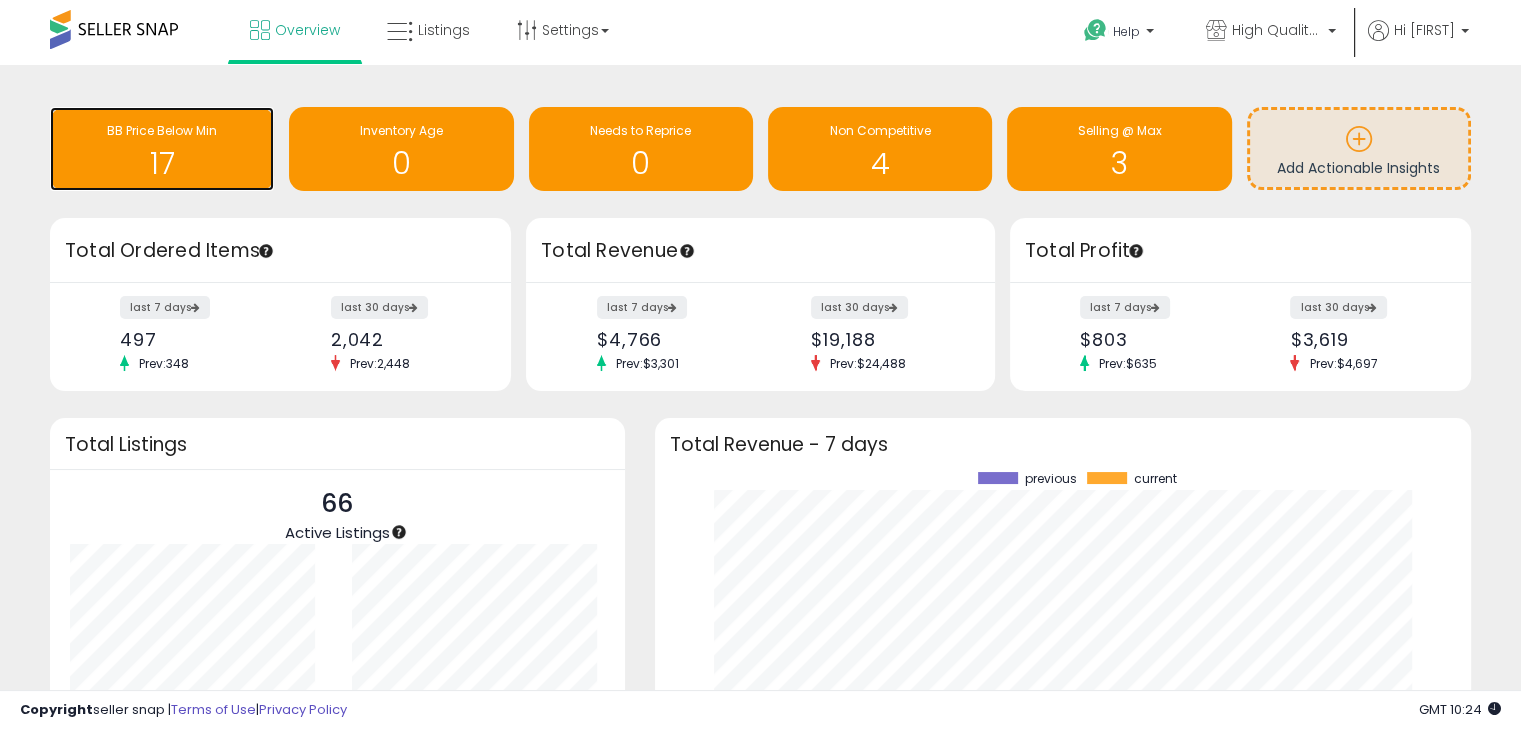 click on "17" at bounding box center (162, 163) 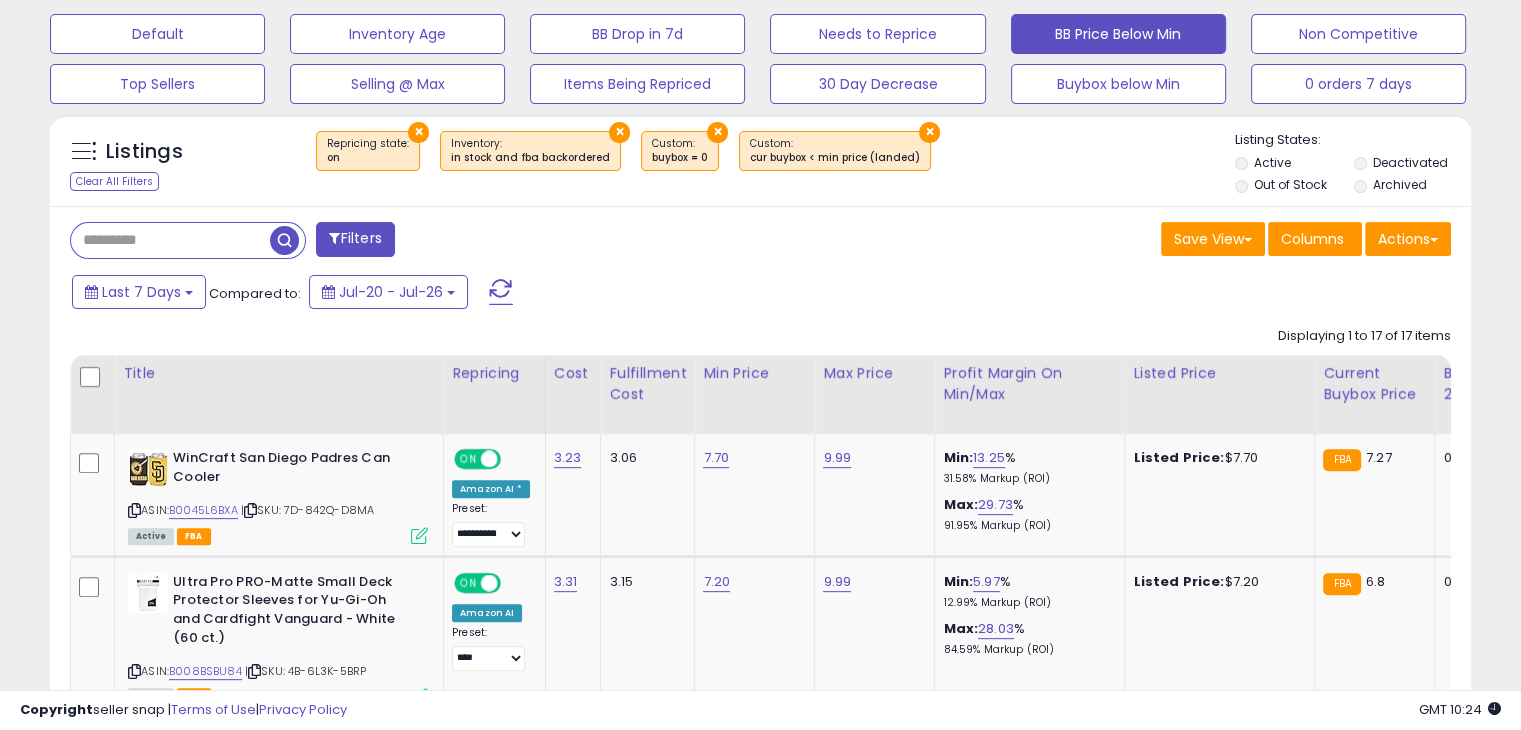 scroll, scrollTop: 647, scrollLeft: 0, axis: vertical 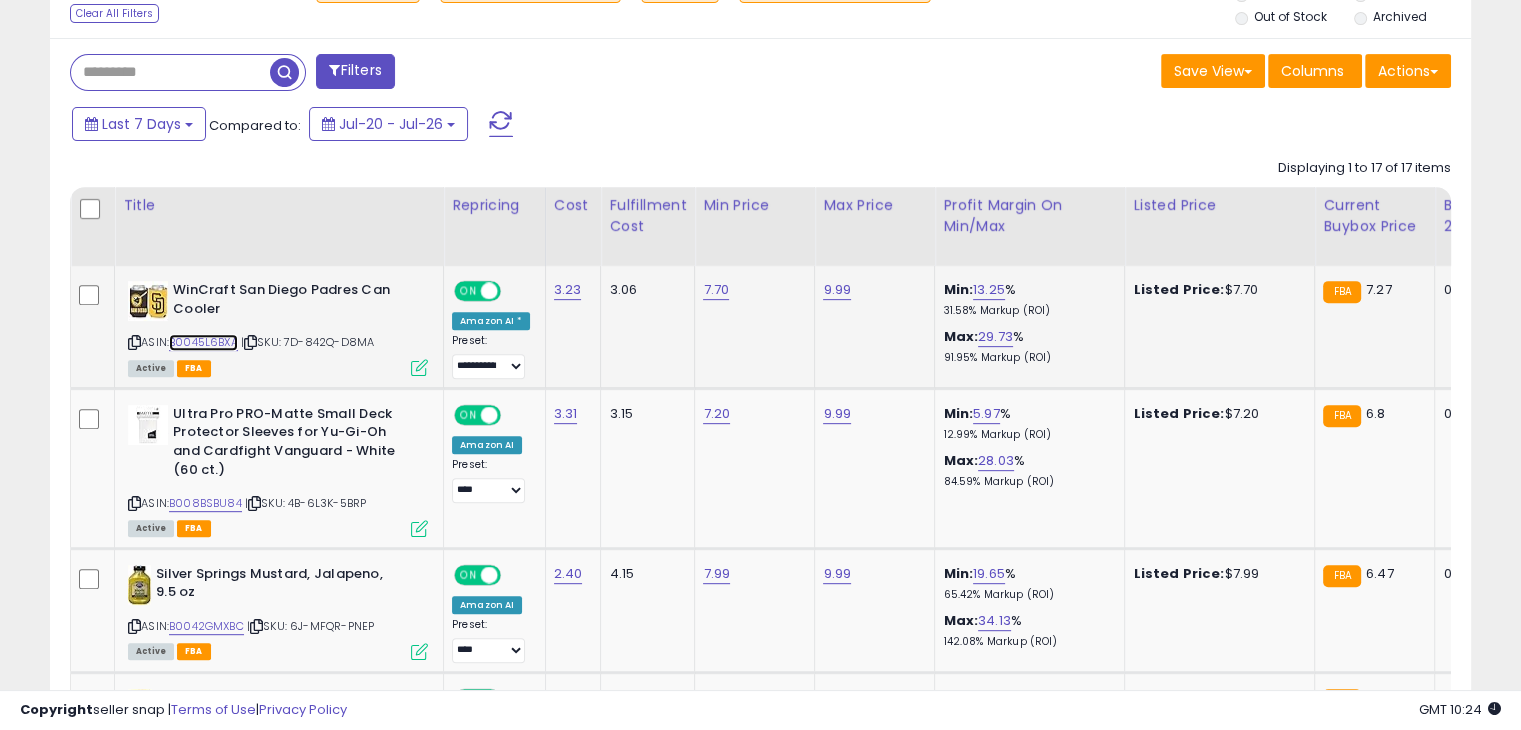 click on "B0045L6BXA" at bounding box center (203, 342) 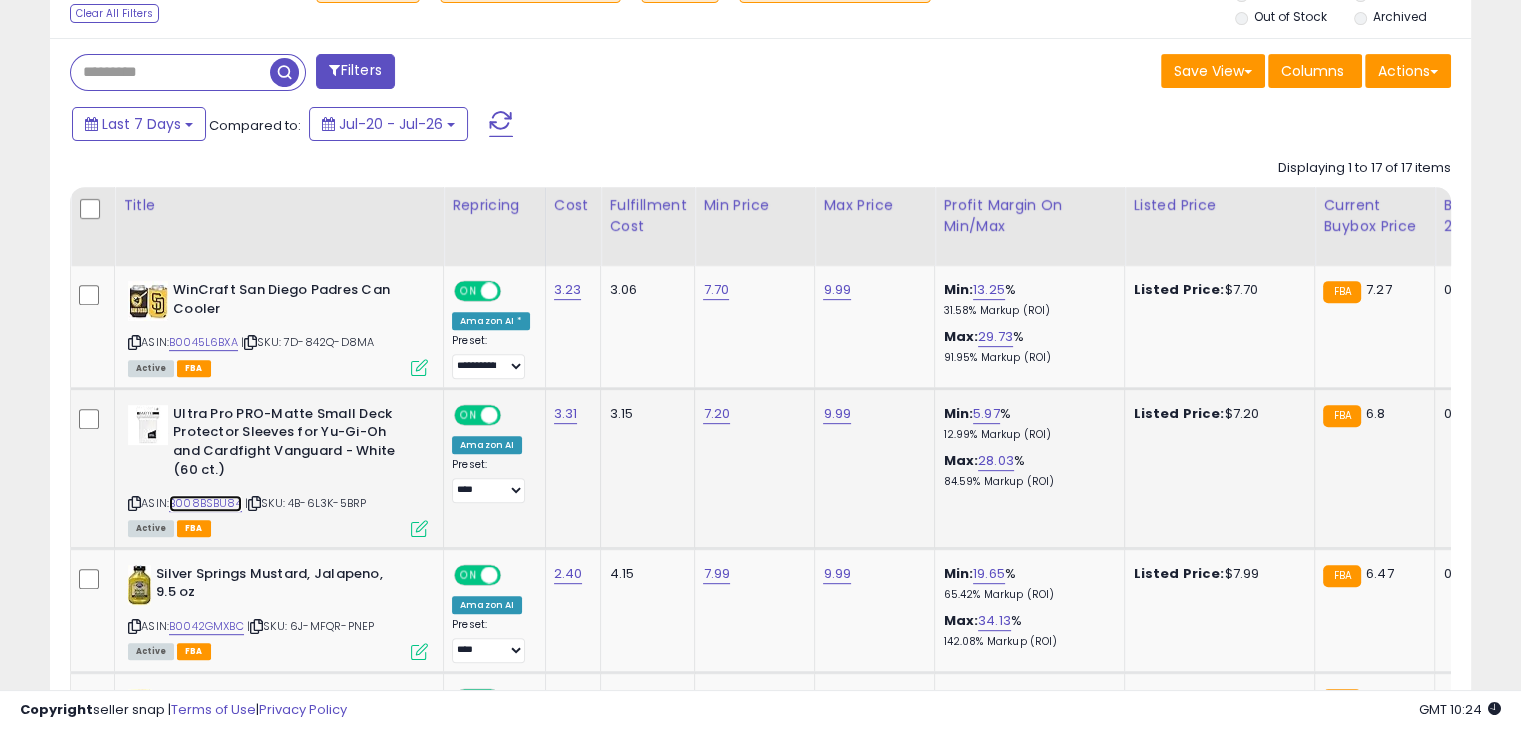 click on "B008BSBU84" at bounding box center [205, 503] 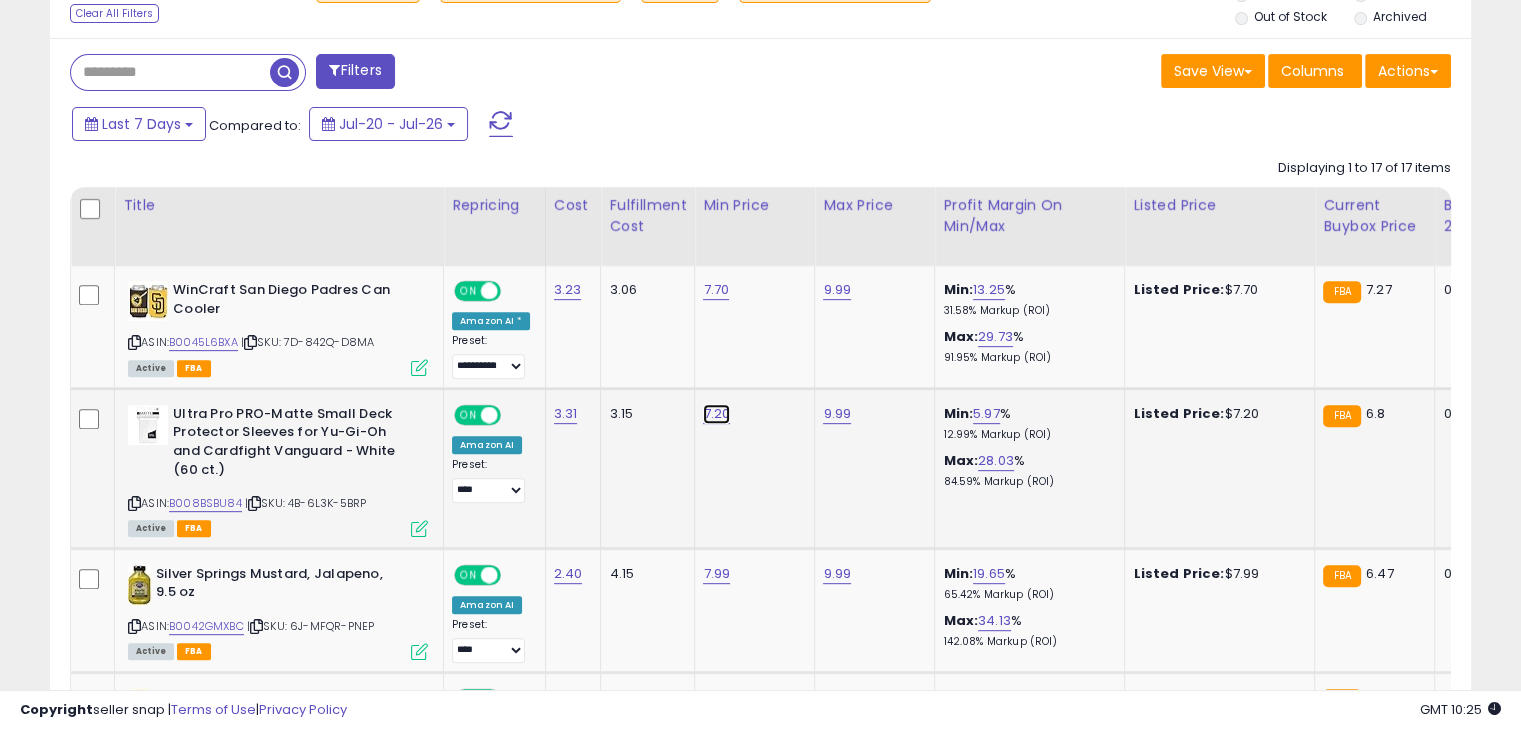 click on "7.20" at bounding box center [716, 290] 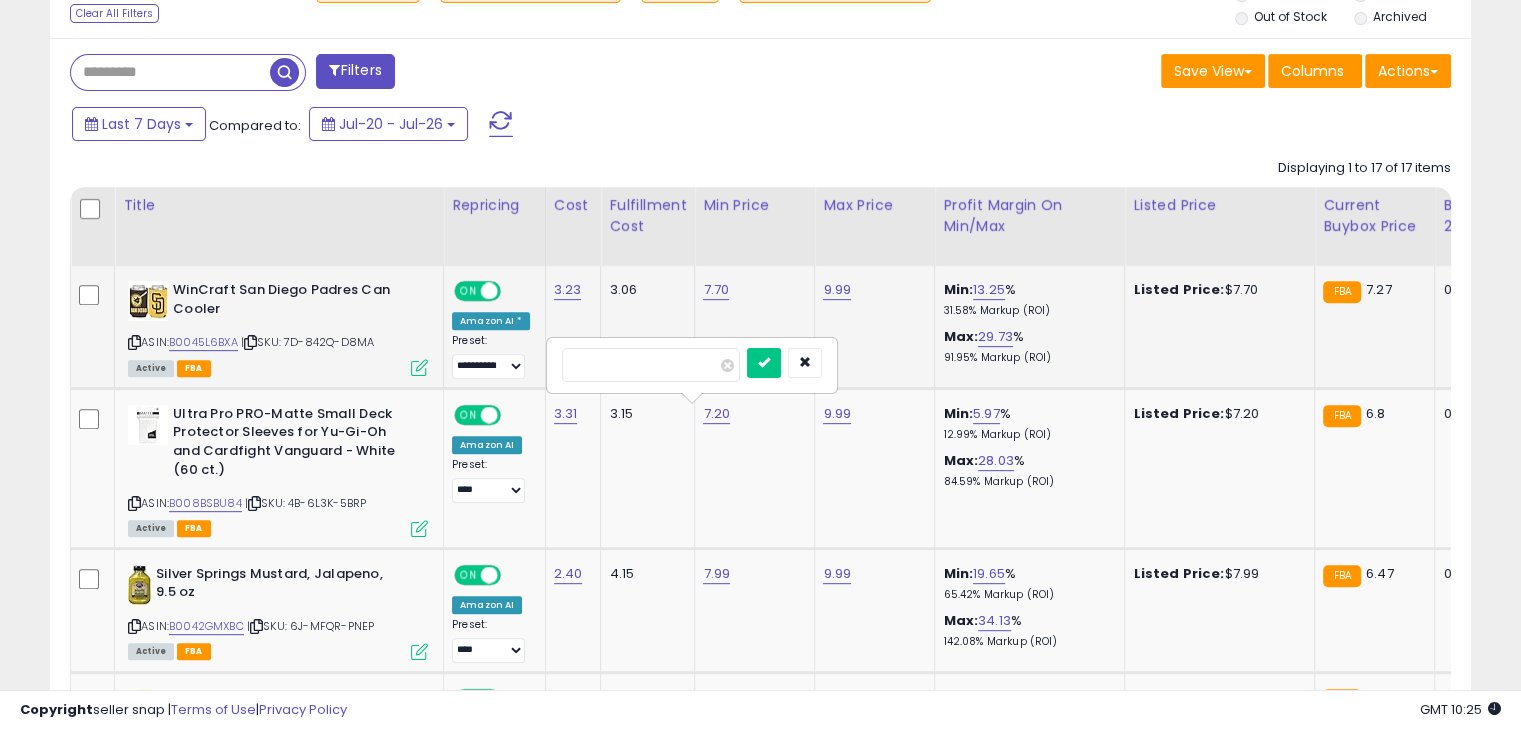 drag, startPoint x: 644, startPoint y: 369, endPoint x: 365, endPoint y: 343, distance: 280.20886 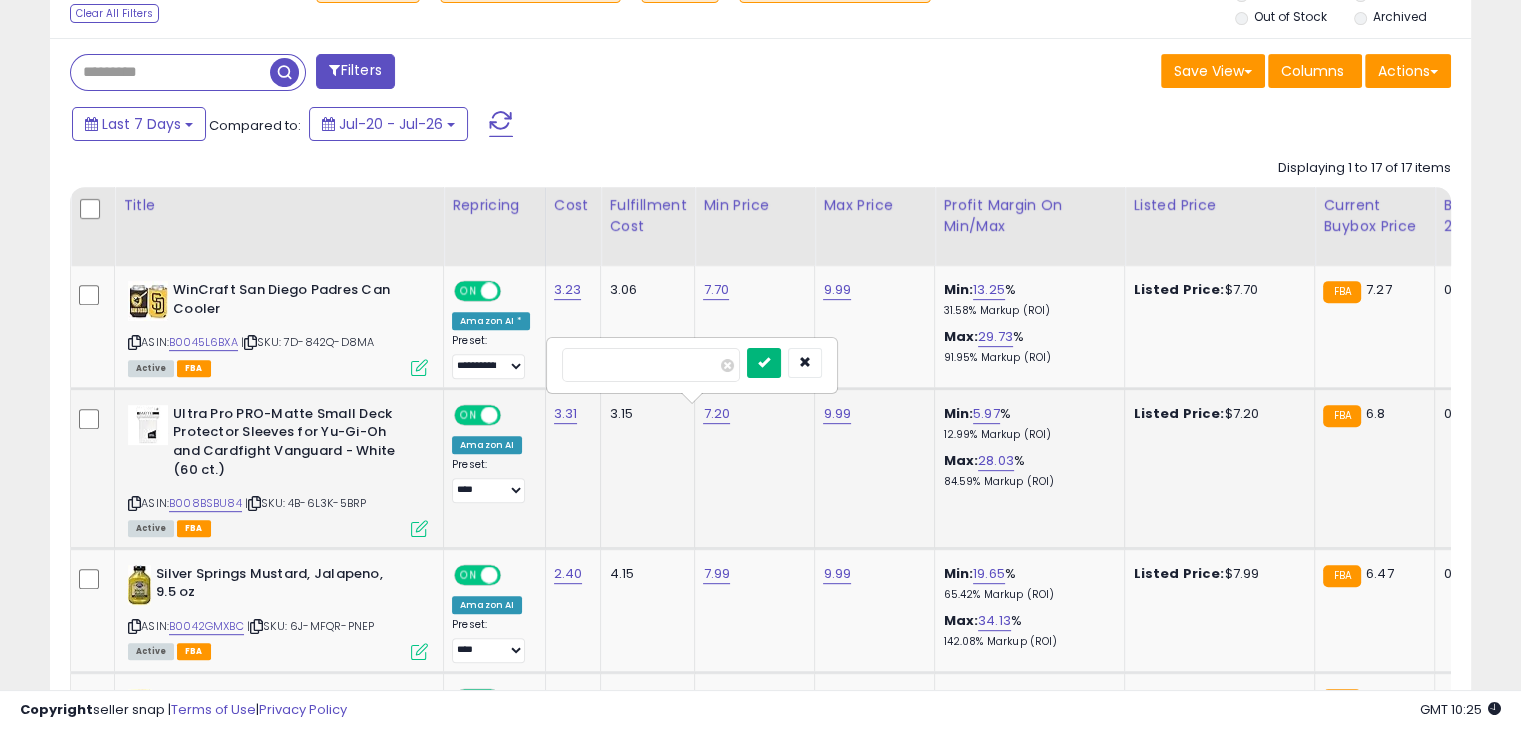type on "***" 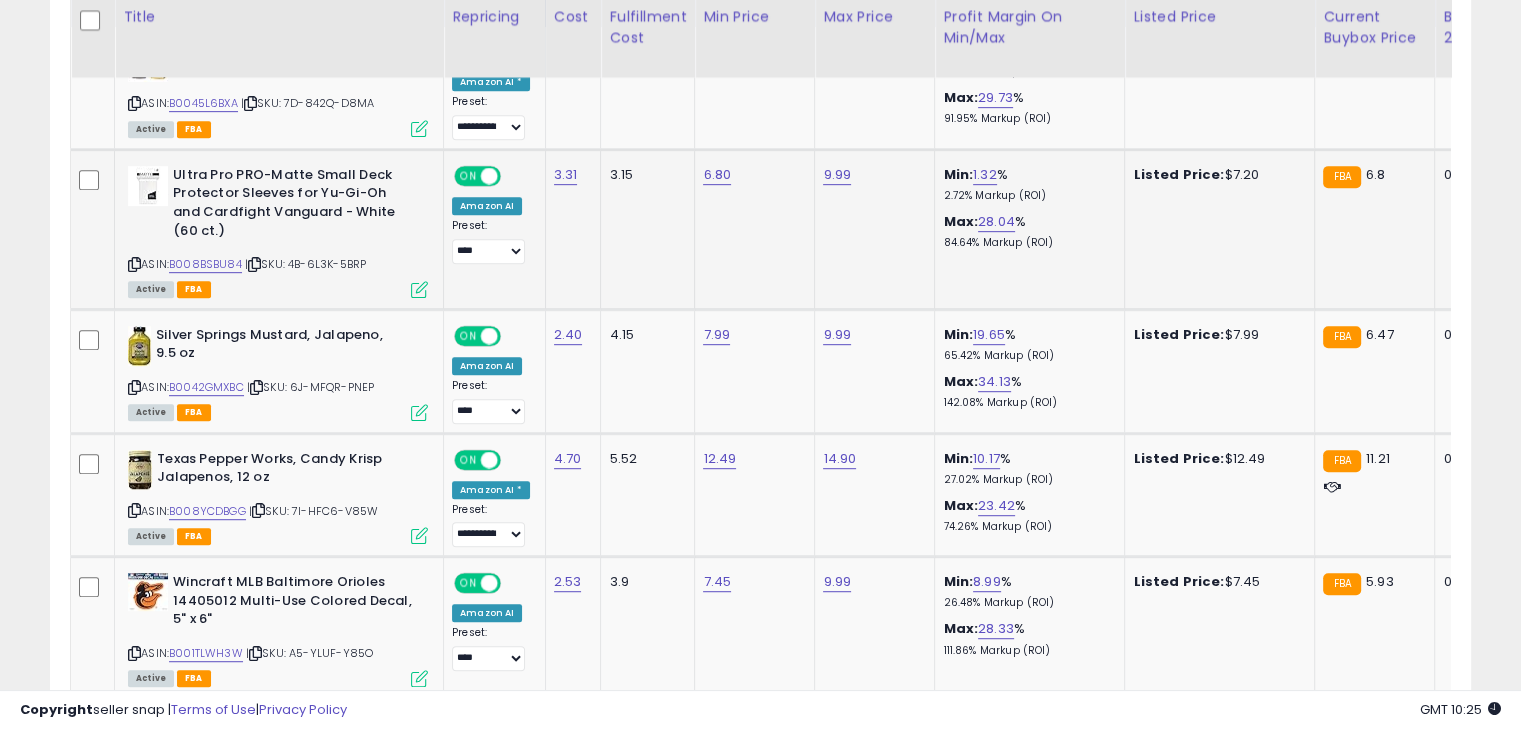 scroll, scrollTop: 1024, scrollLeft: 0, axis: vertical 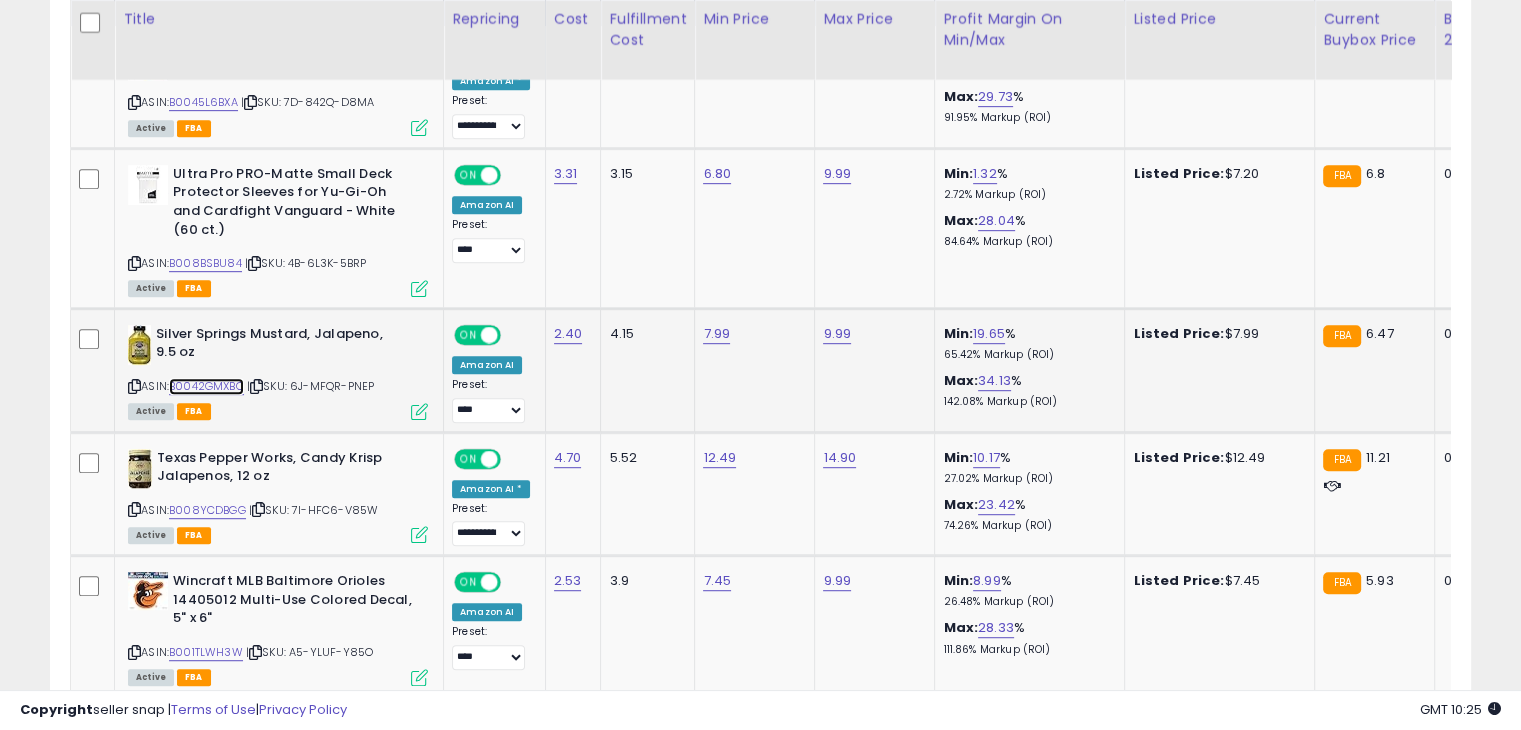 click on "B0042GMXBC" at bounding box center (206, 386) 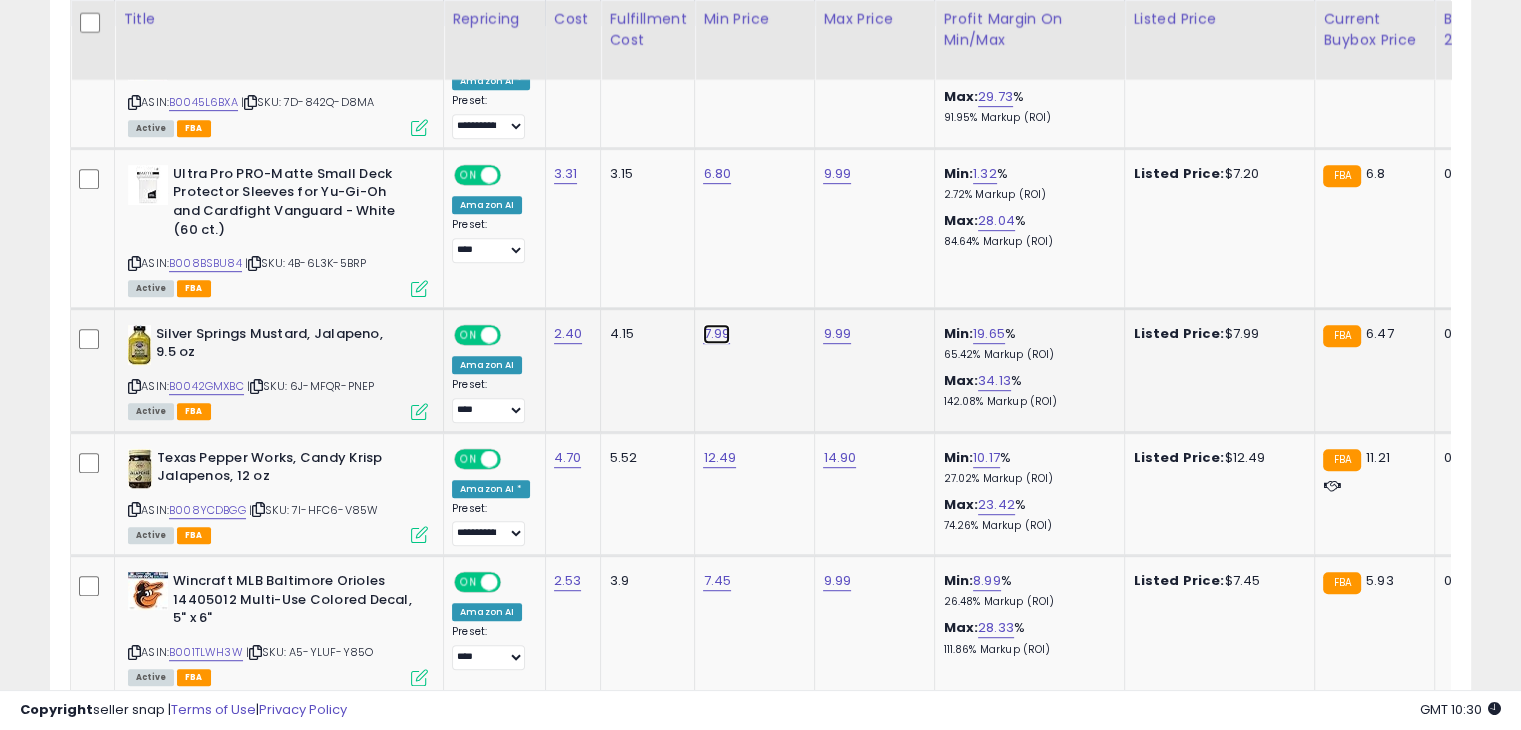 click on "7.99" at bounding box center [716, 50] 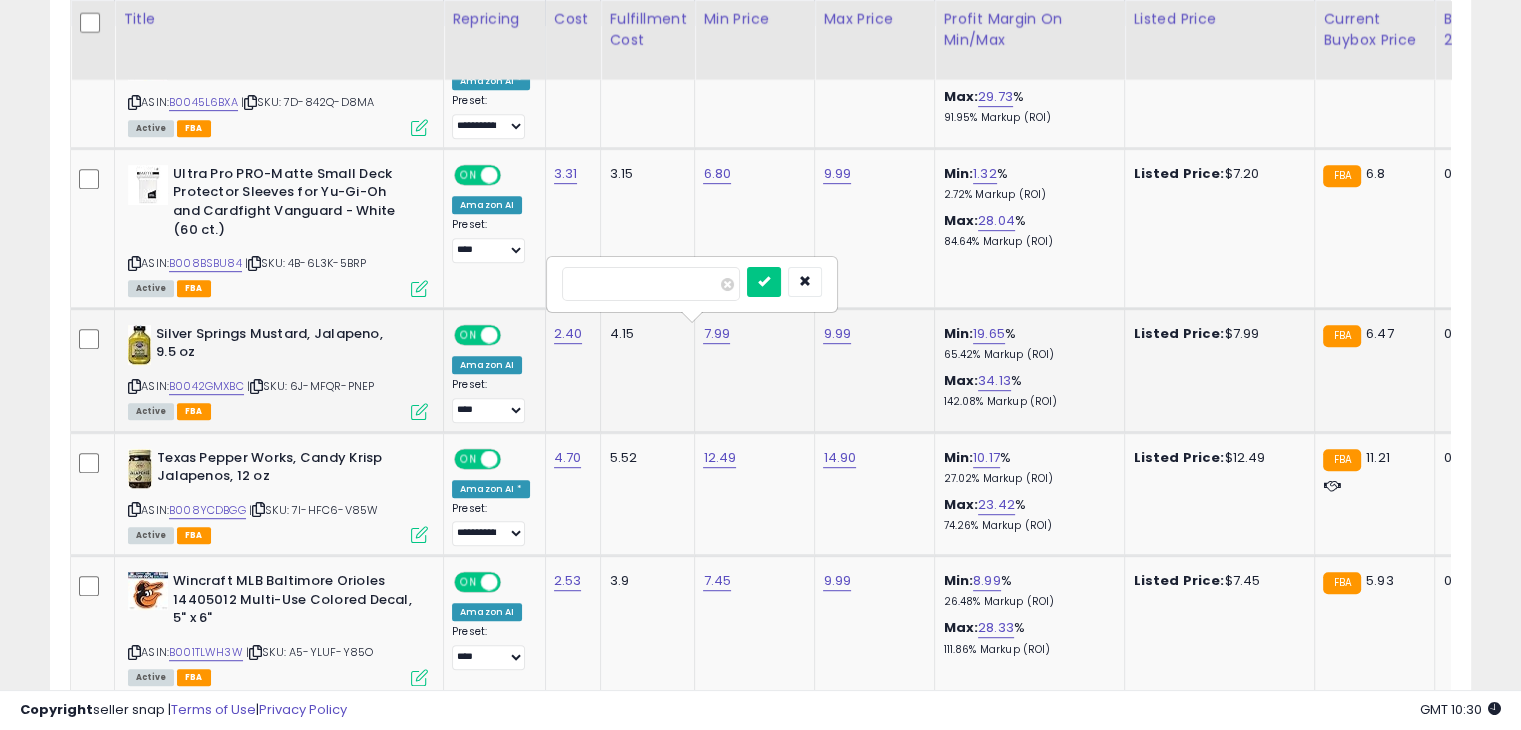 type on "*" 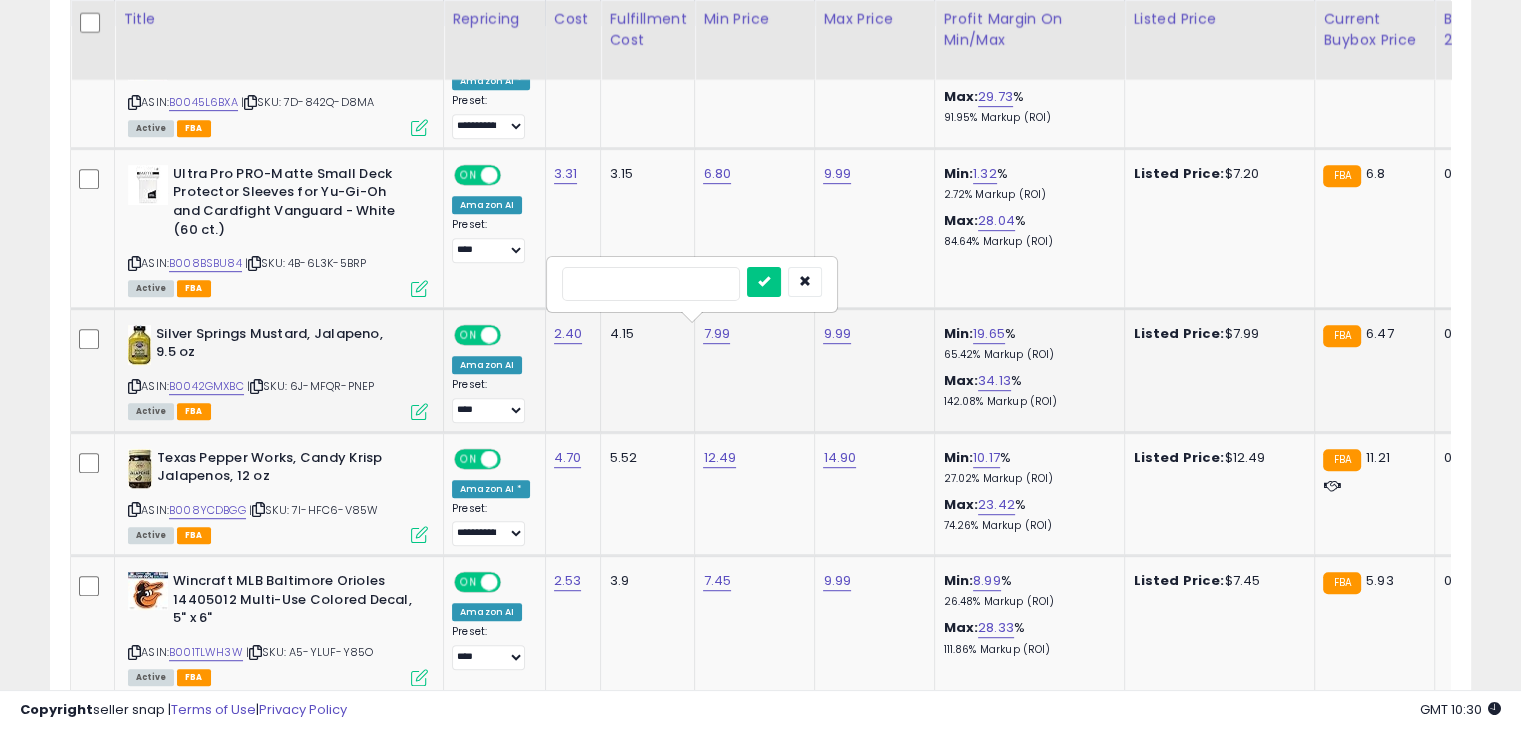 type on "*" 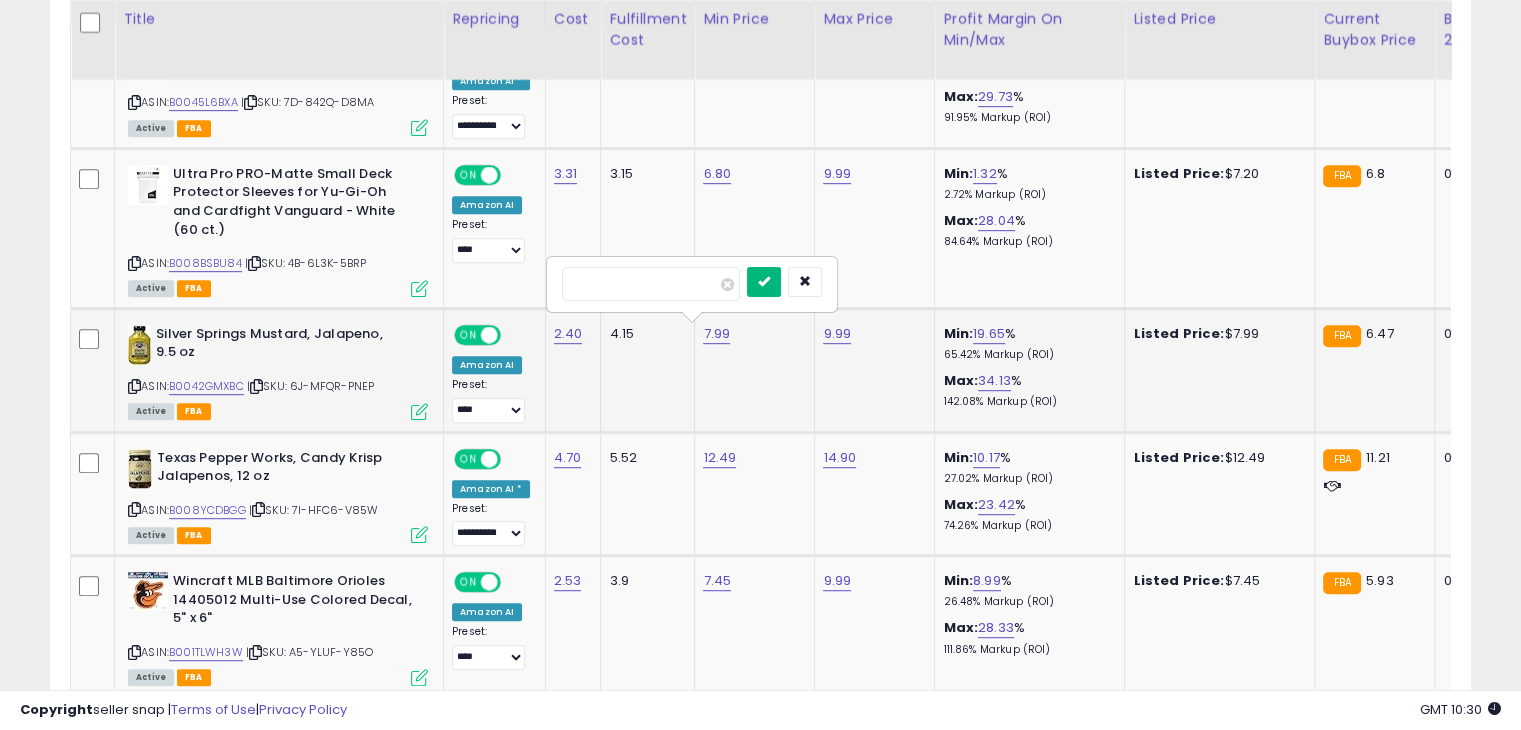 type on "****" 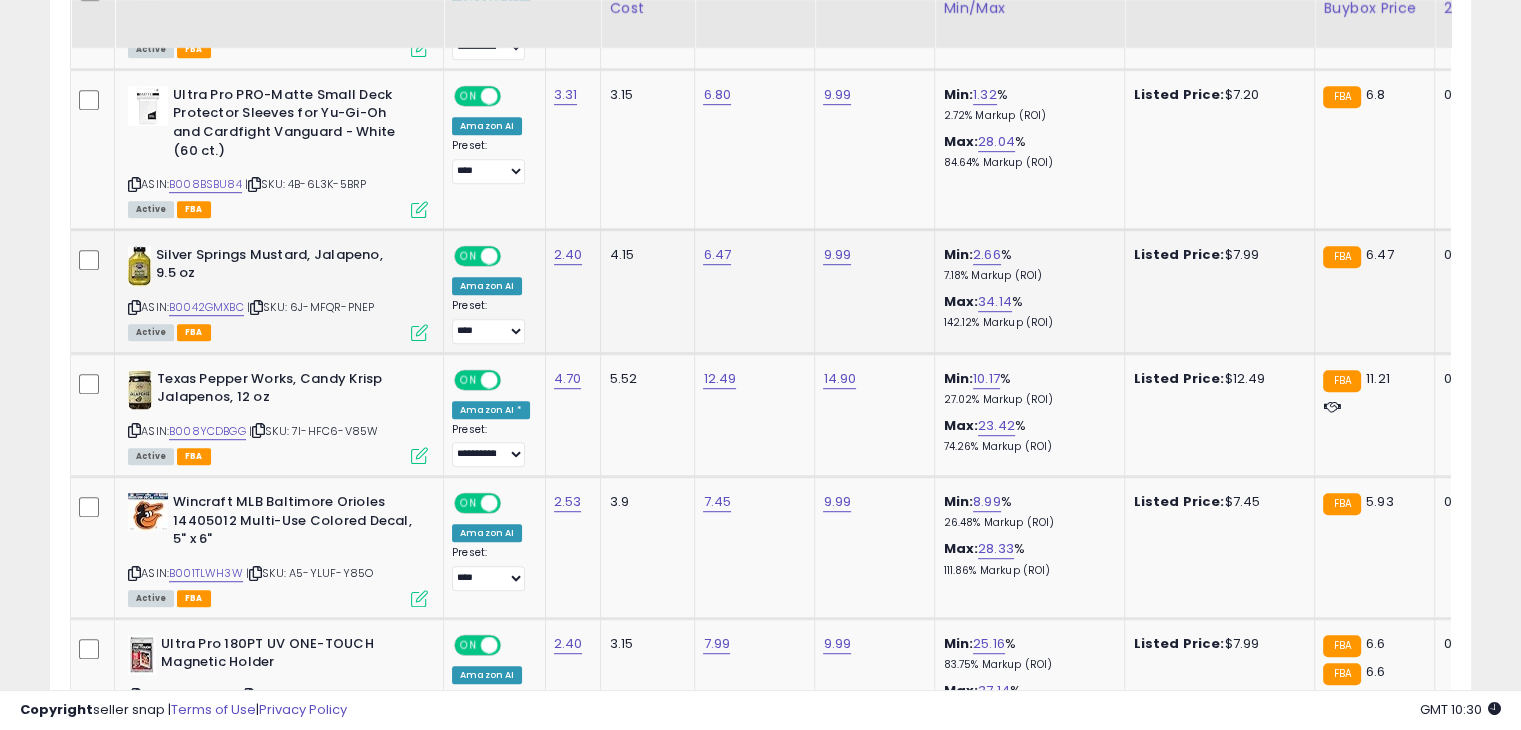 scroll, scrollTop: 1108, scrollLeft: 0, axis: vertical 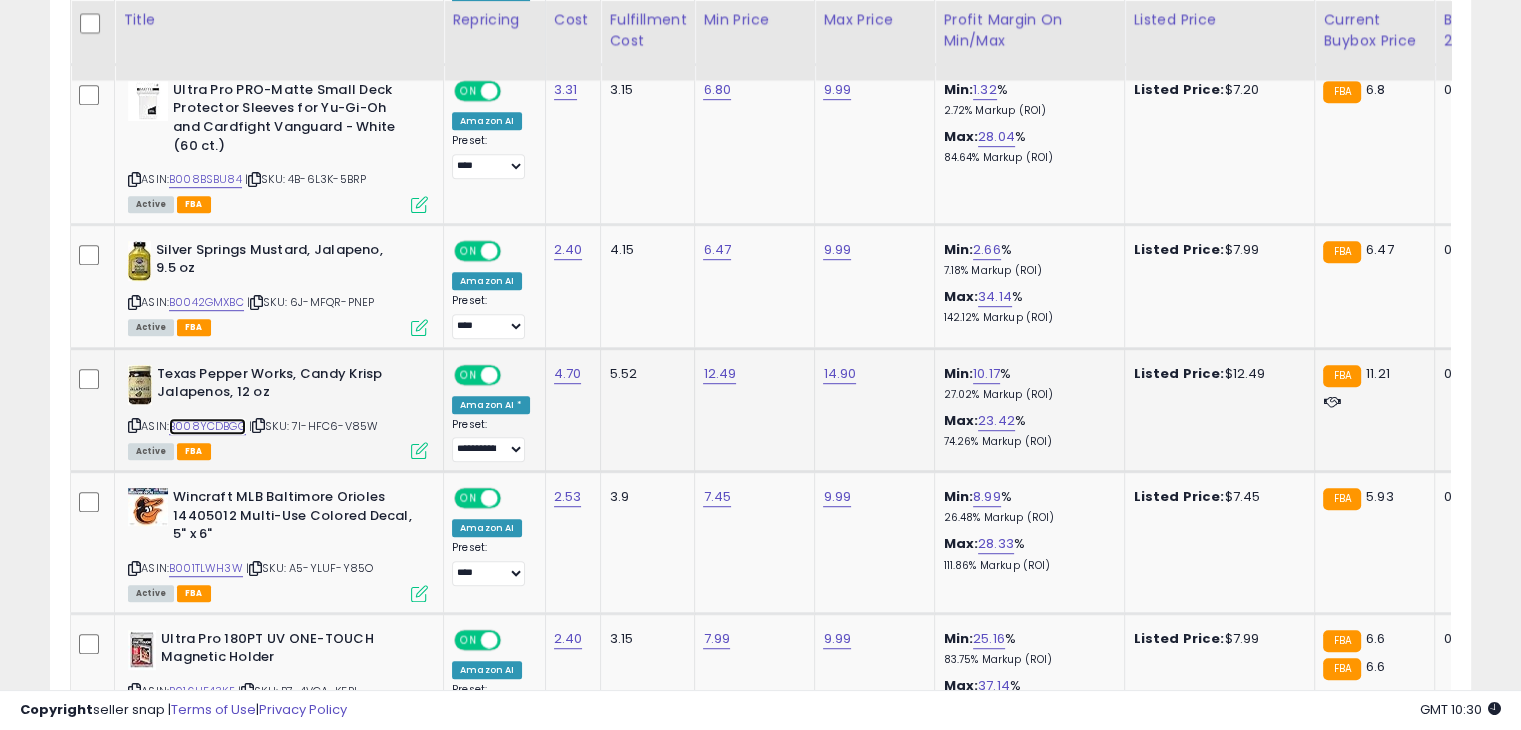 click on "B008YCDBGG" at bounding box center [207, 426] 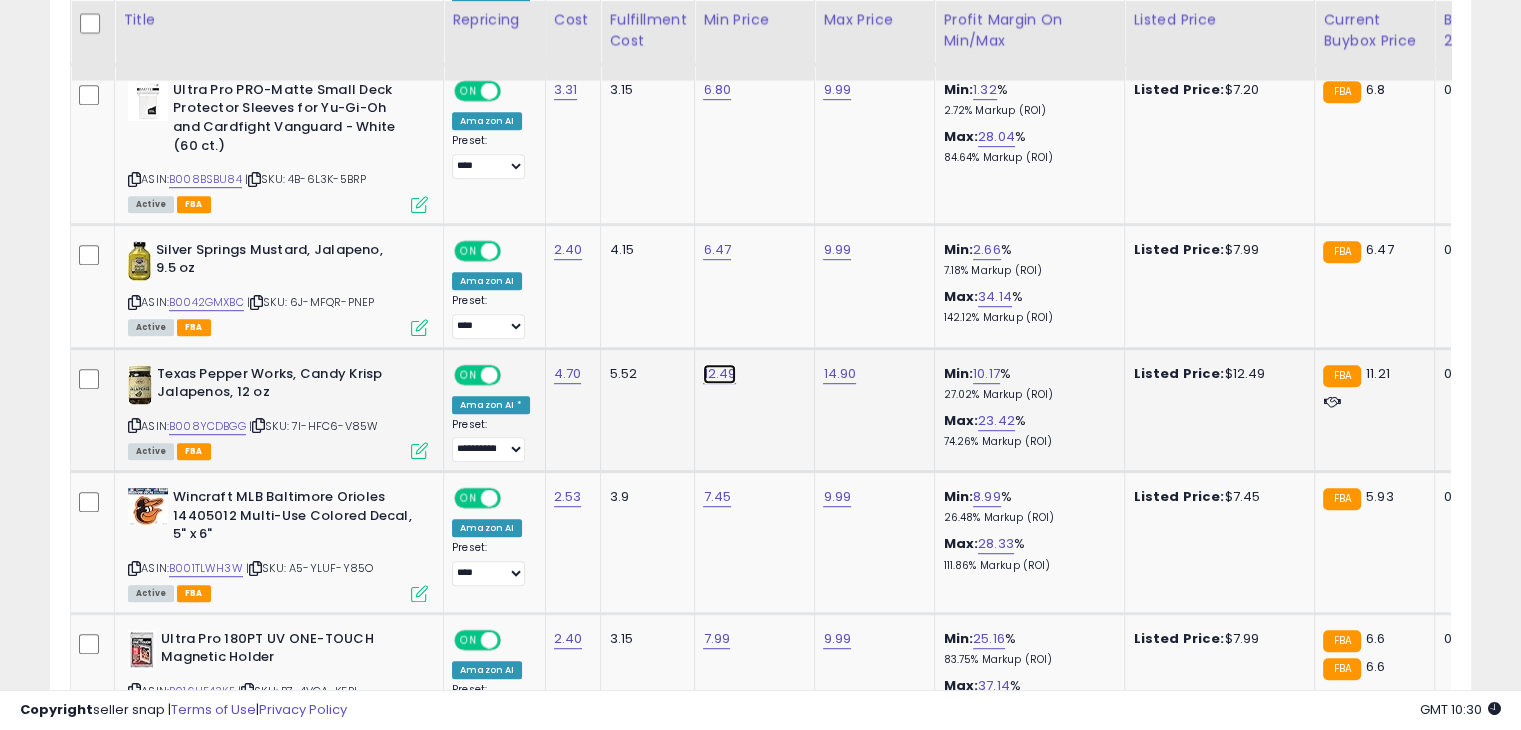 click on "12.49" at bounding box center (716, -34) 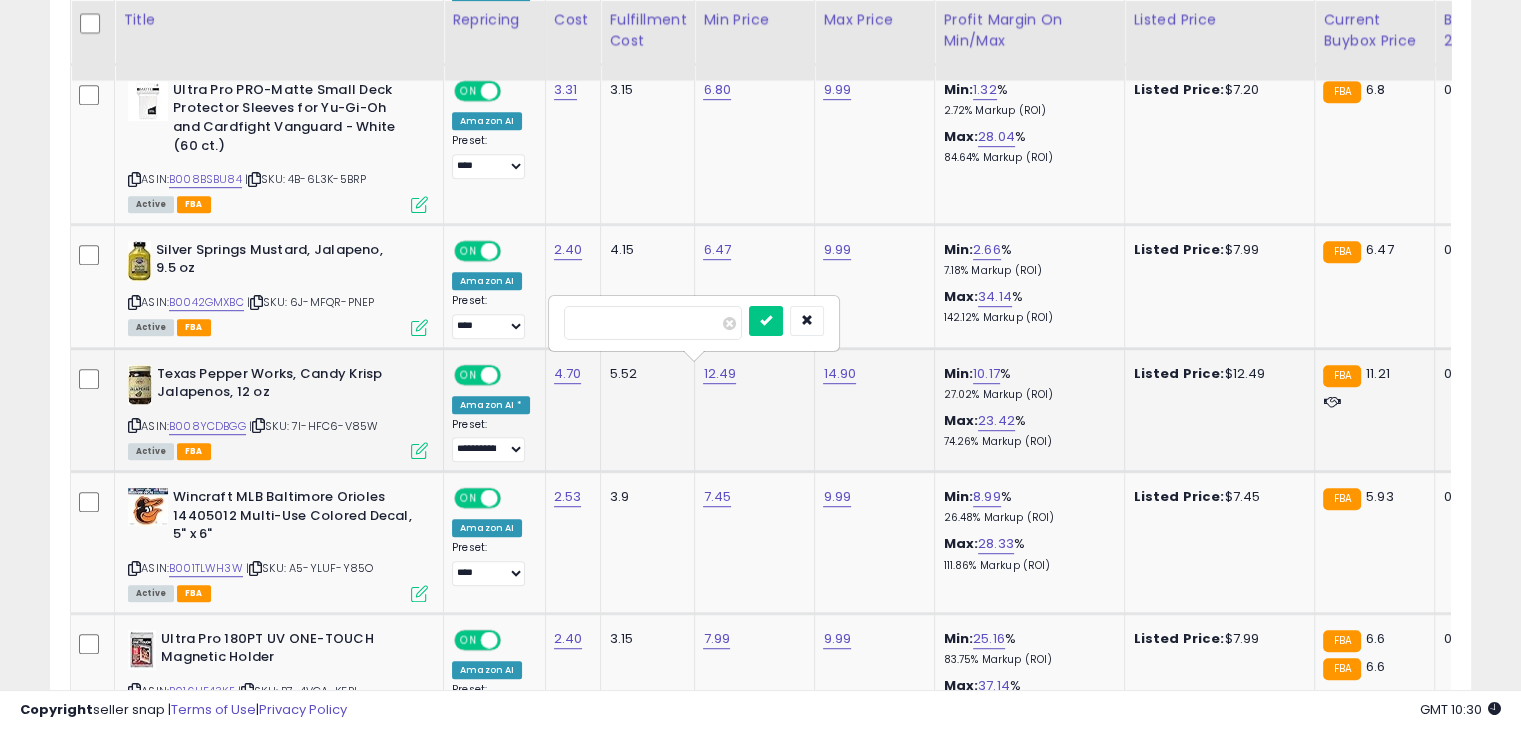 type on "*" 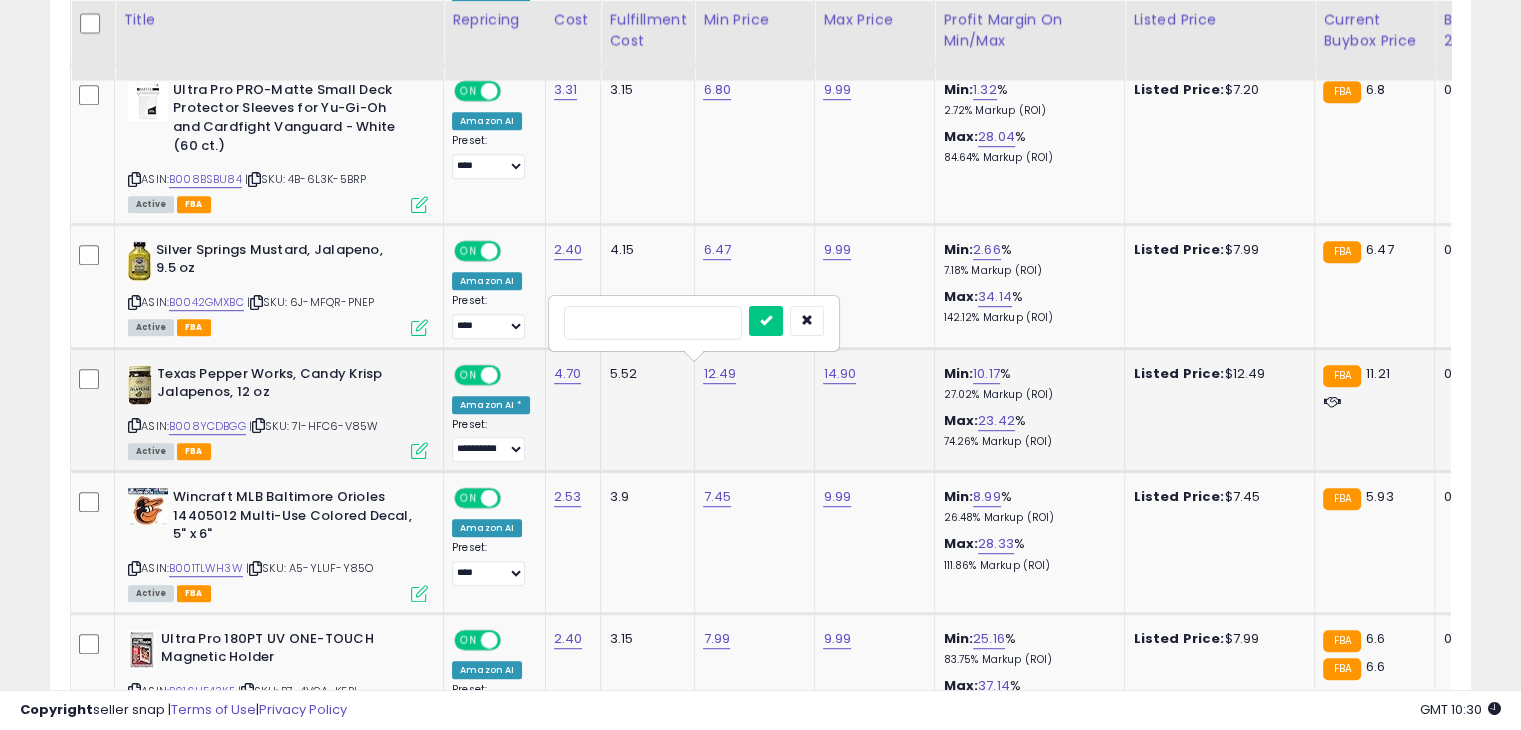 type on "**" 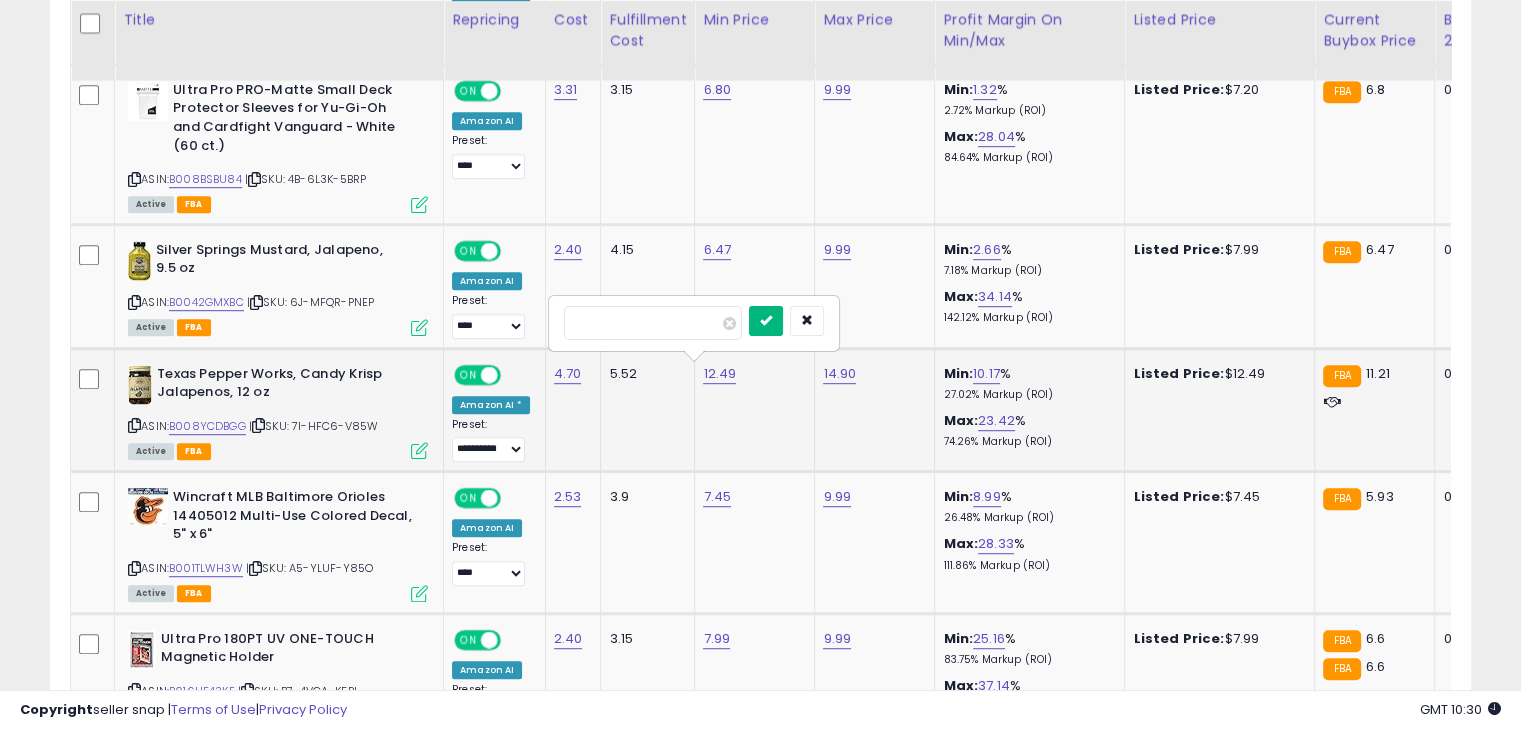 type on "****" 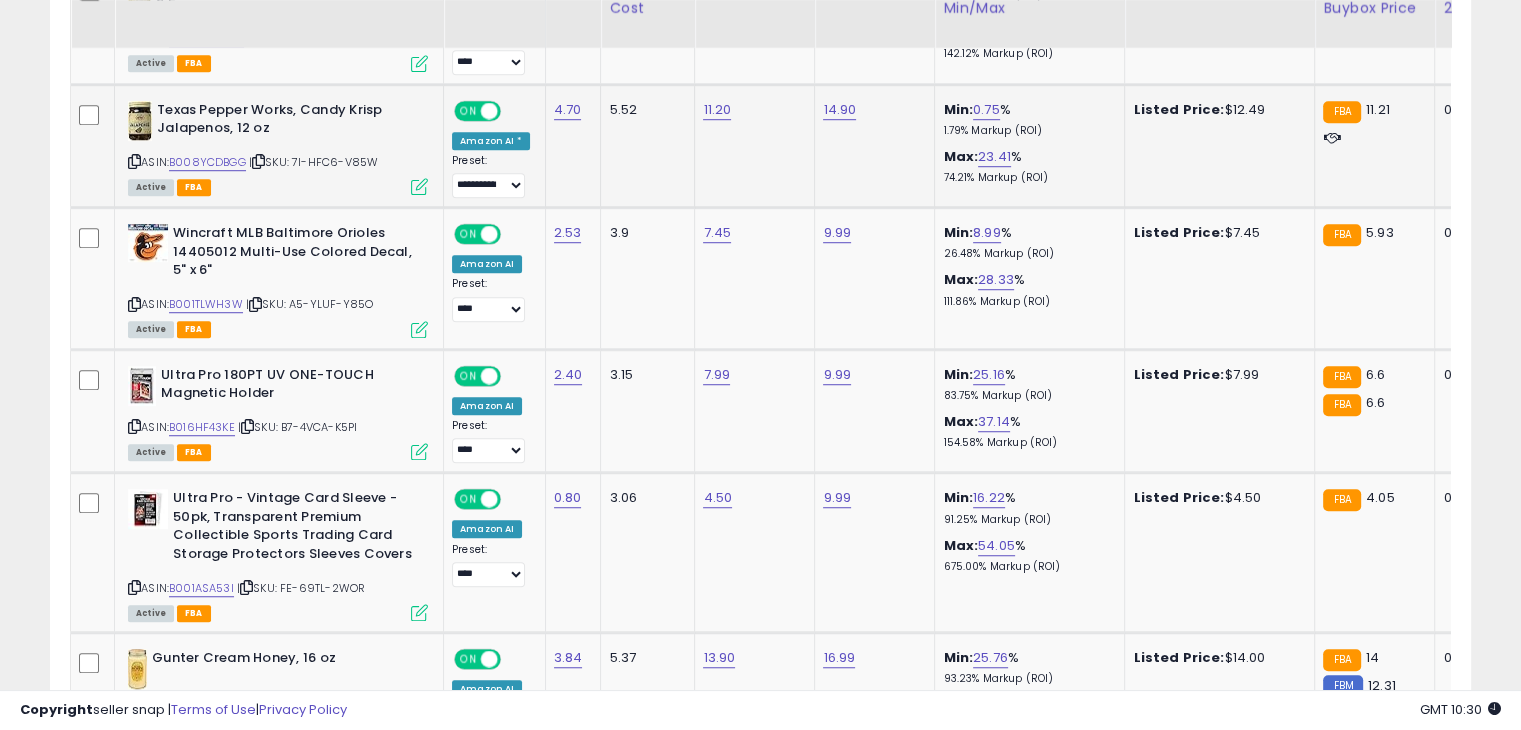 scroll, scrollTop: 1388, scrollLeft: 0, axis: vertical 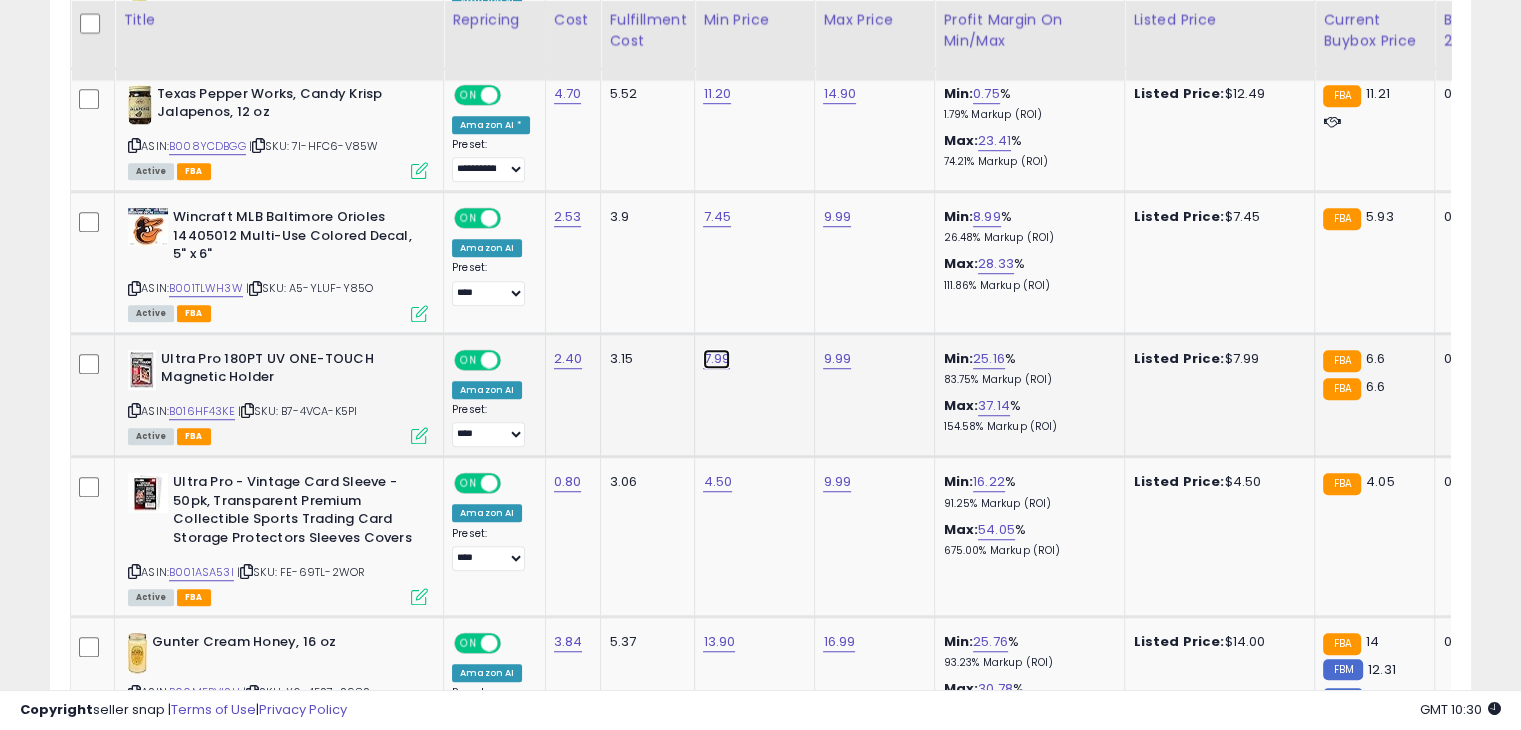 click on "7.99" at bounding box center (716, -314) 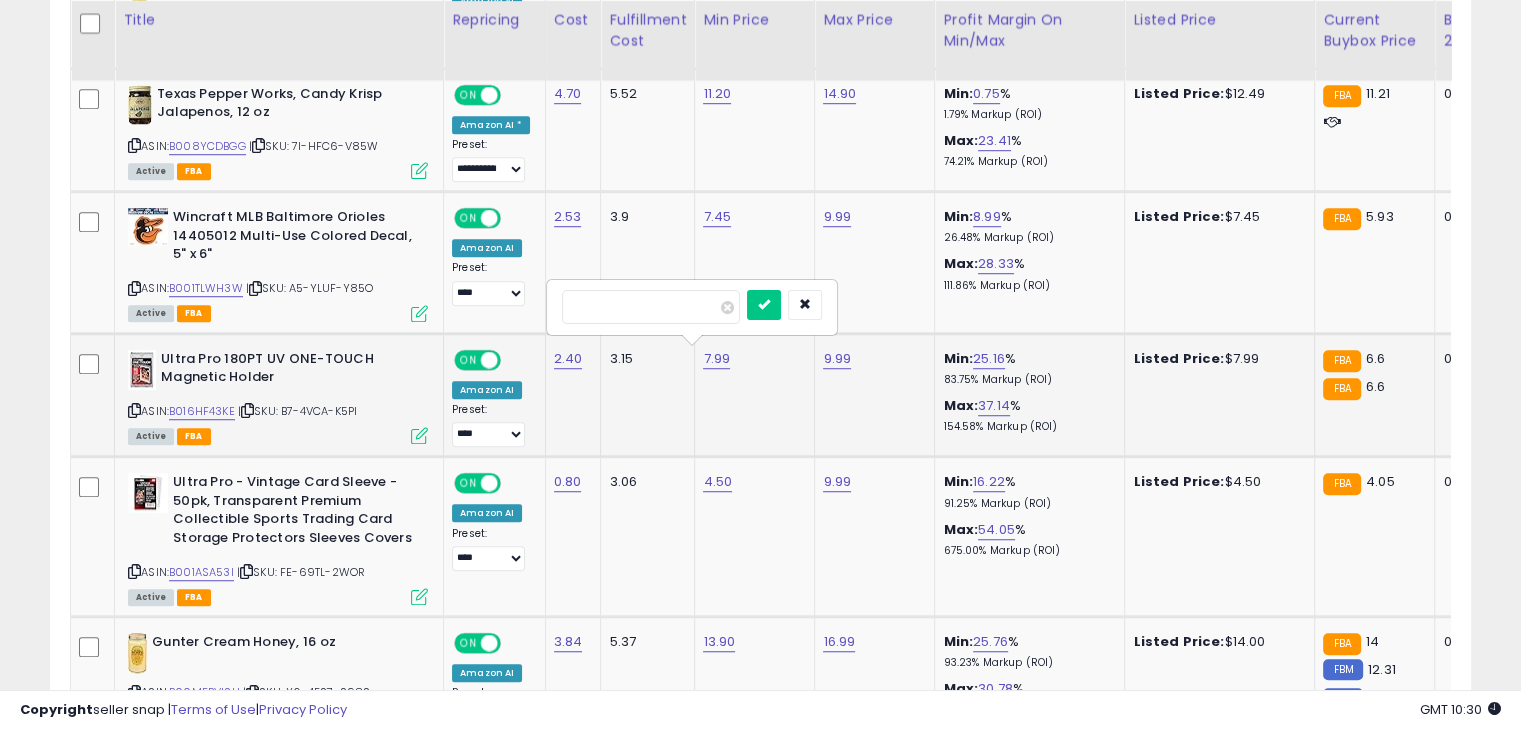 drag, startPoint x: 679, startPoint y: 308, endPoint x: 654, endPoint y: 305, distance: 25.179358 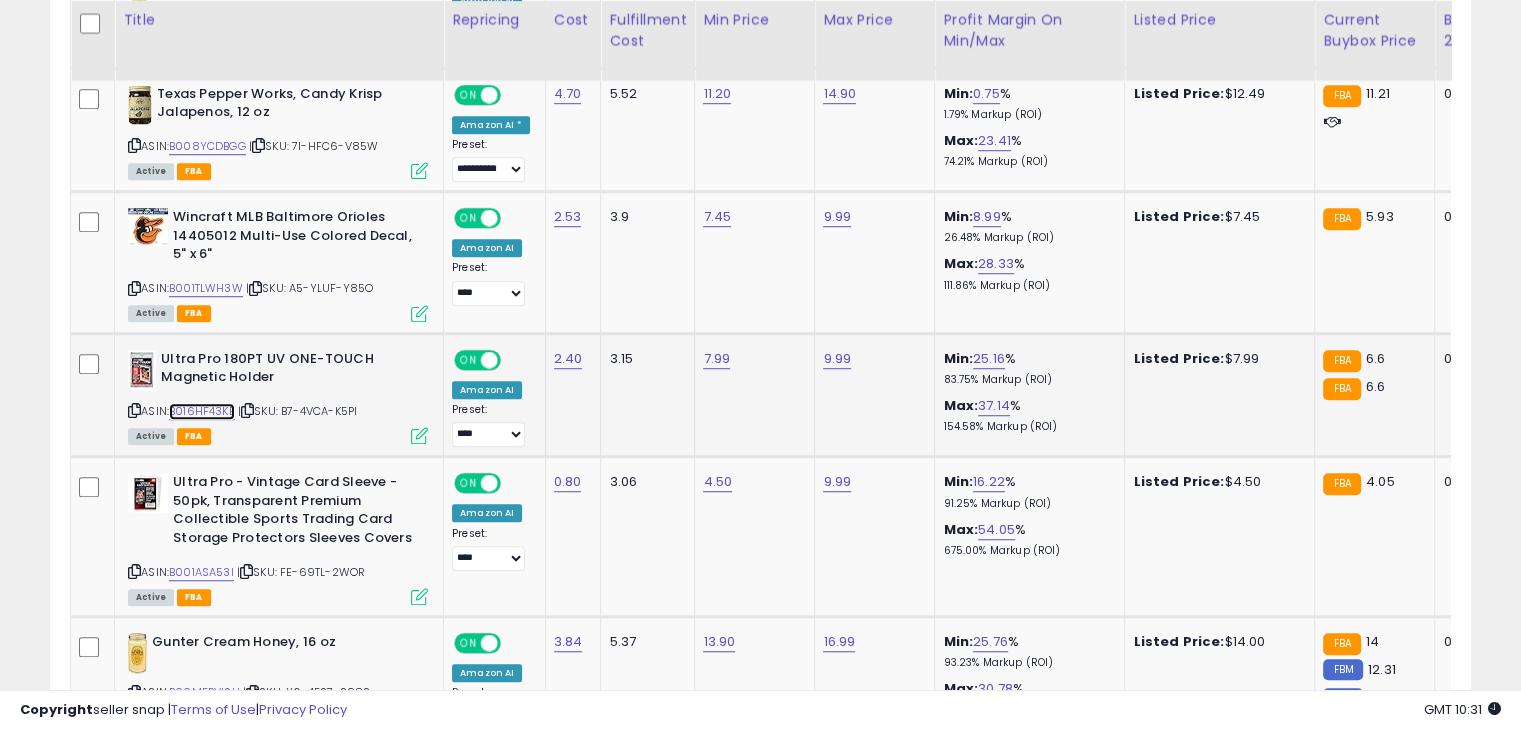 click on "B016HF43KE" at bounding box center [202, 411] 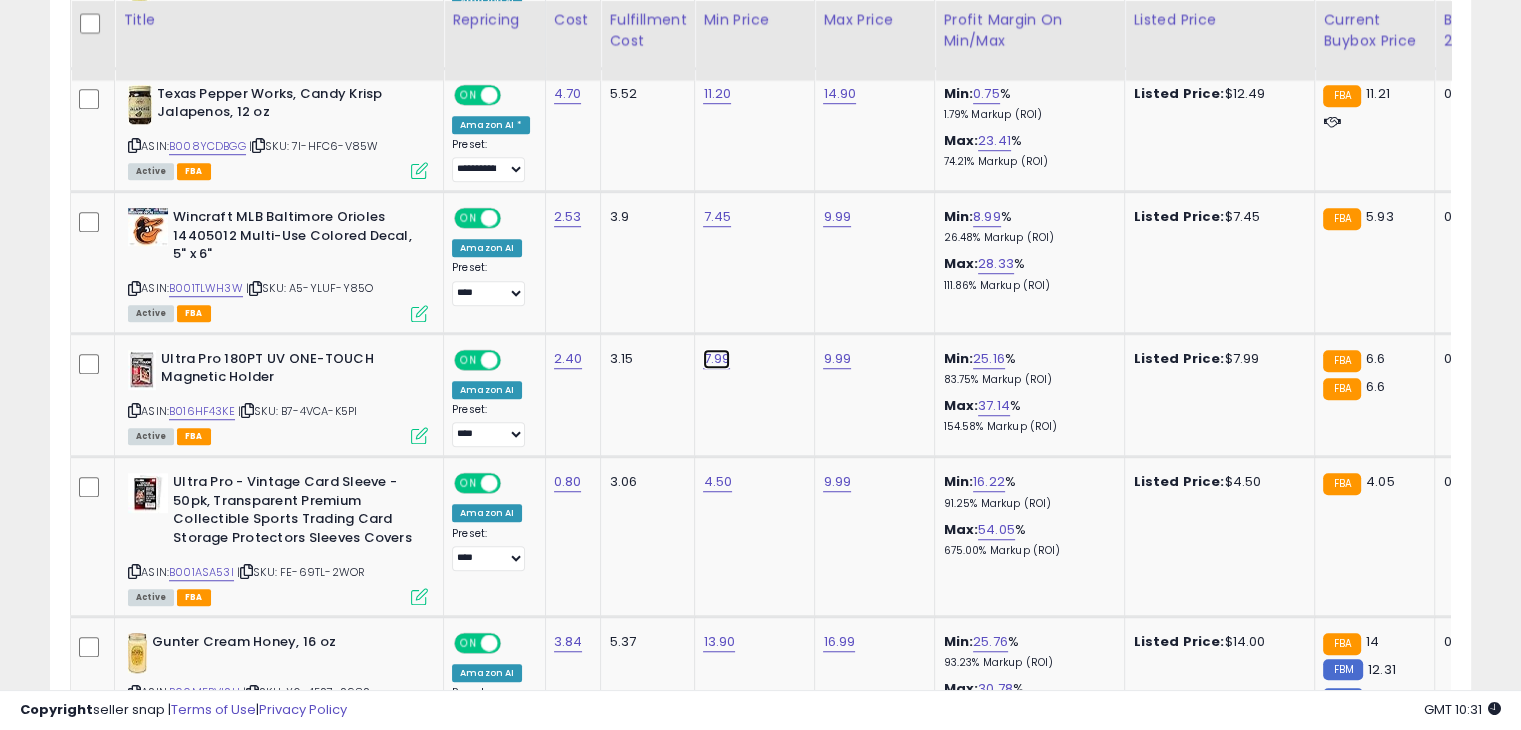 click on "7.99" at bounding box center [716, -314] 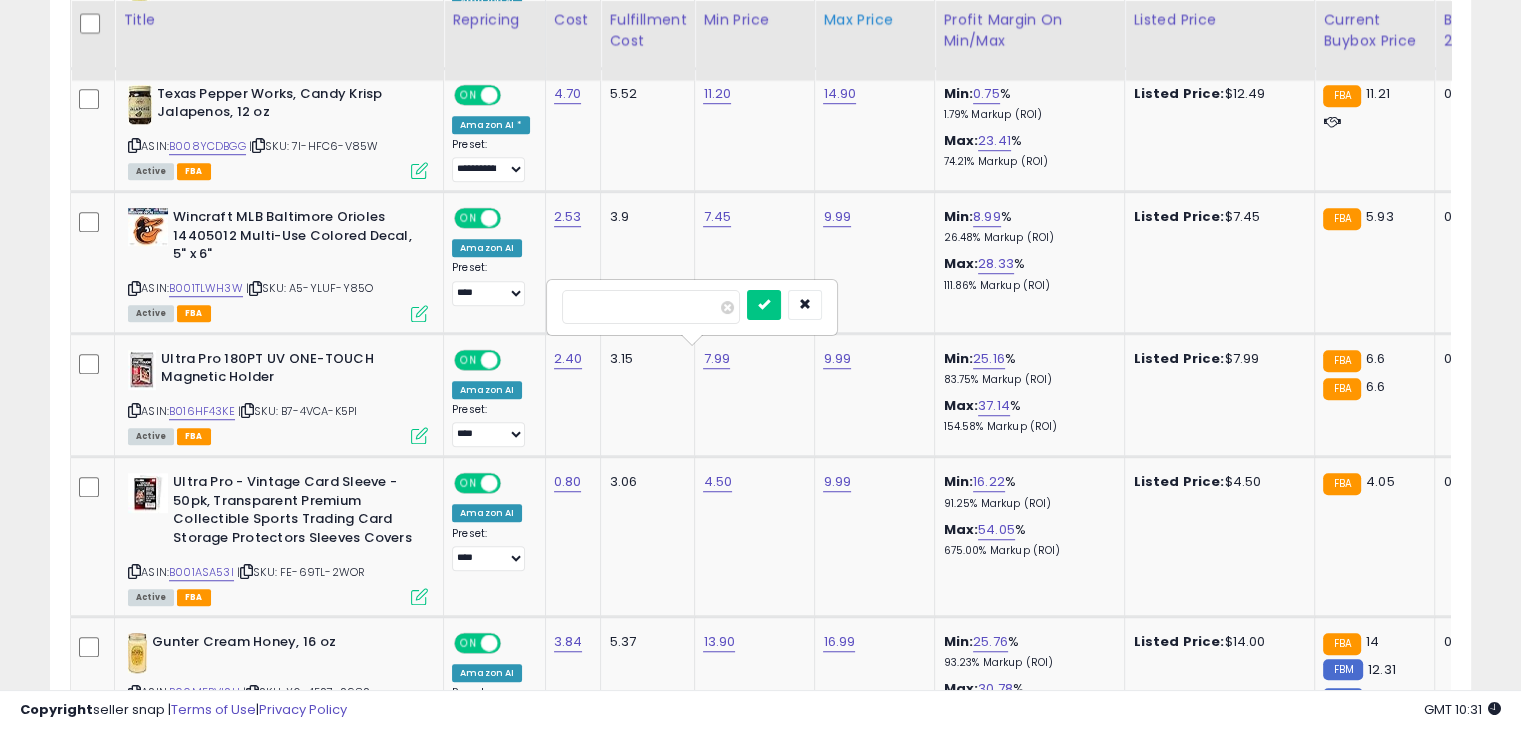 type on "***" 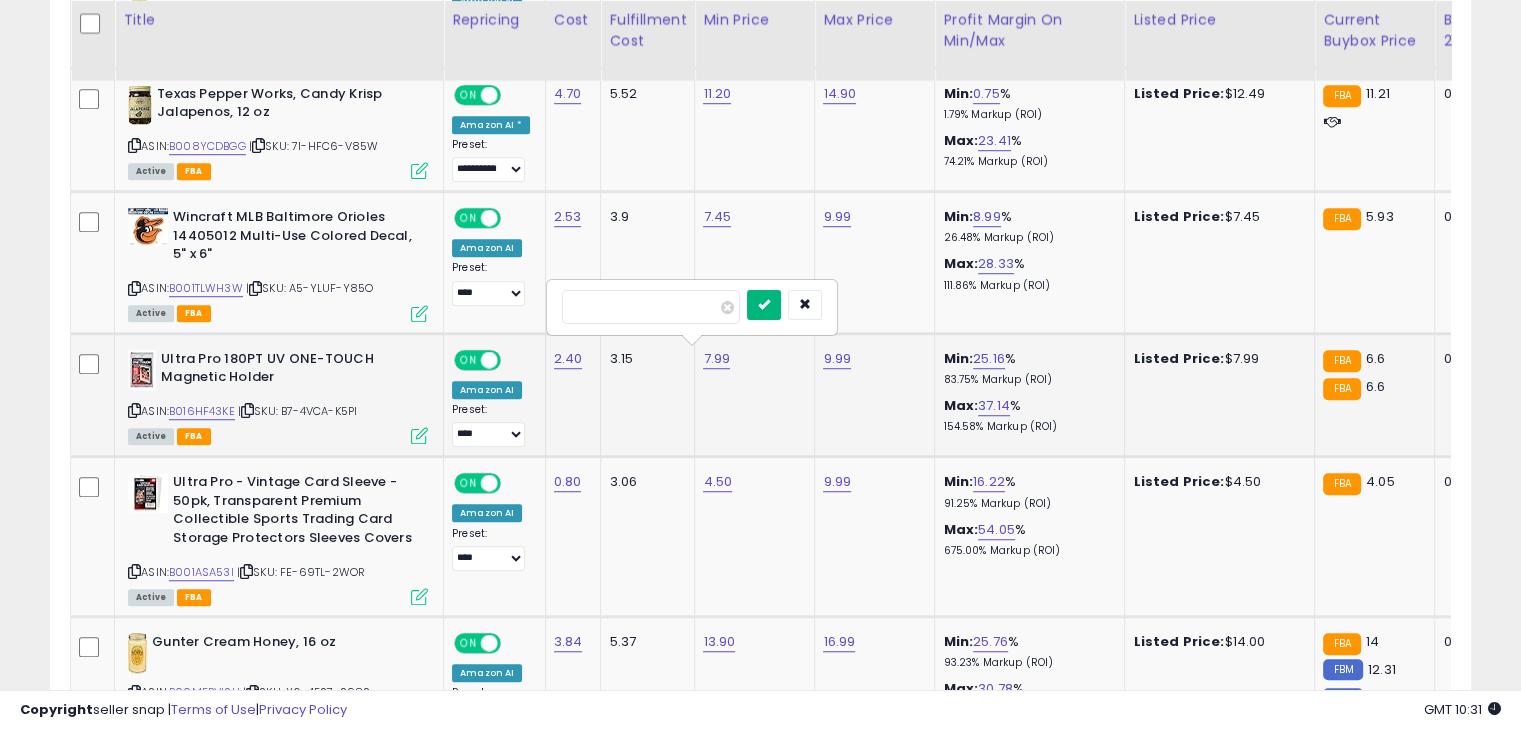click at bounding box center (764, 304) 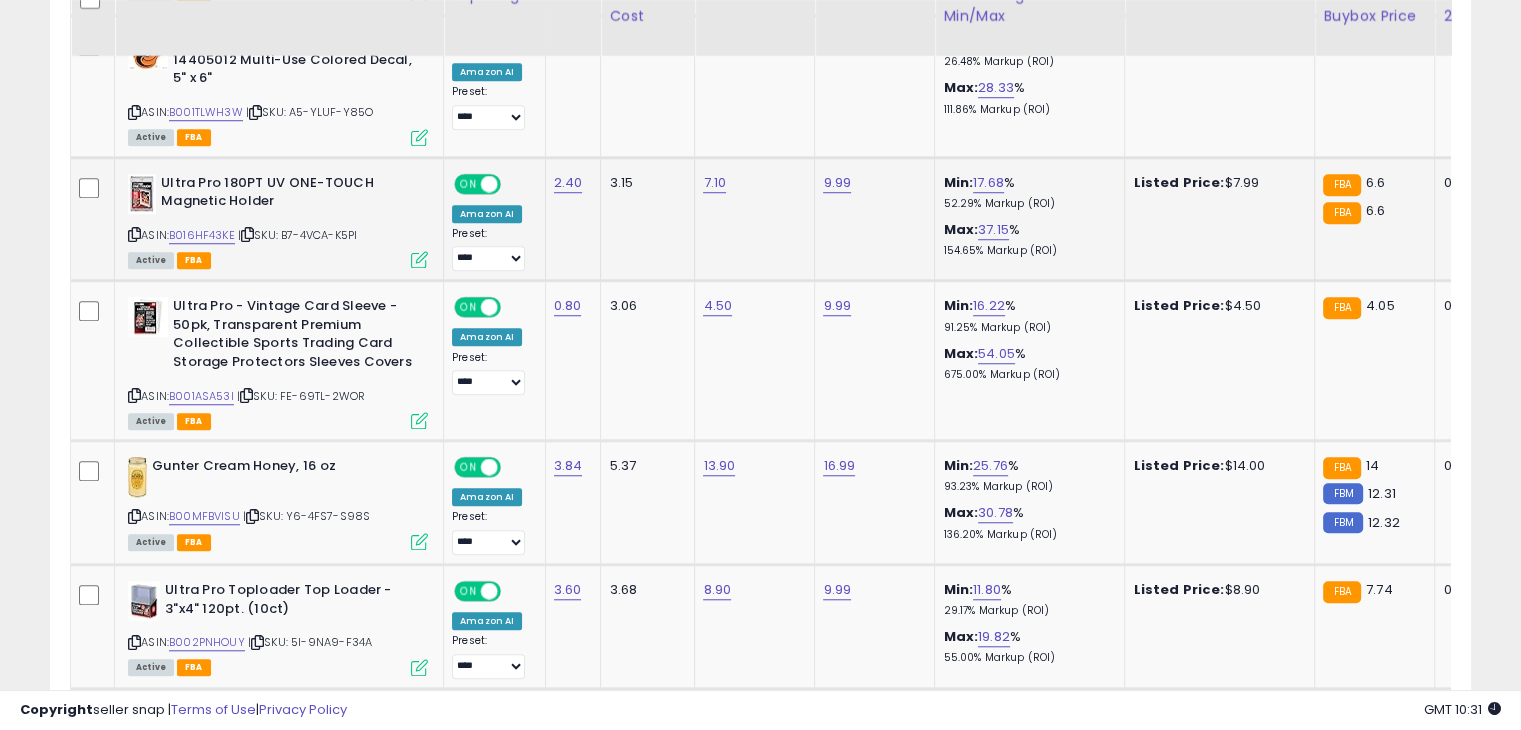 scroll, scrollTop: 1572, scrollLeft: 0, axis: vertical 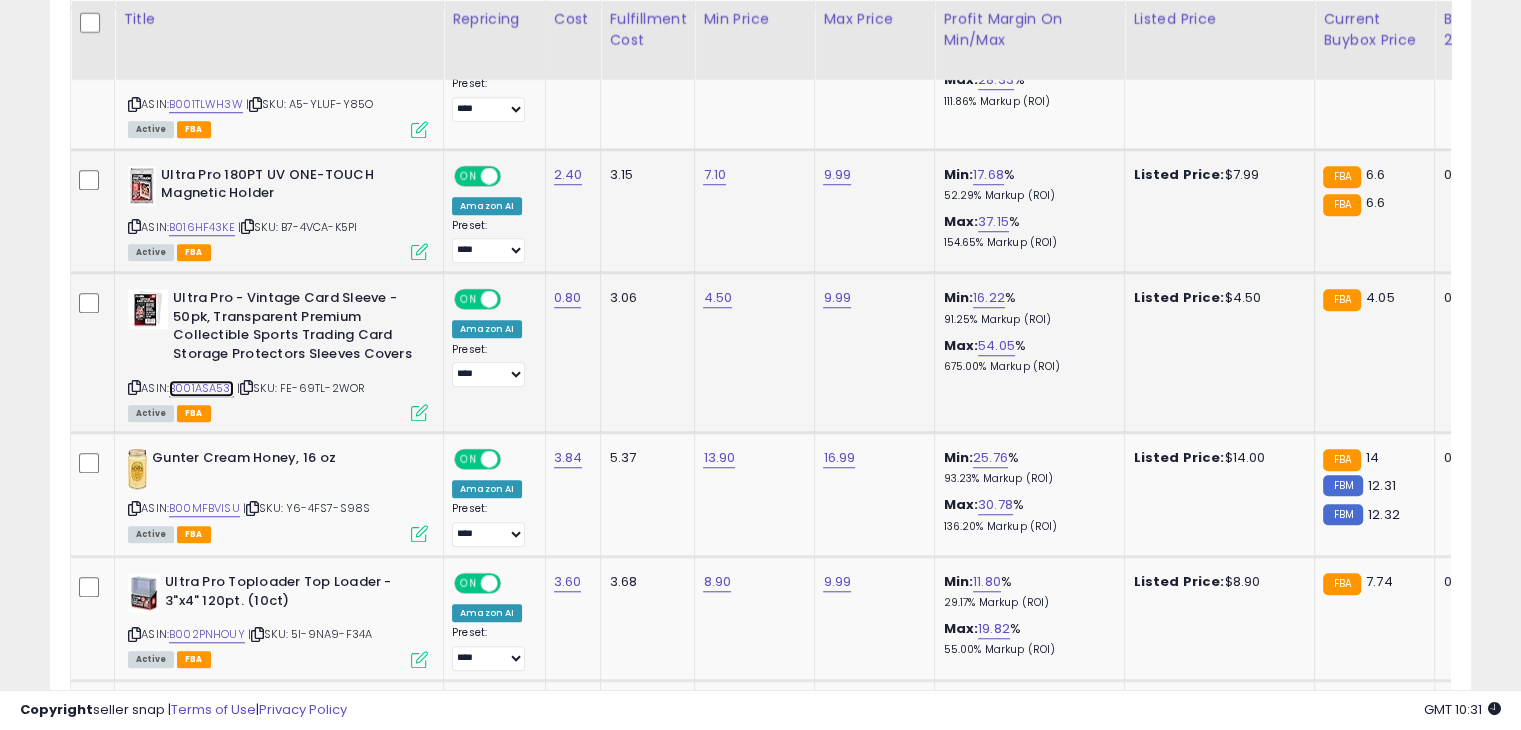 click on "B001ASA53I" at bounding box center (201, 388) 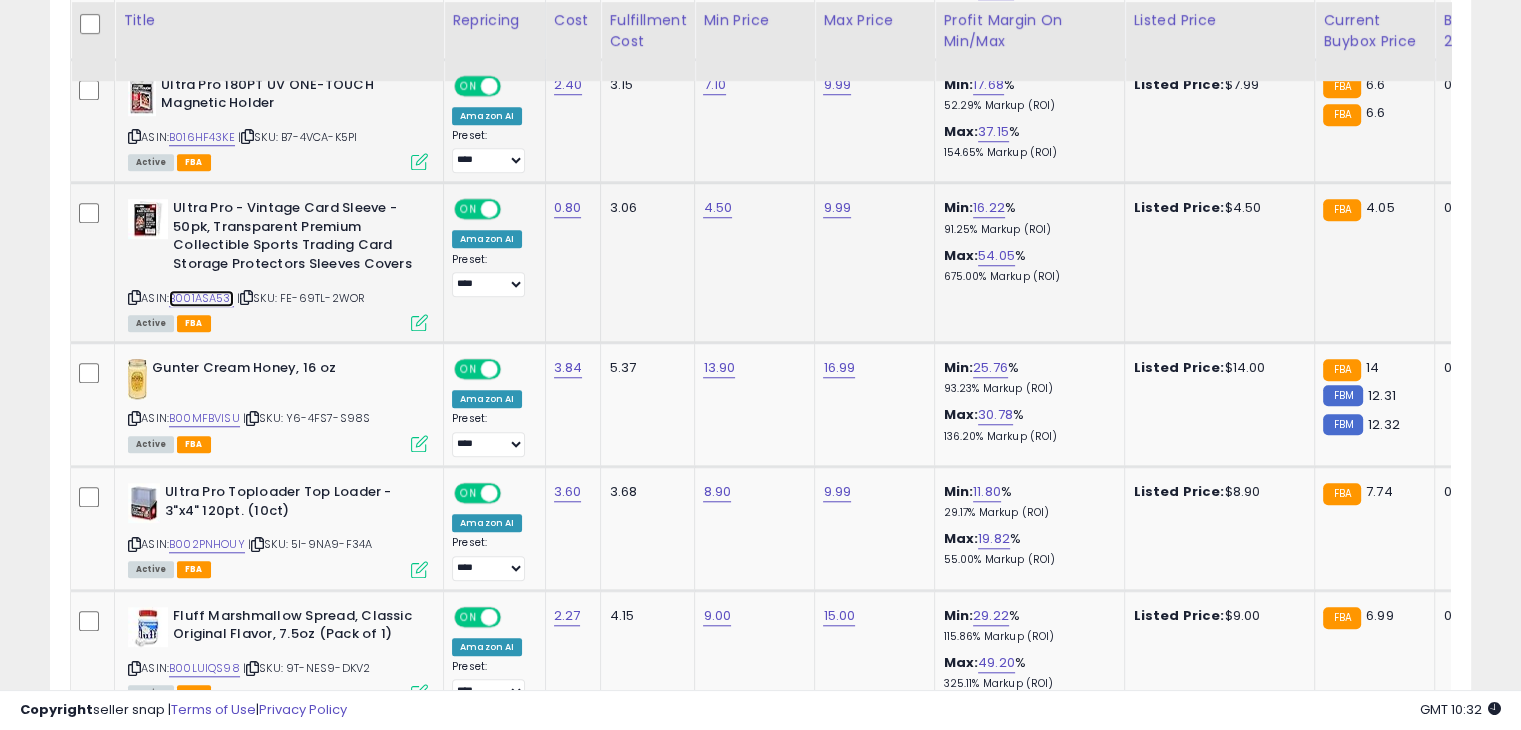 scroll, scrollTop: 1663, scrollLeft: 0, axis: vertical 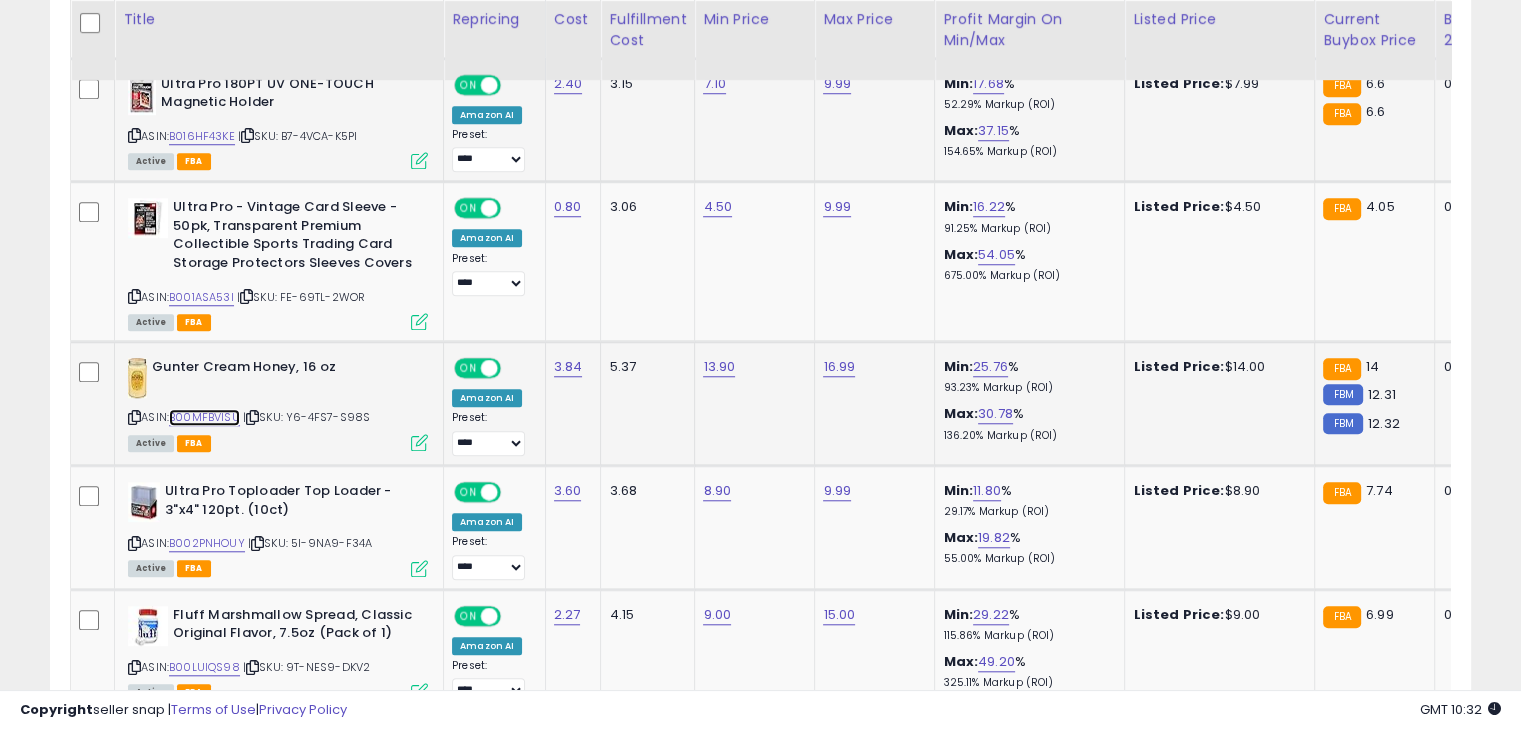 click on "B00MFBVISU" at bounding box center [204, 417] 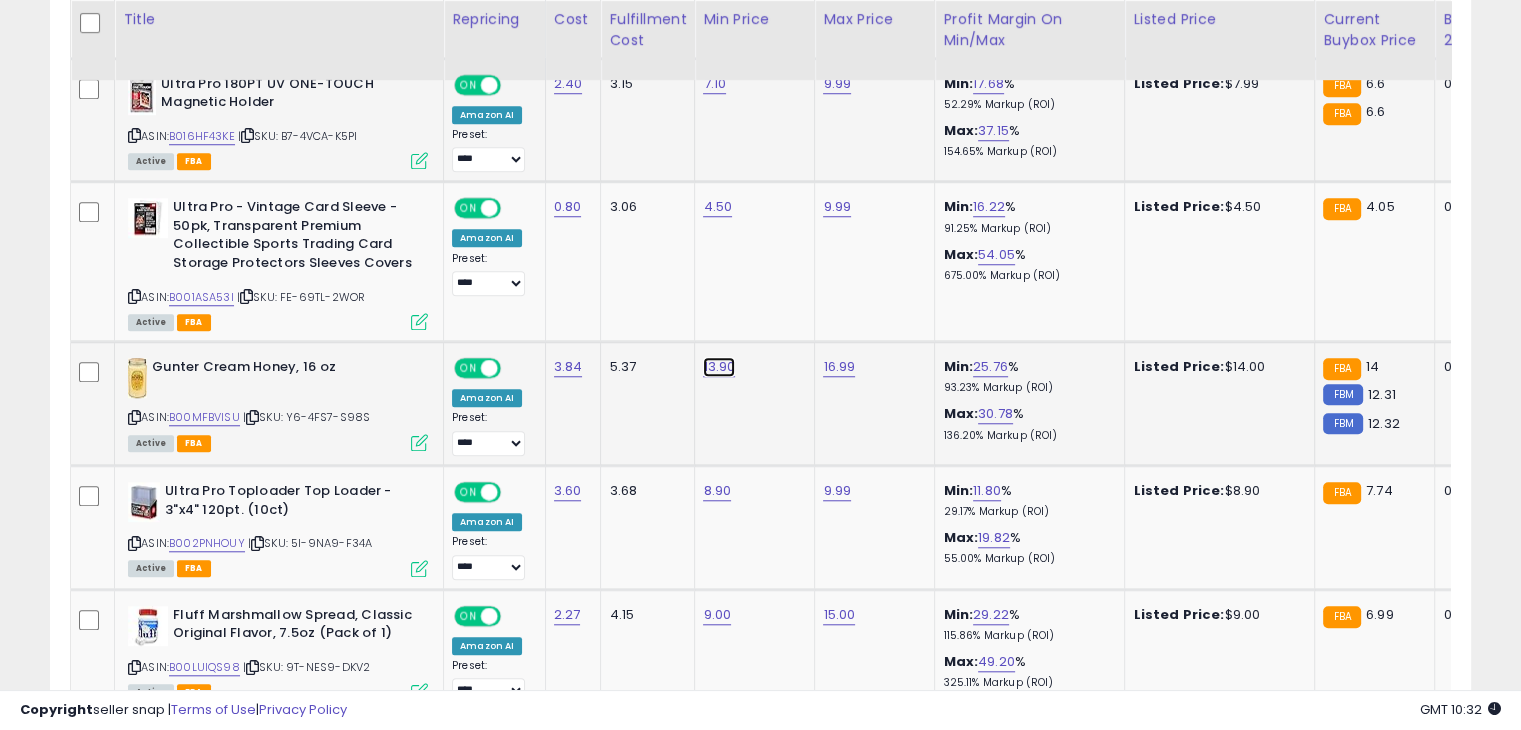 click on "13.90" at bounding box center [716, -589] 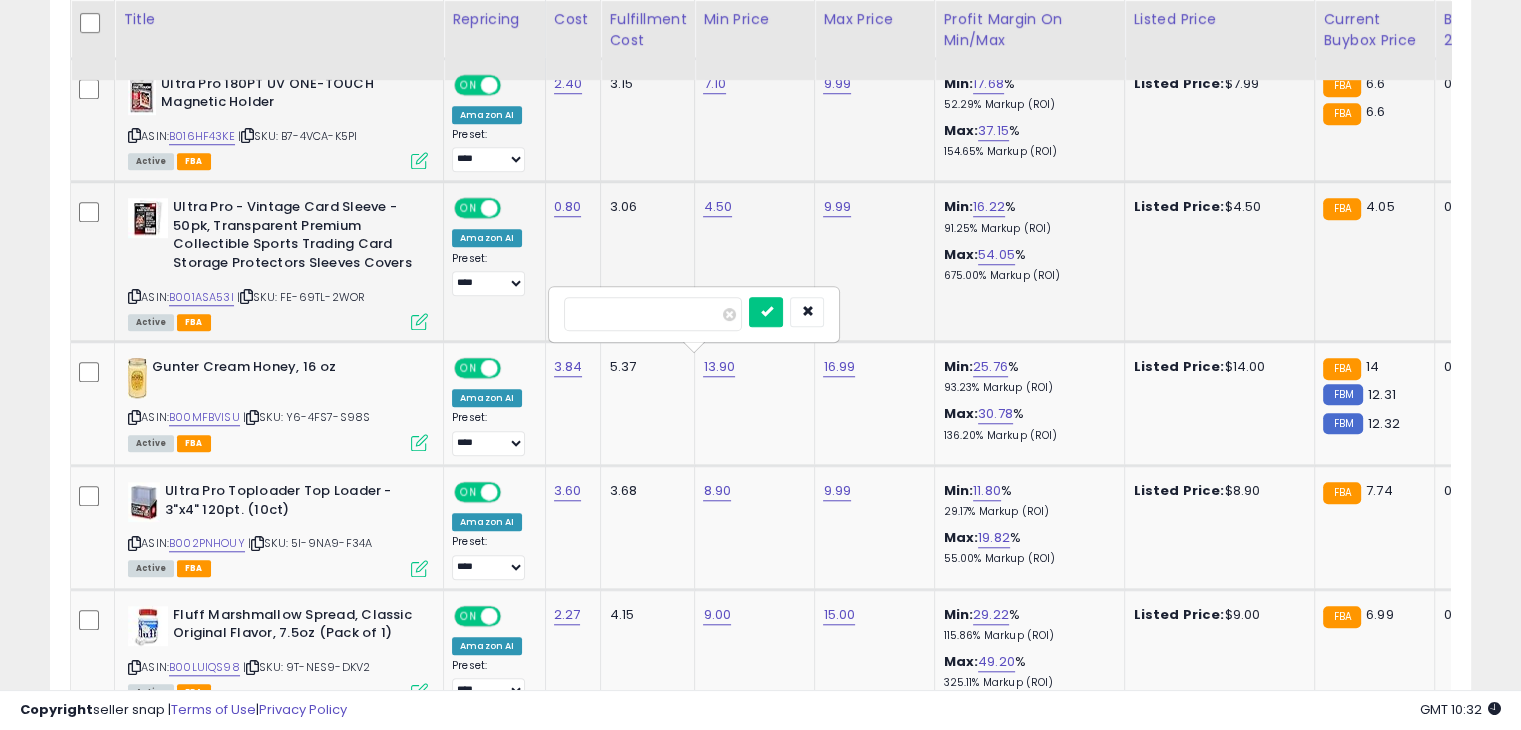 drag, startPoint x: 683, startPoint y: 296, endPoint x: 504, endPoint y: 302, distance: 179.10052 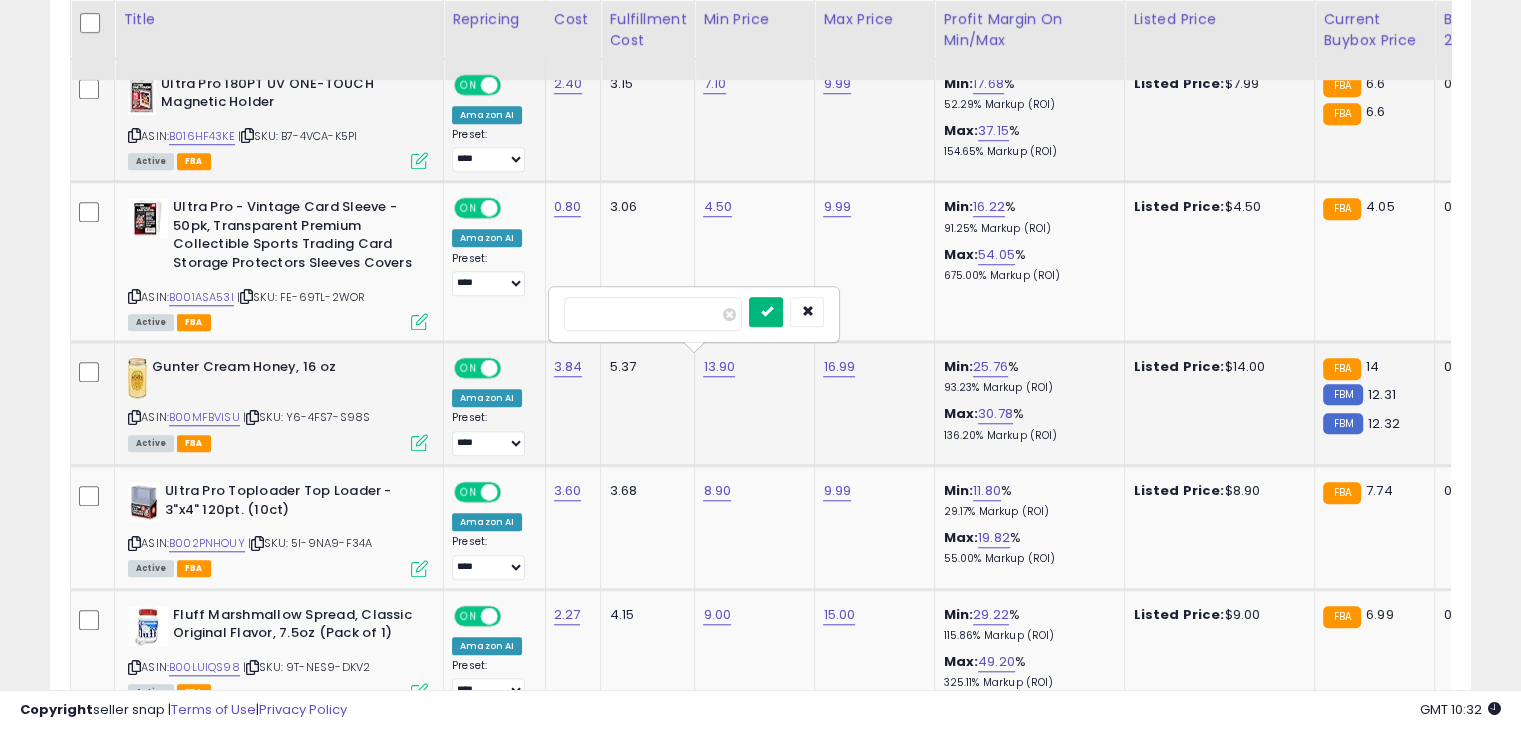 type on "****" 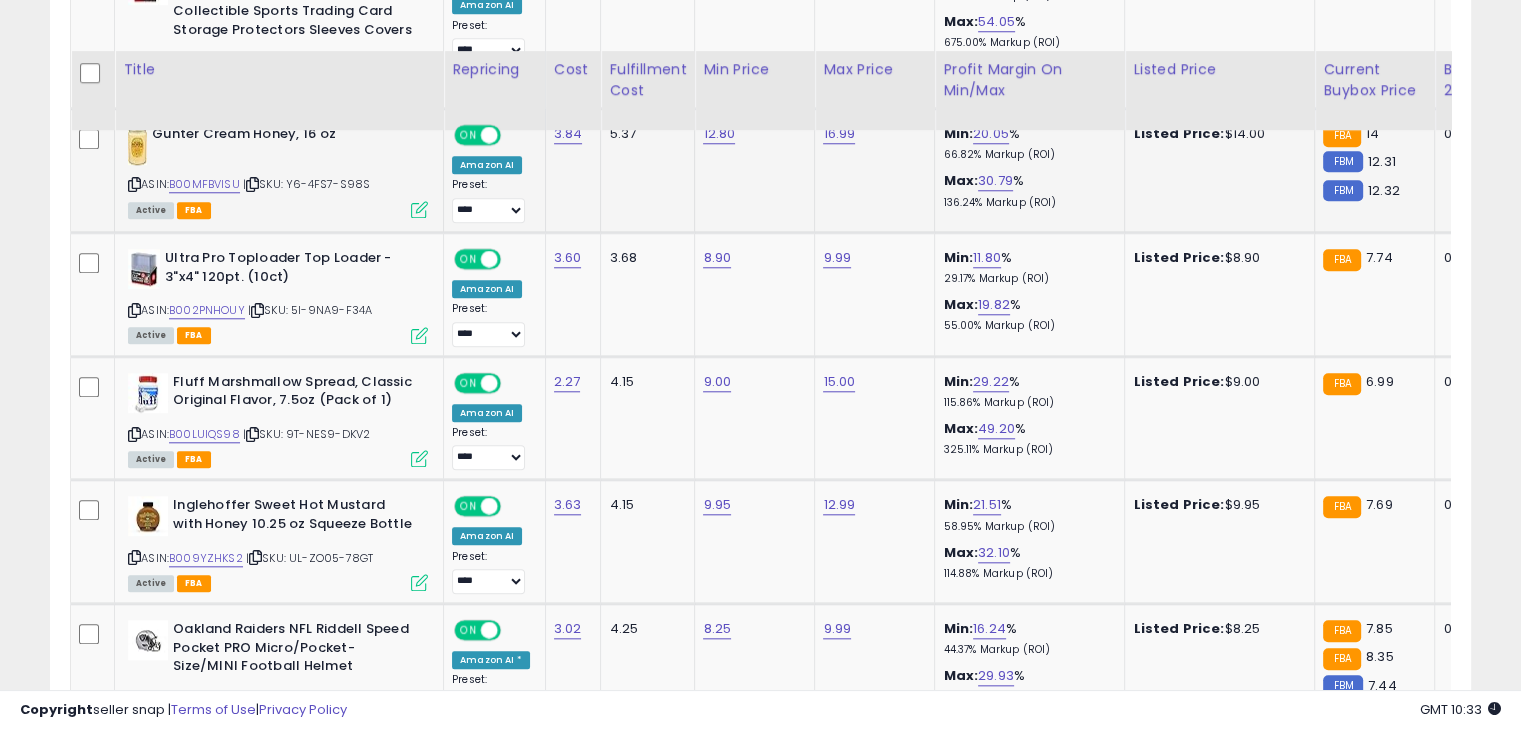 scroll, scrollTop: 1958, scrollLeft: 0, axis: vertical 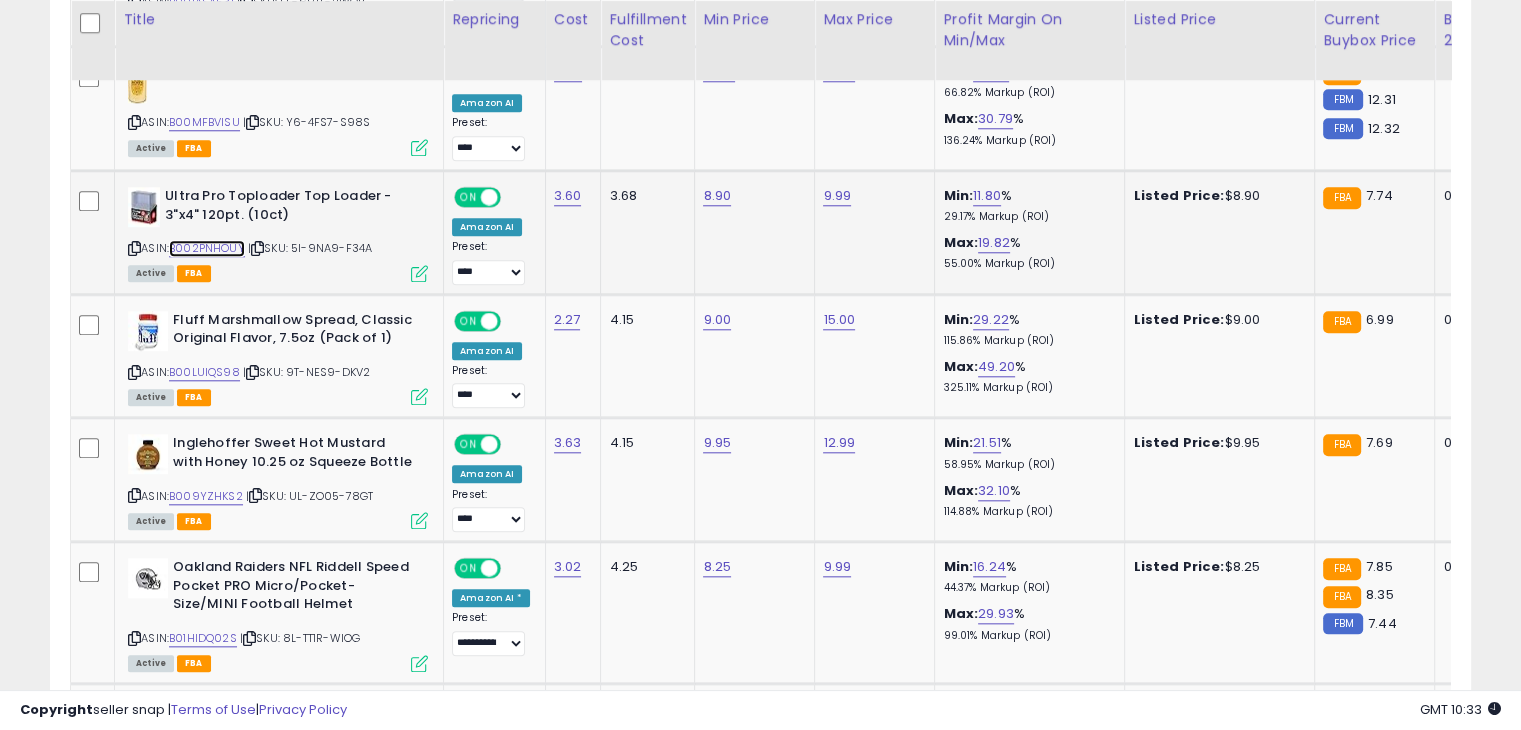 click on "B002PNHOUY" at bounding box center (207, 248) 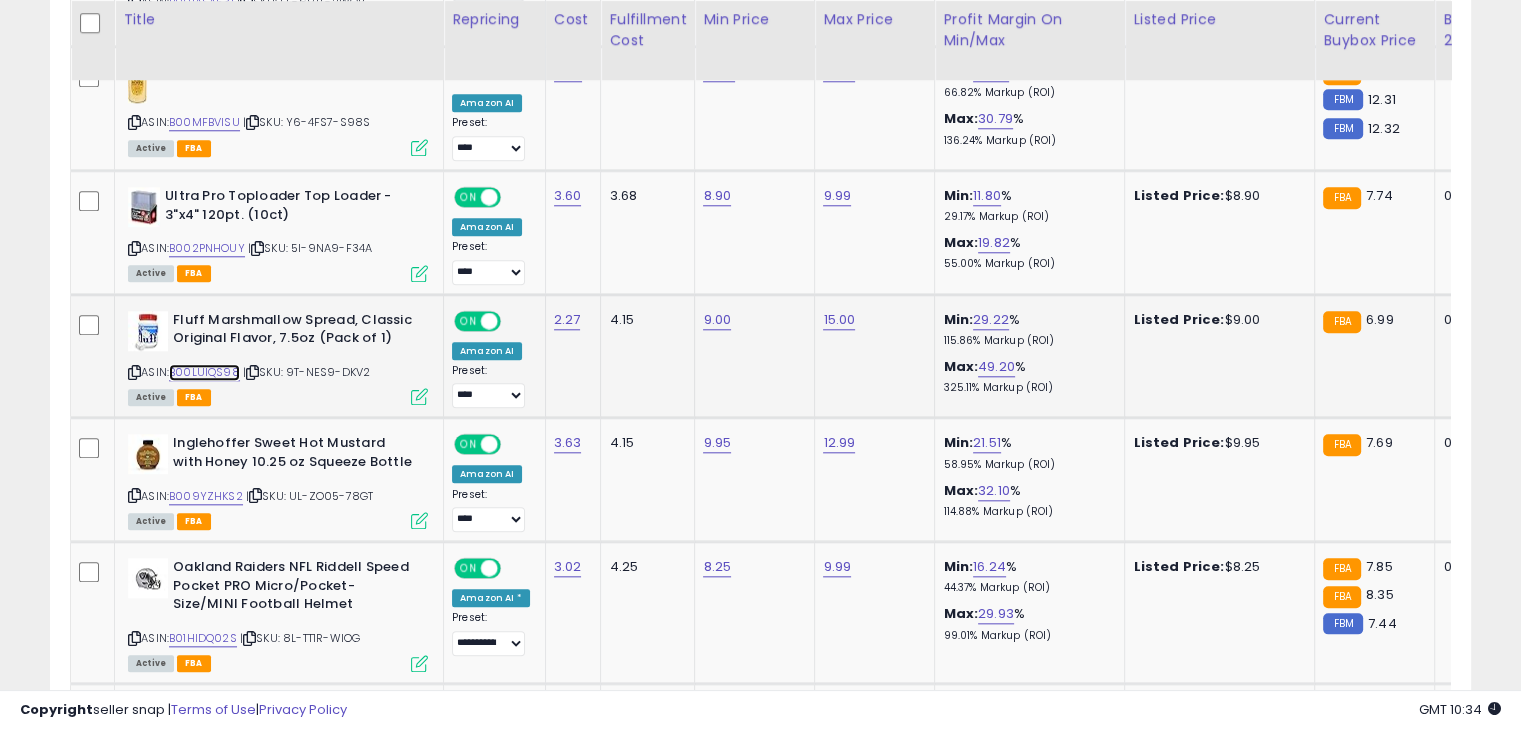 click on "B00LUIQS98" at bounding box center [204, 372] 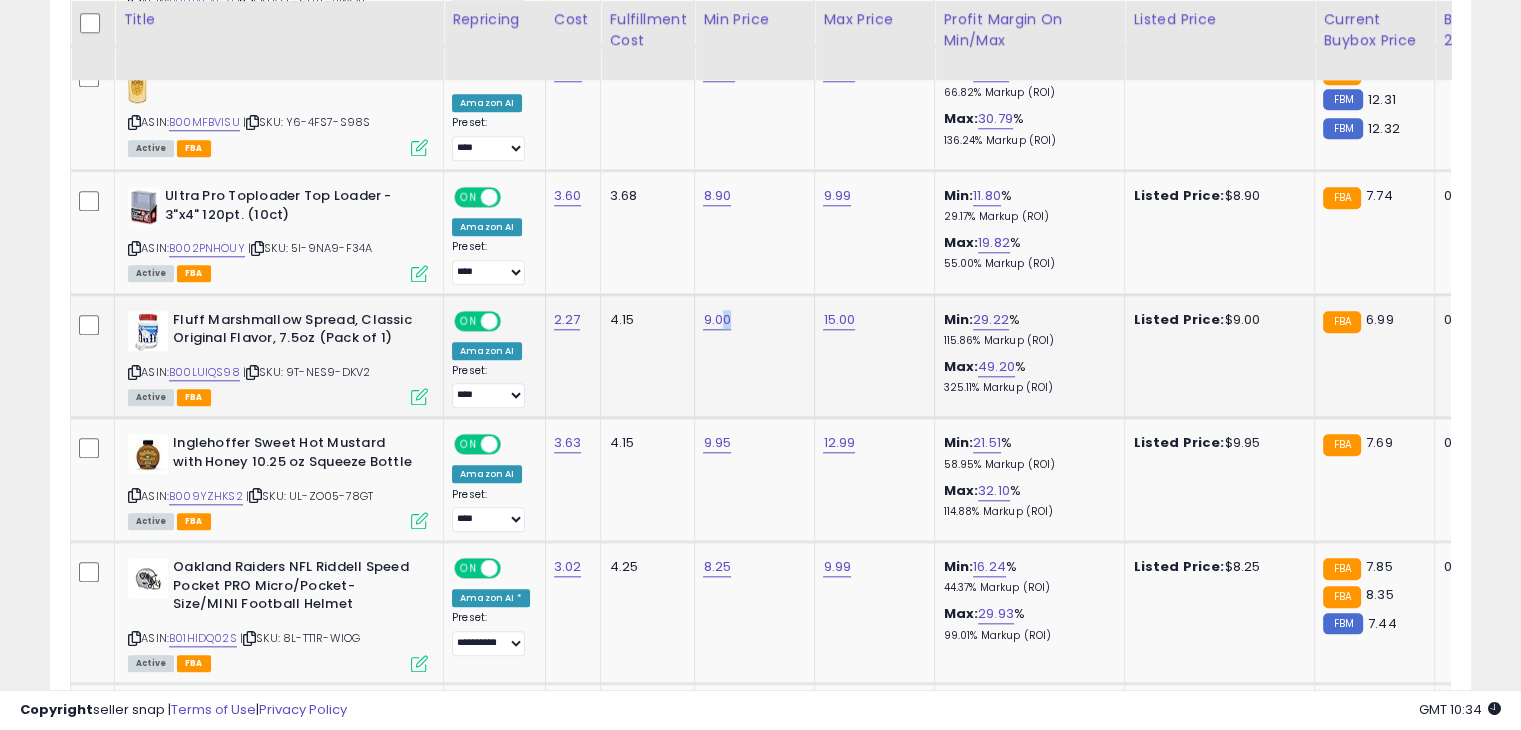drag, startPoint x: 725, startPoint y: 313, endPoint x: 712, endPoint y: 311, distance: 13.152946 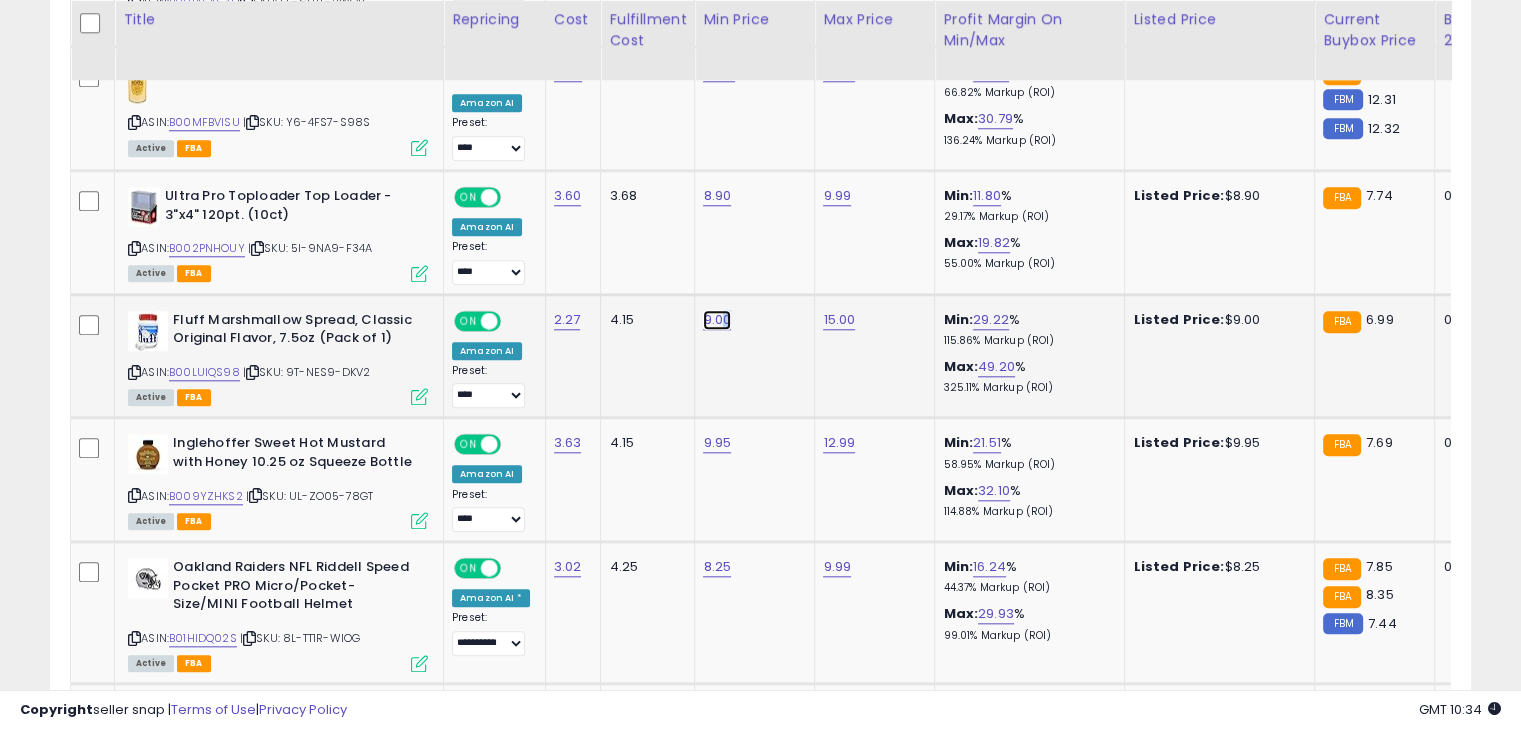 click on "9.00" at bounding box center [716, -884] 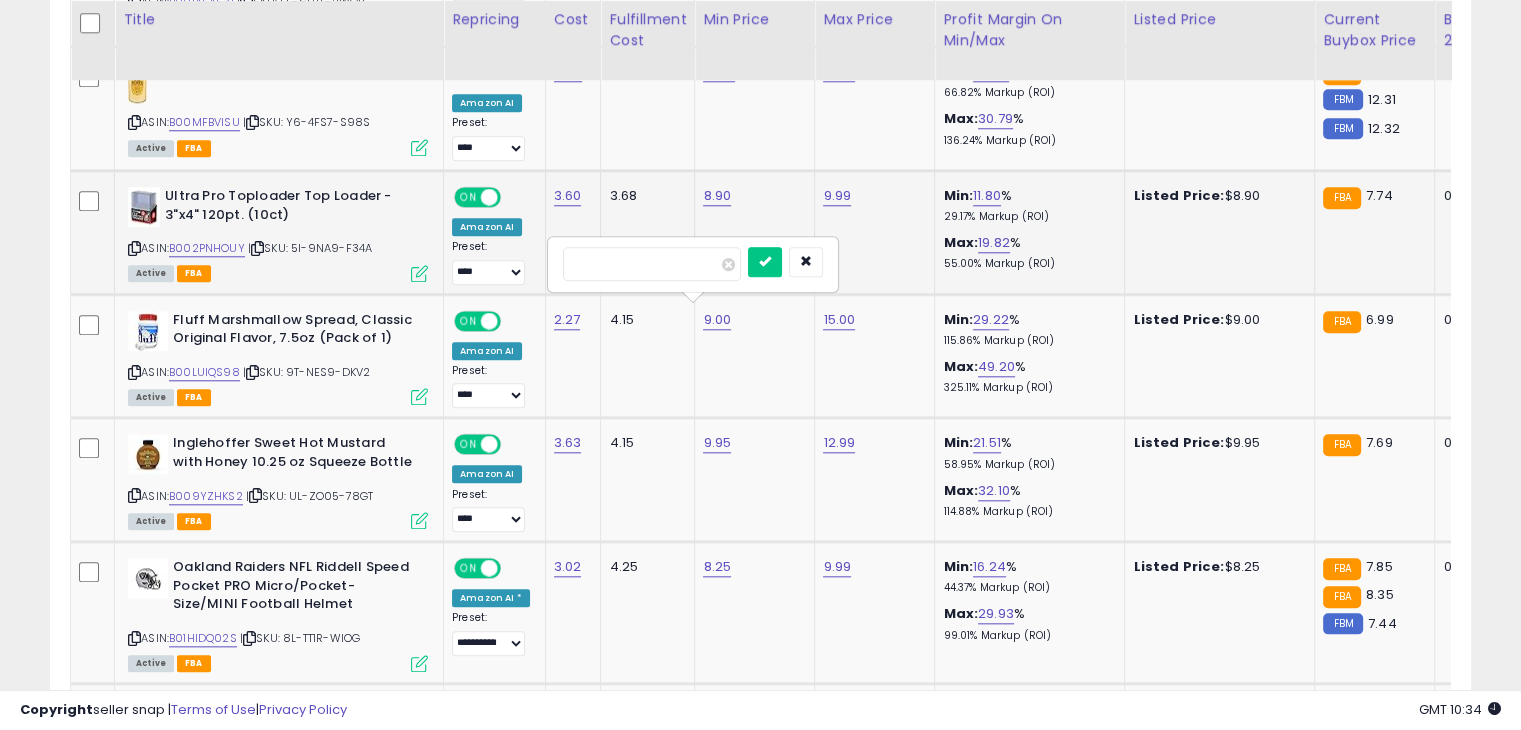 drag, startPoint x: 671, startPoint y: 271, endPoint x: 174, endPoint y: 268, distance: 497.00906 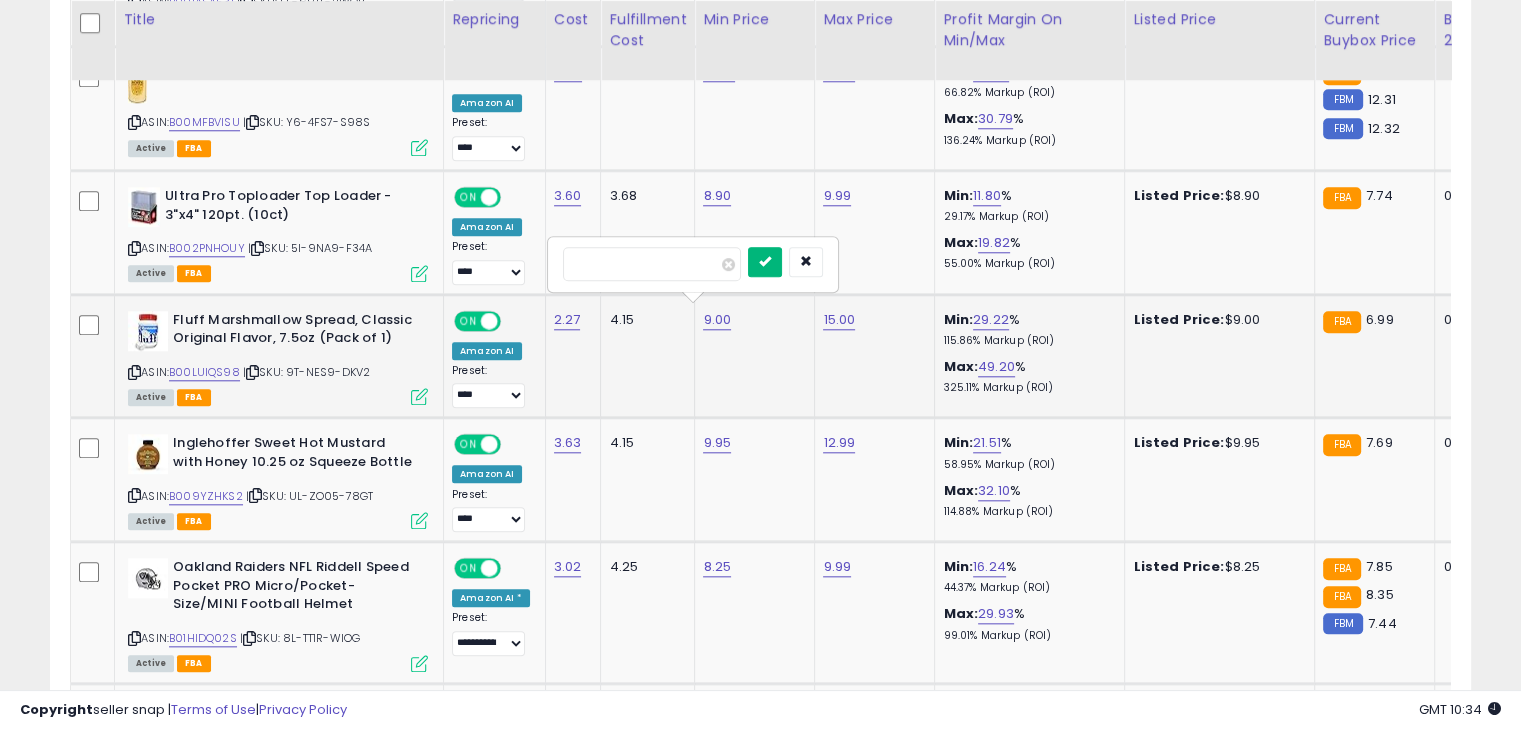 type on "****" 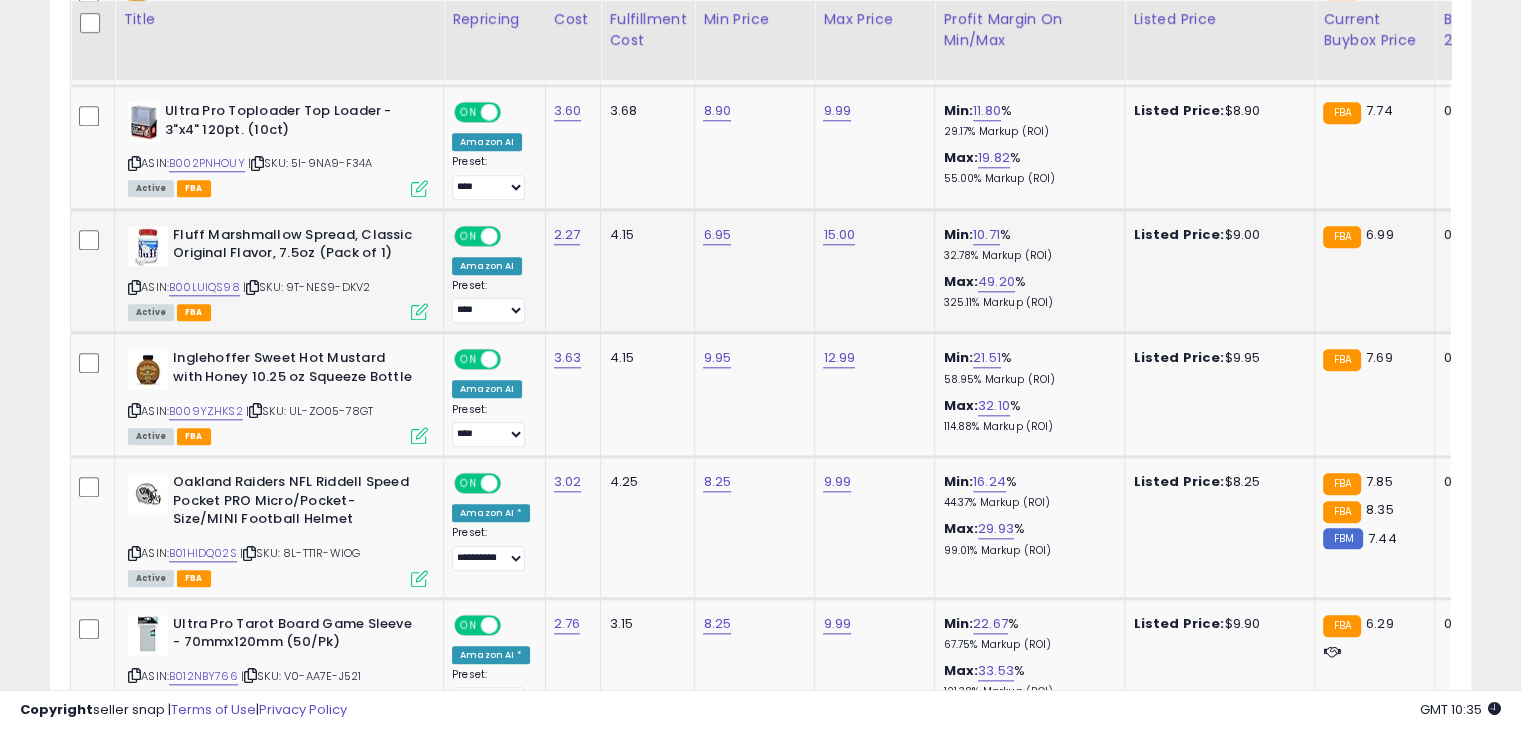 scroll, scrollTop: 2044, scrollLeft: 0, axis: vertical 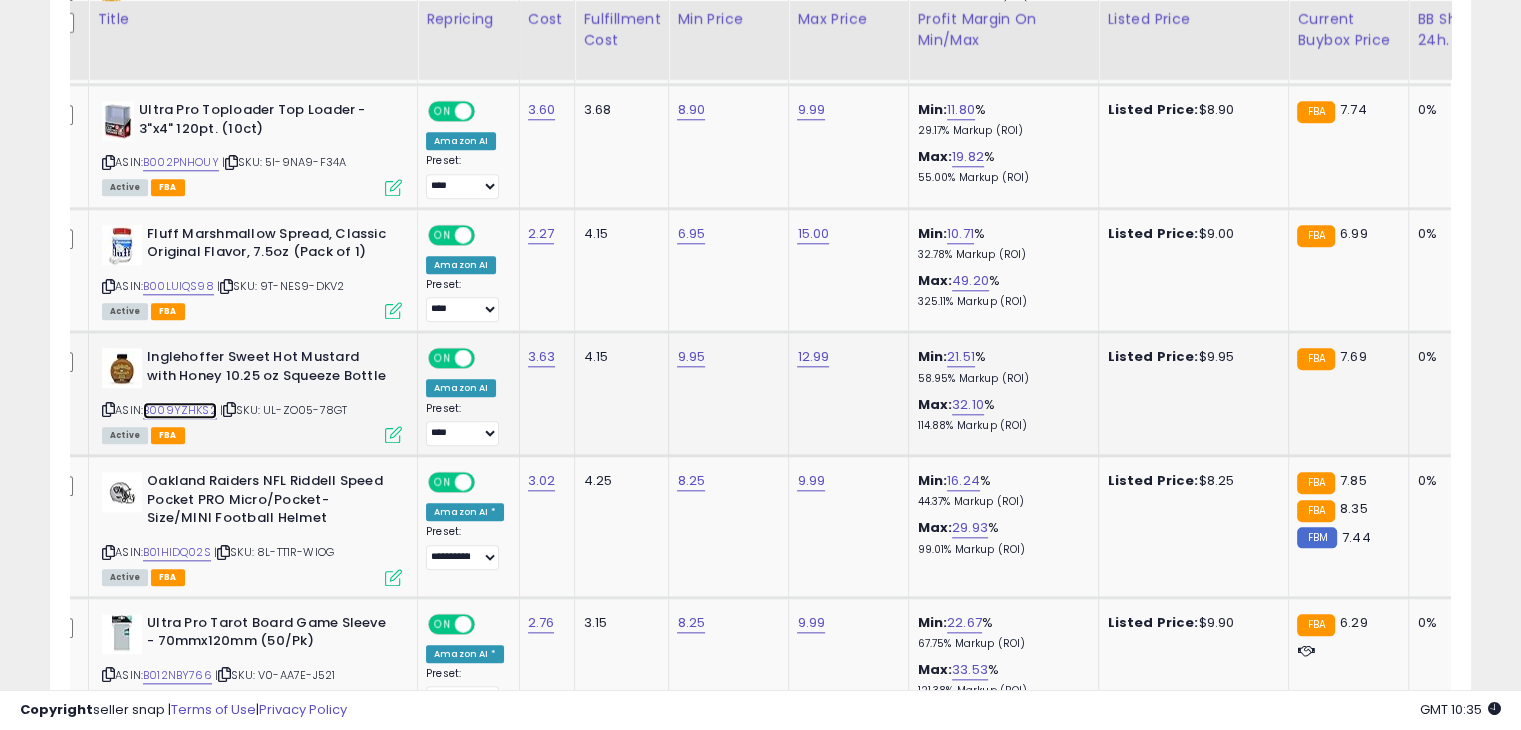 click on "B009YZHKS2" at bounding box center [180, 410] 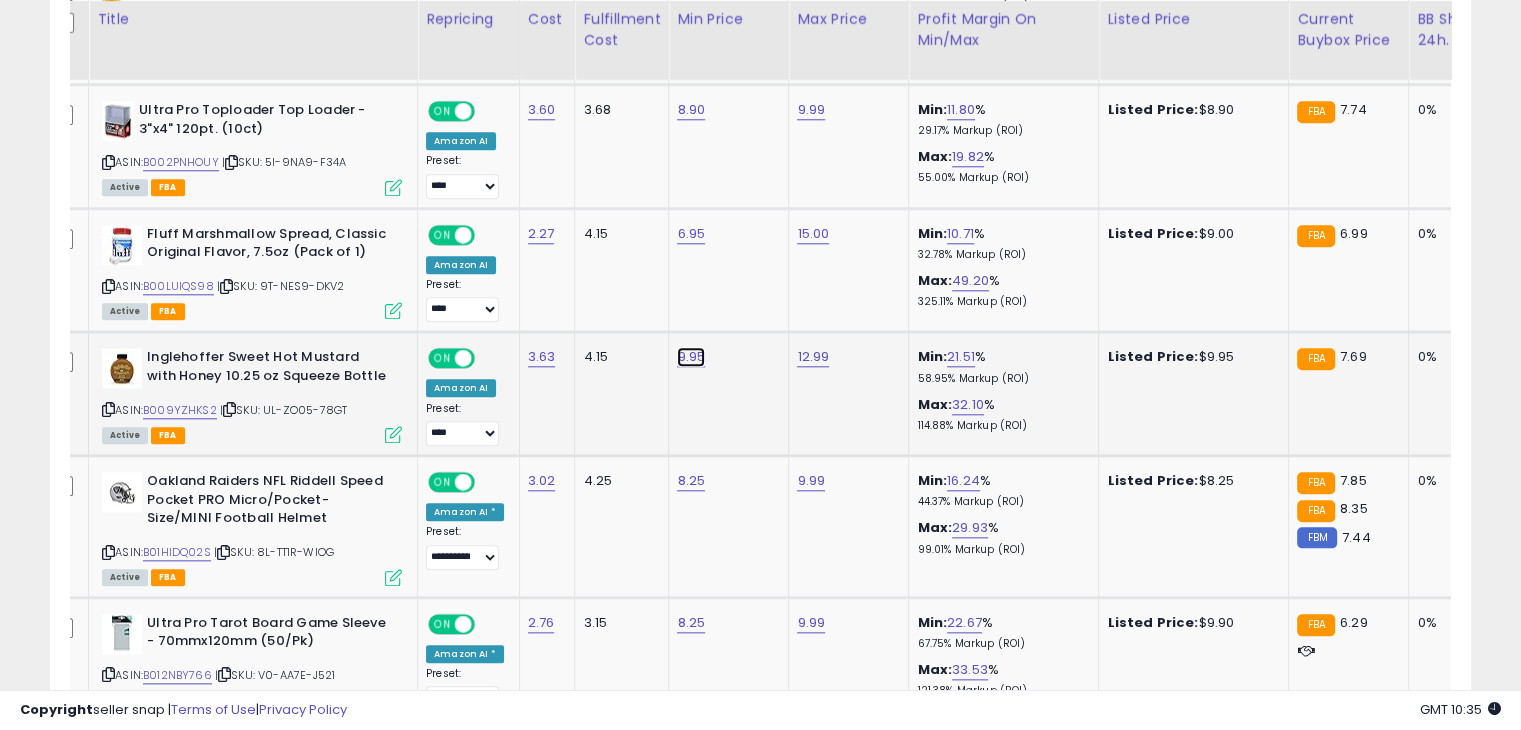 click on "9.95" at bounding box center (690, -970) 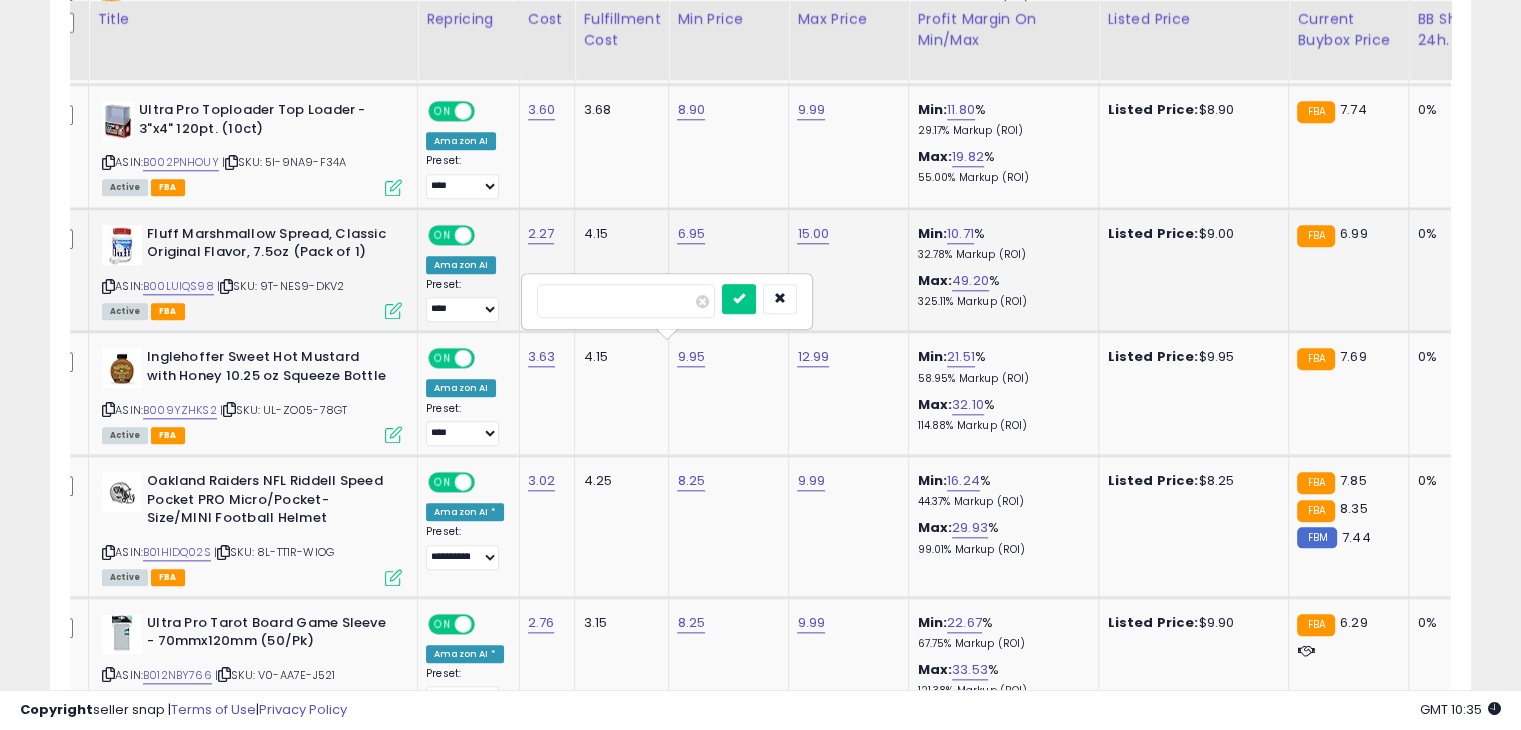 drag, startPoint x: 630, startPoint y: 308, endPoint x: 382, endPoint y: 296, distance: 248.29015 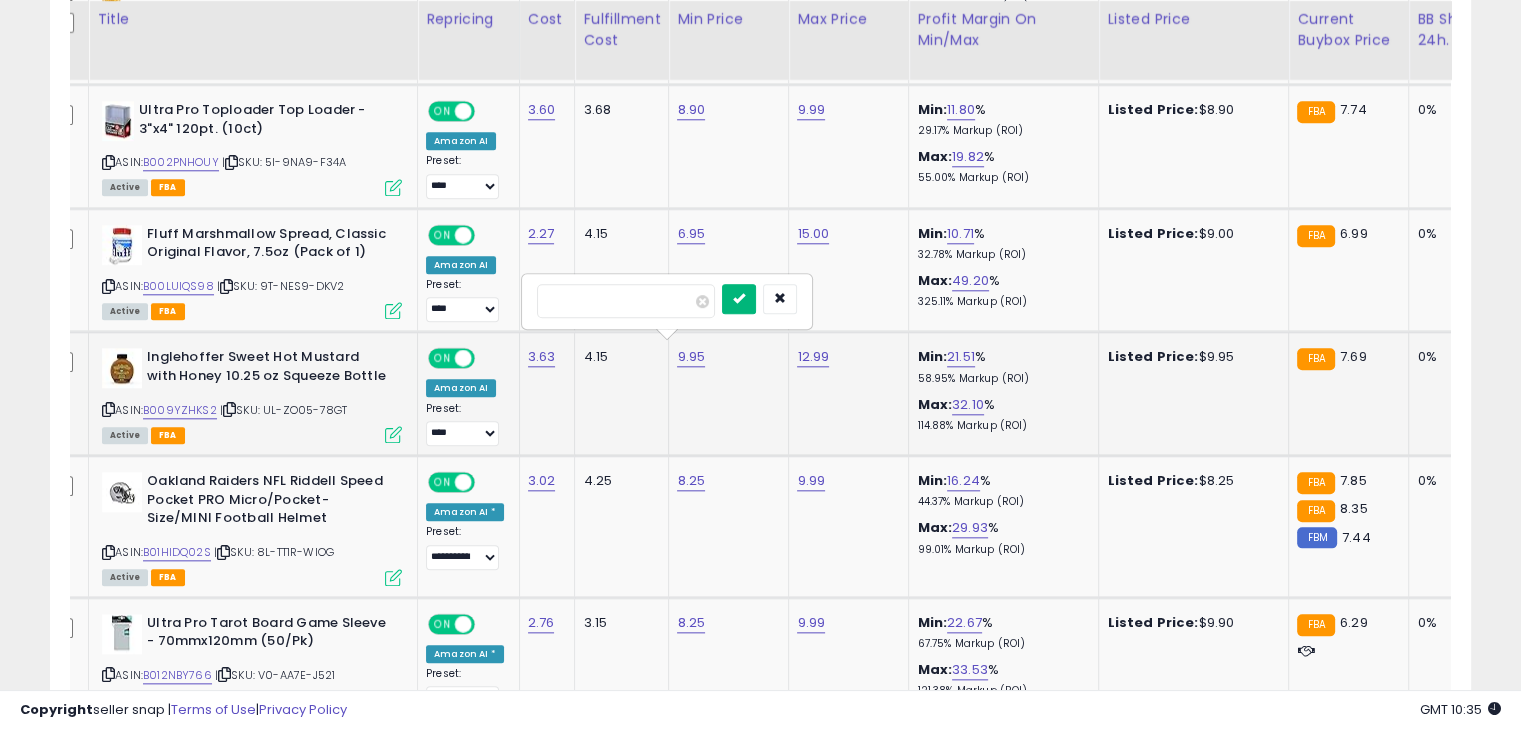 type on "****" 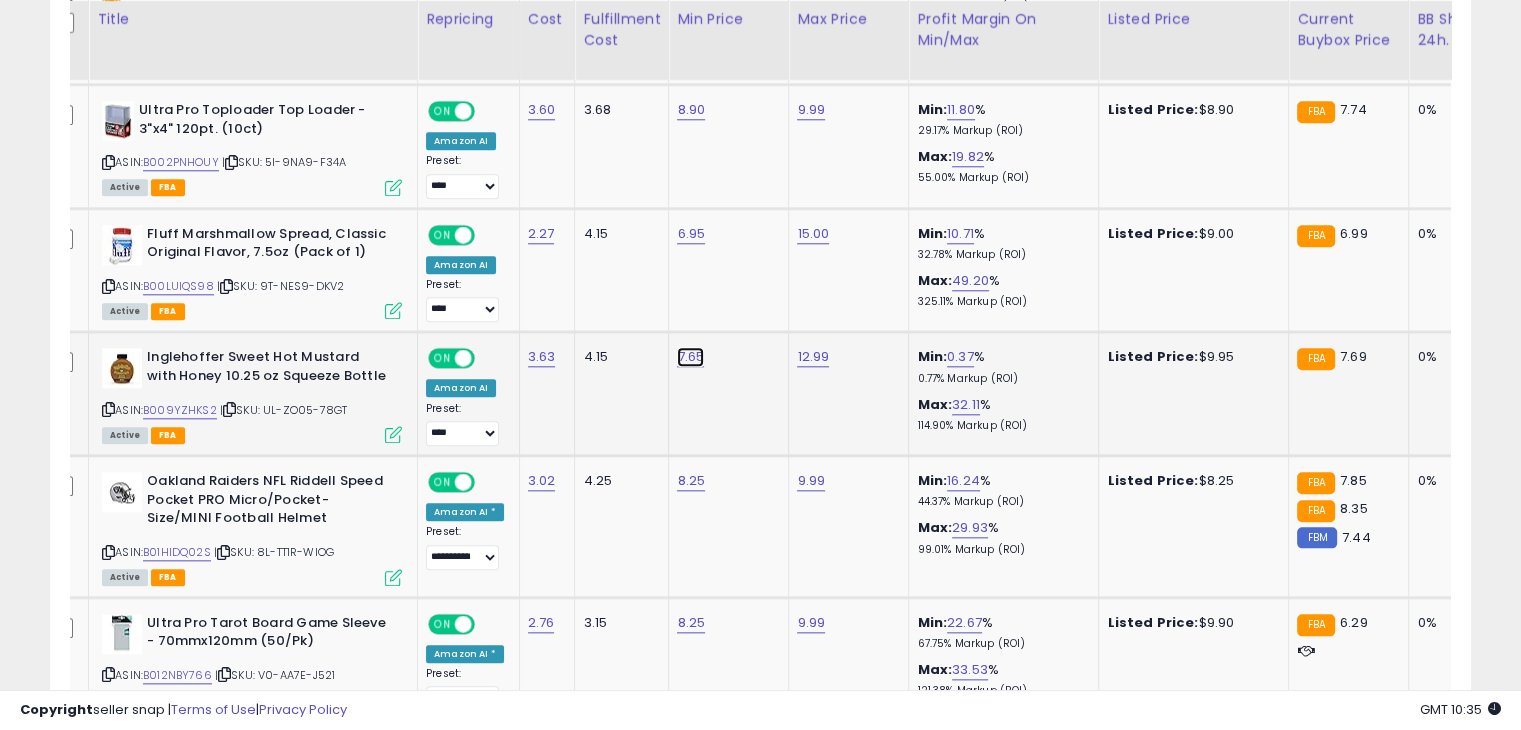 click on "7.65" at bounding box center (690, -970) 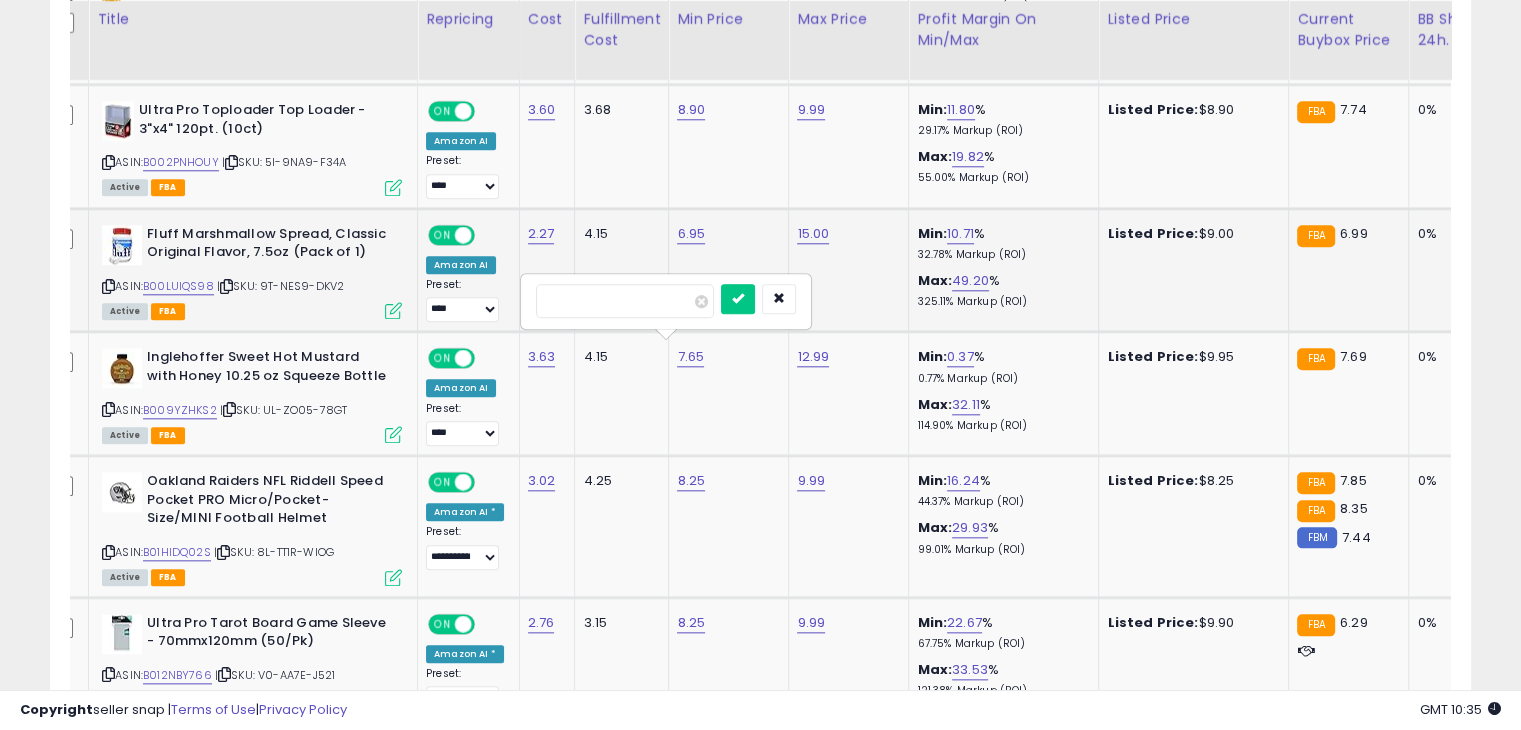 drag, startPoint x: 609, startPoint y: 304, endPoint x: 391, endPoint y: 305, distance: 218.00229 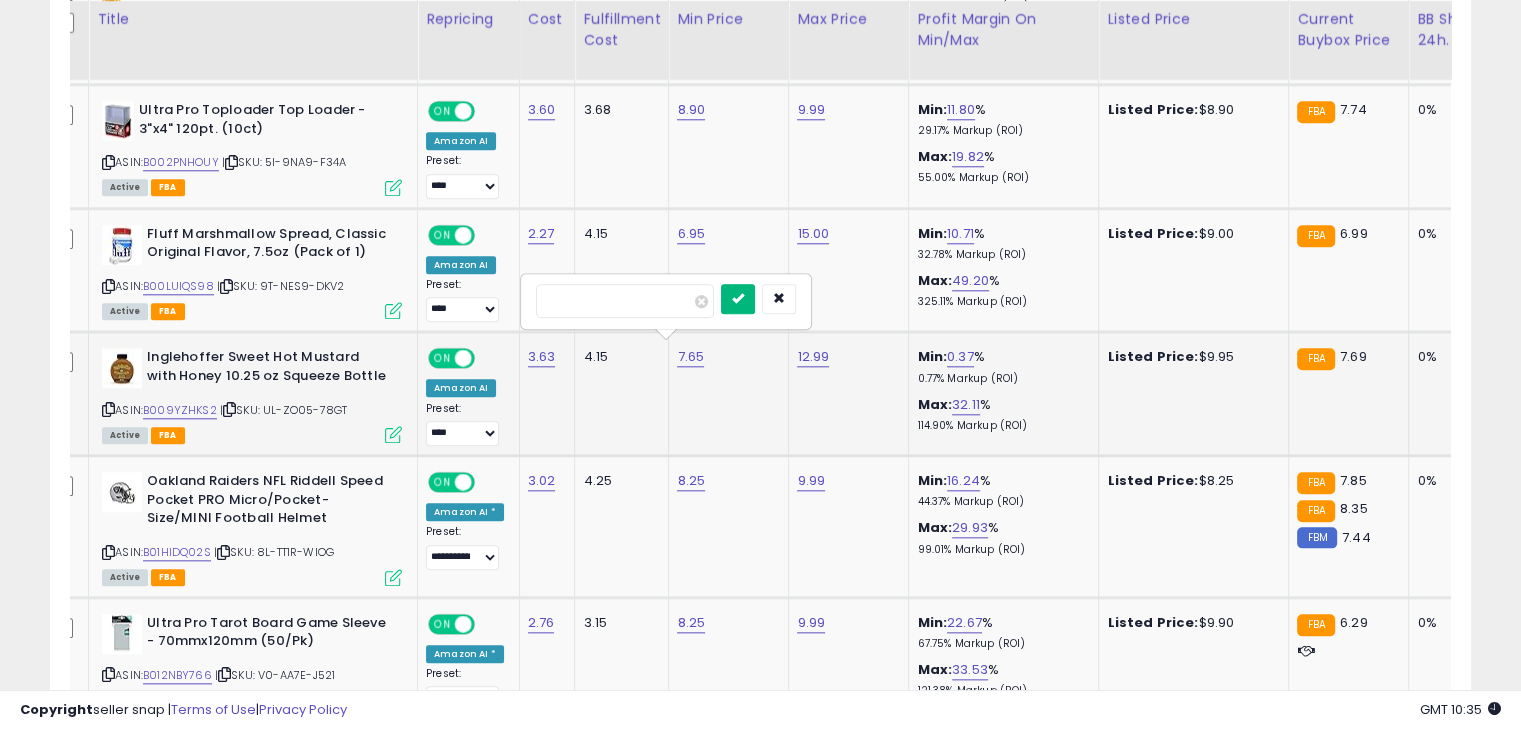 type on "****" 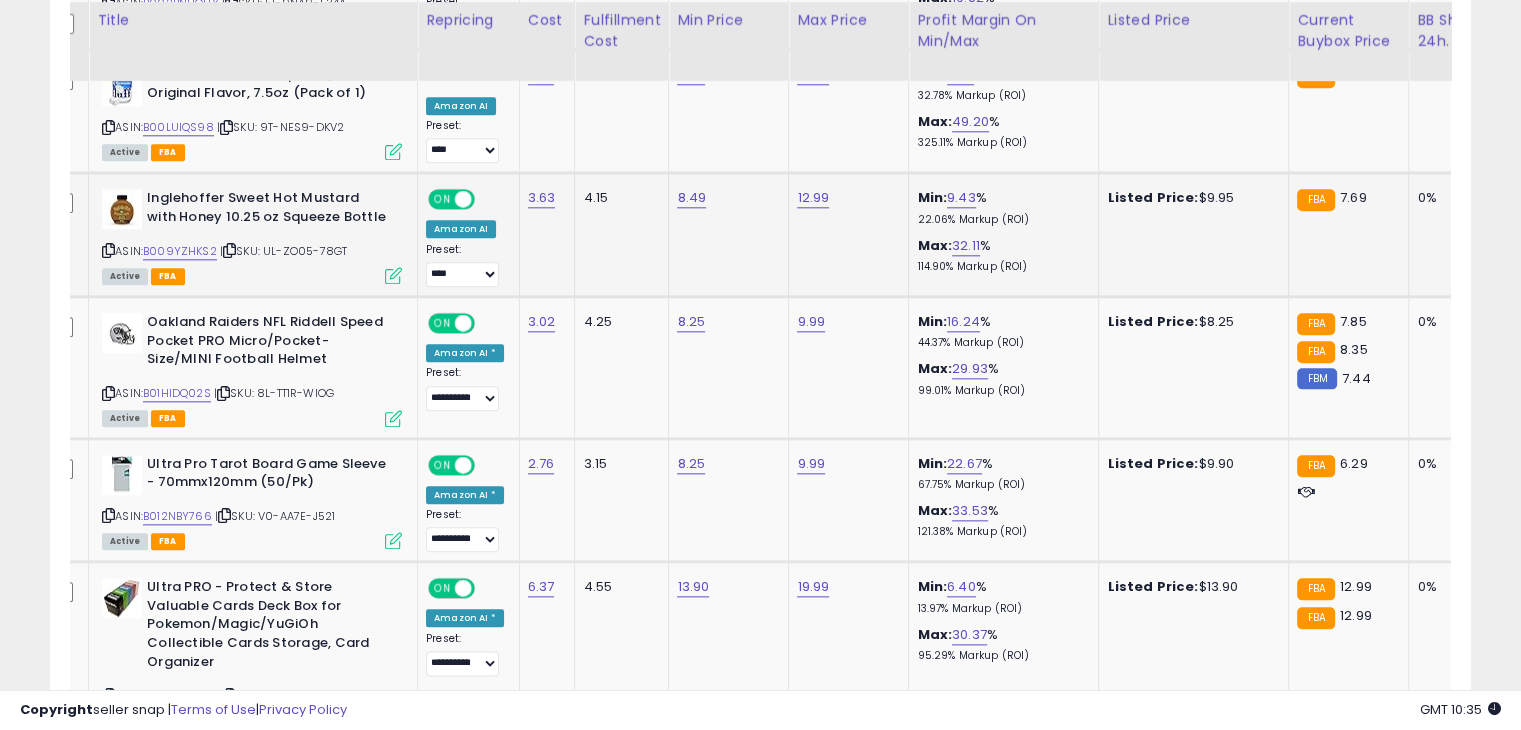 scroll, scrollTop: 2204, scrollLeft: 0, axis: vertical 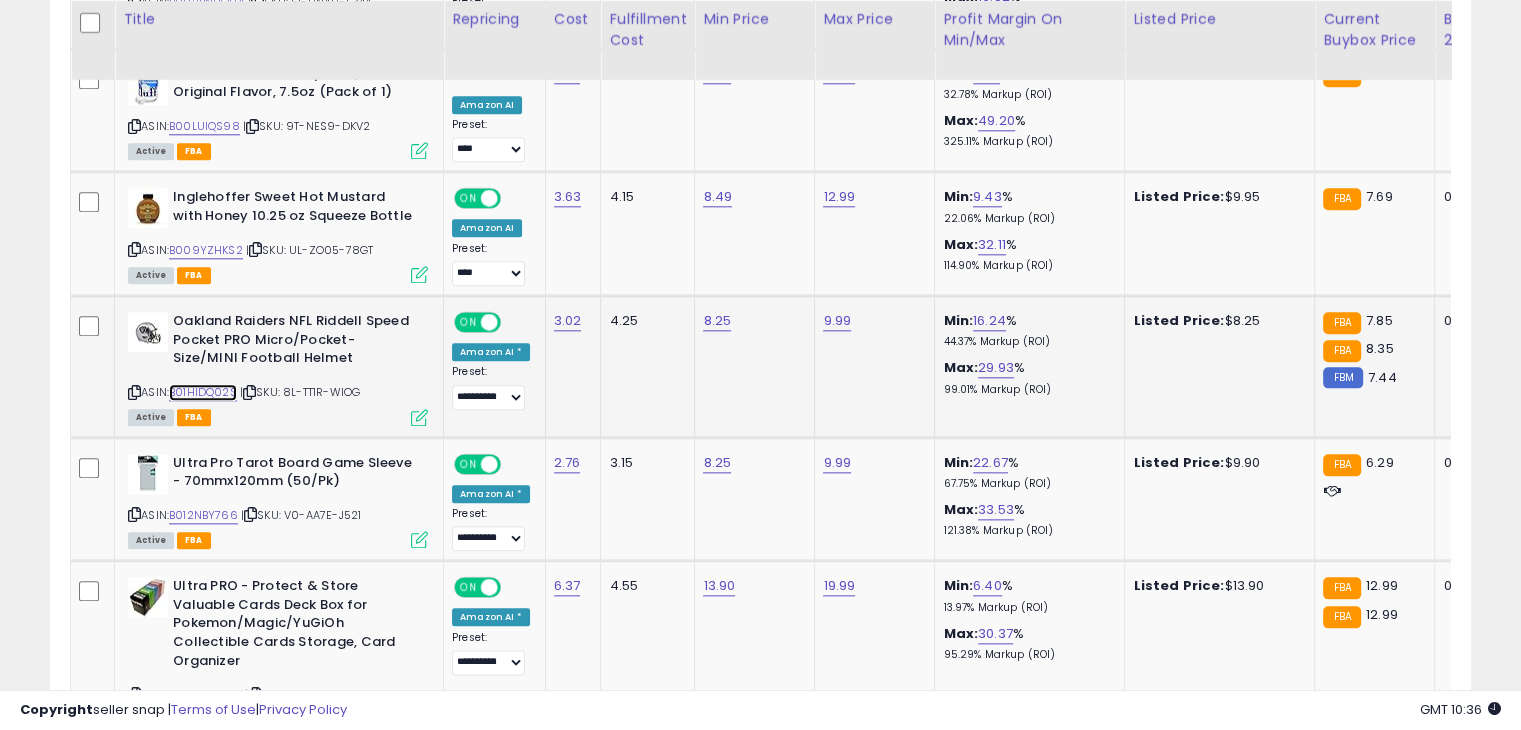 click on "B01HIDQ02S" at bounding box center [203, 392] 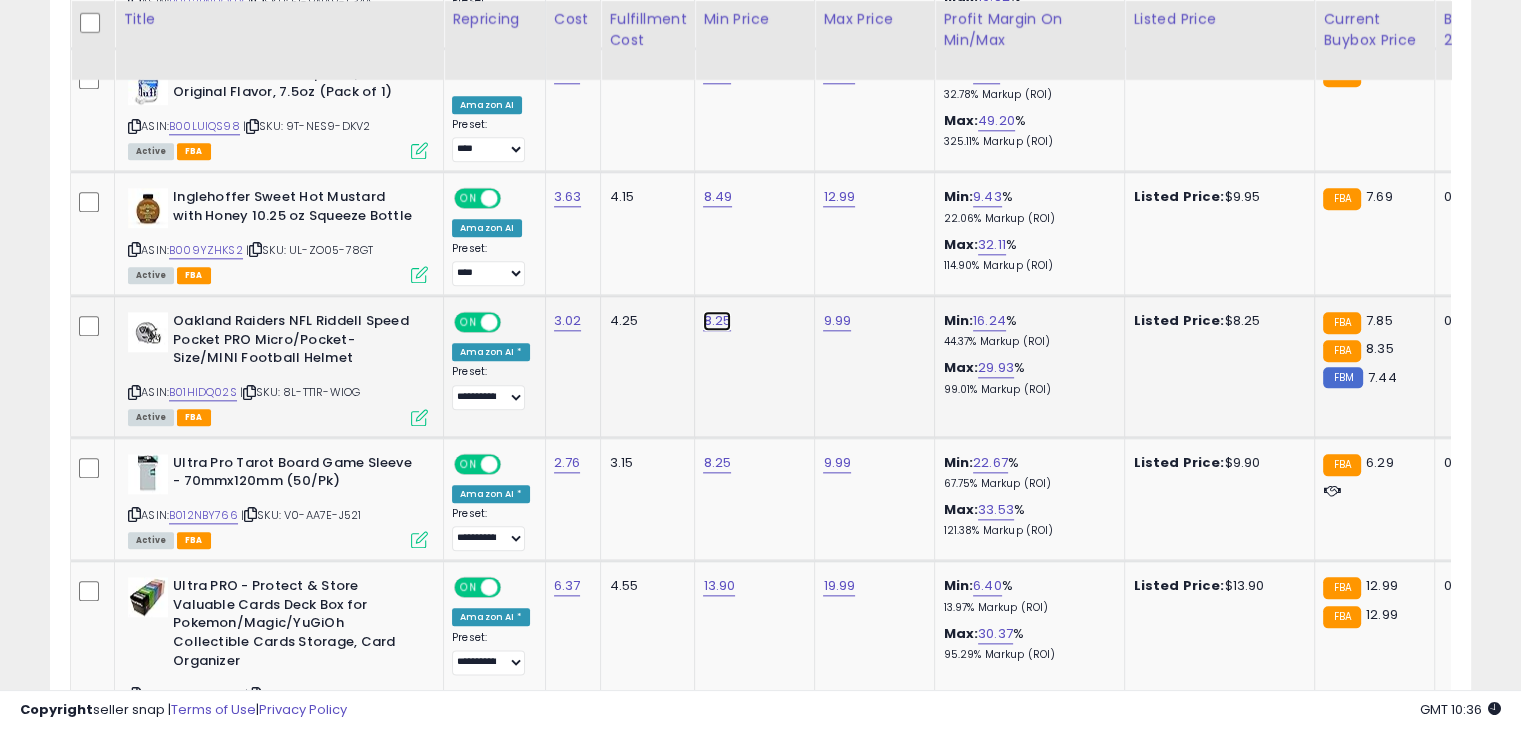 click on "8.25" at bounding box center [716, -1130] 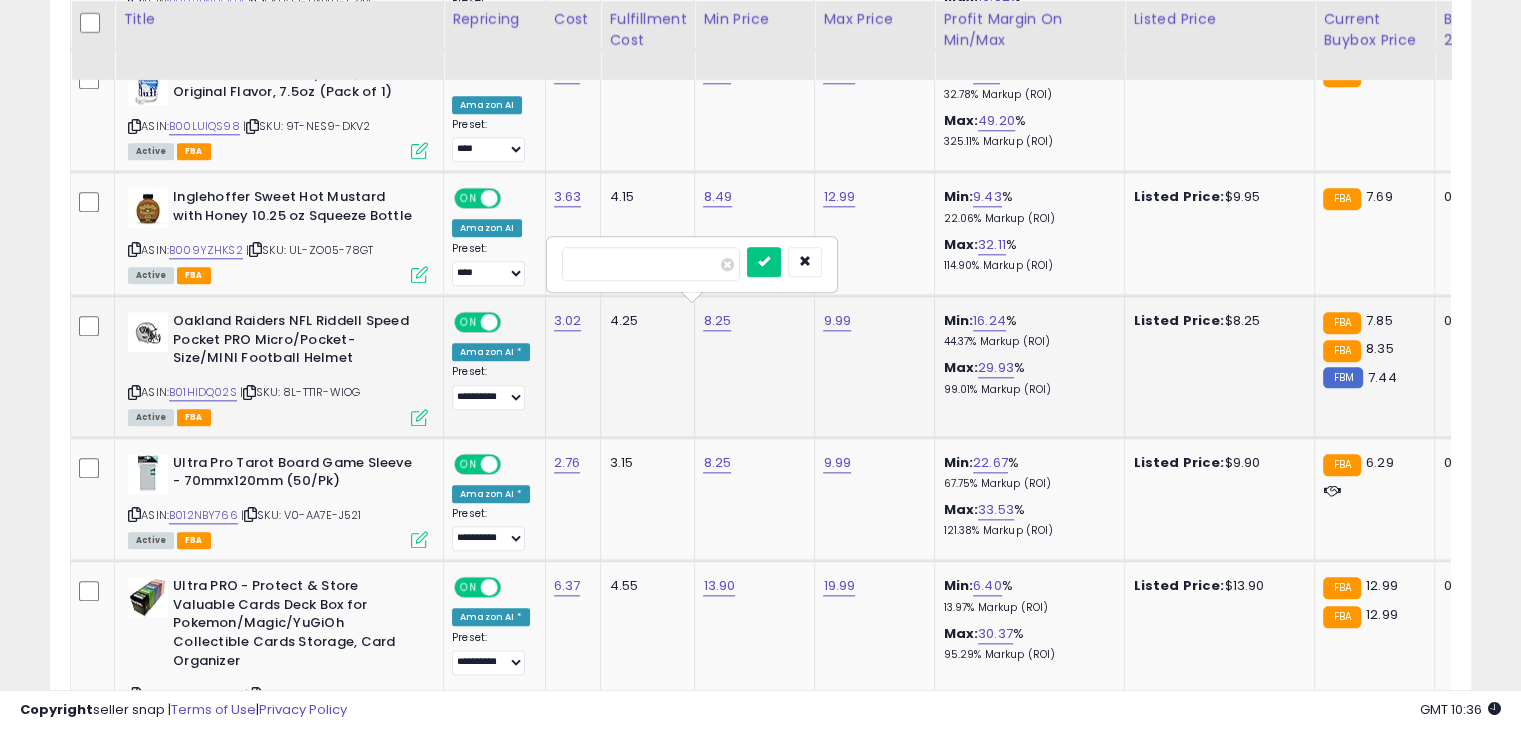 drag, startPoint x: 660, startPoint y: 281, endPoint x: 641, endPoint y: 268, distance: 23.021729 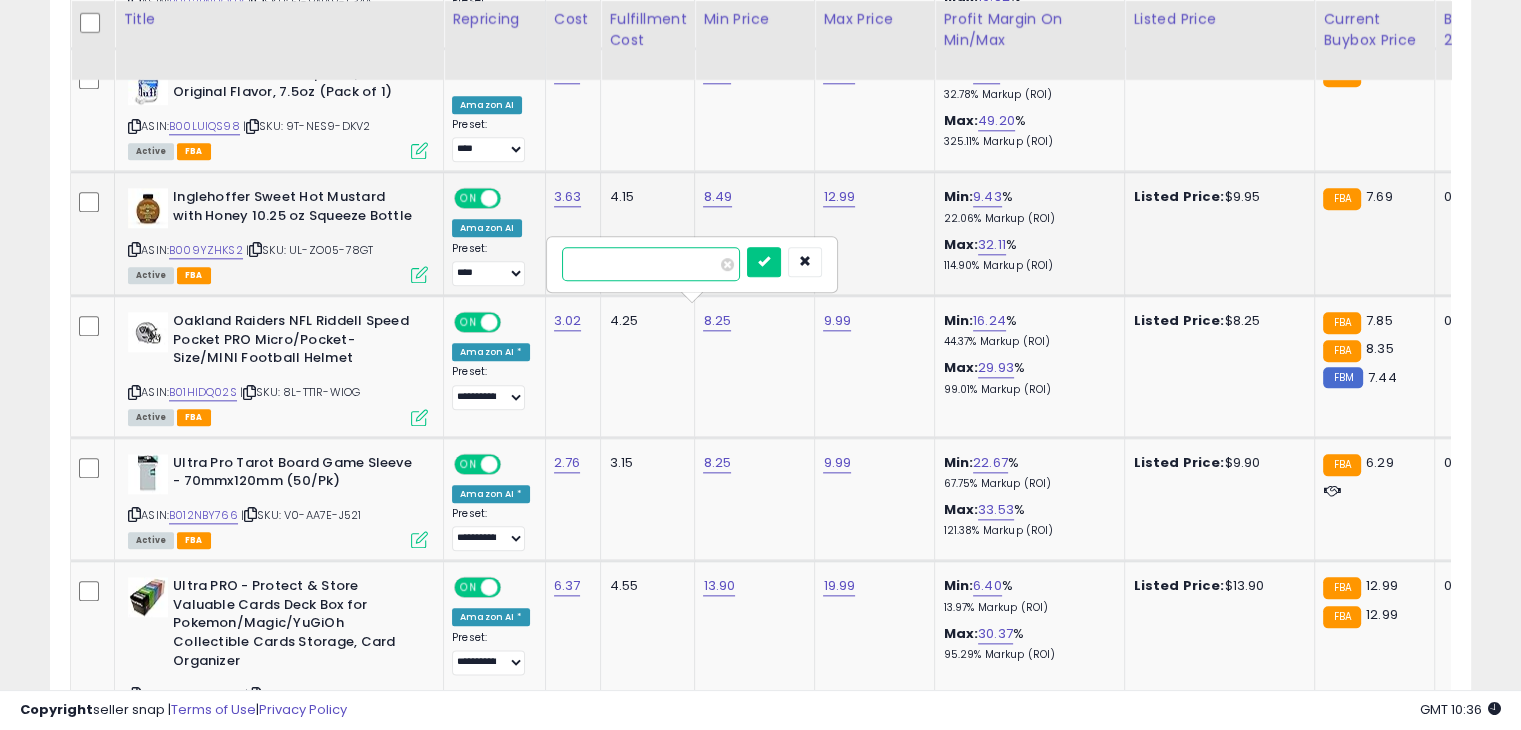 drag, startPoint x: 641, startPoint y: 268, endPoint x: 448, endPoint y: 250, distance: 193.83755 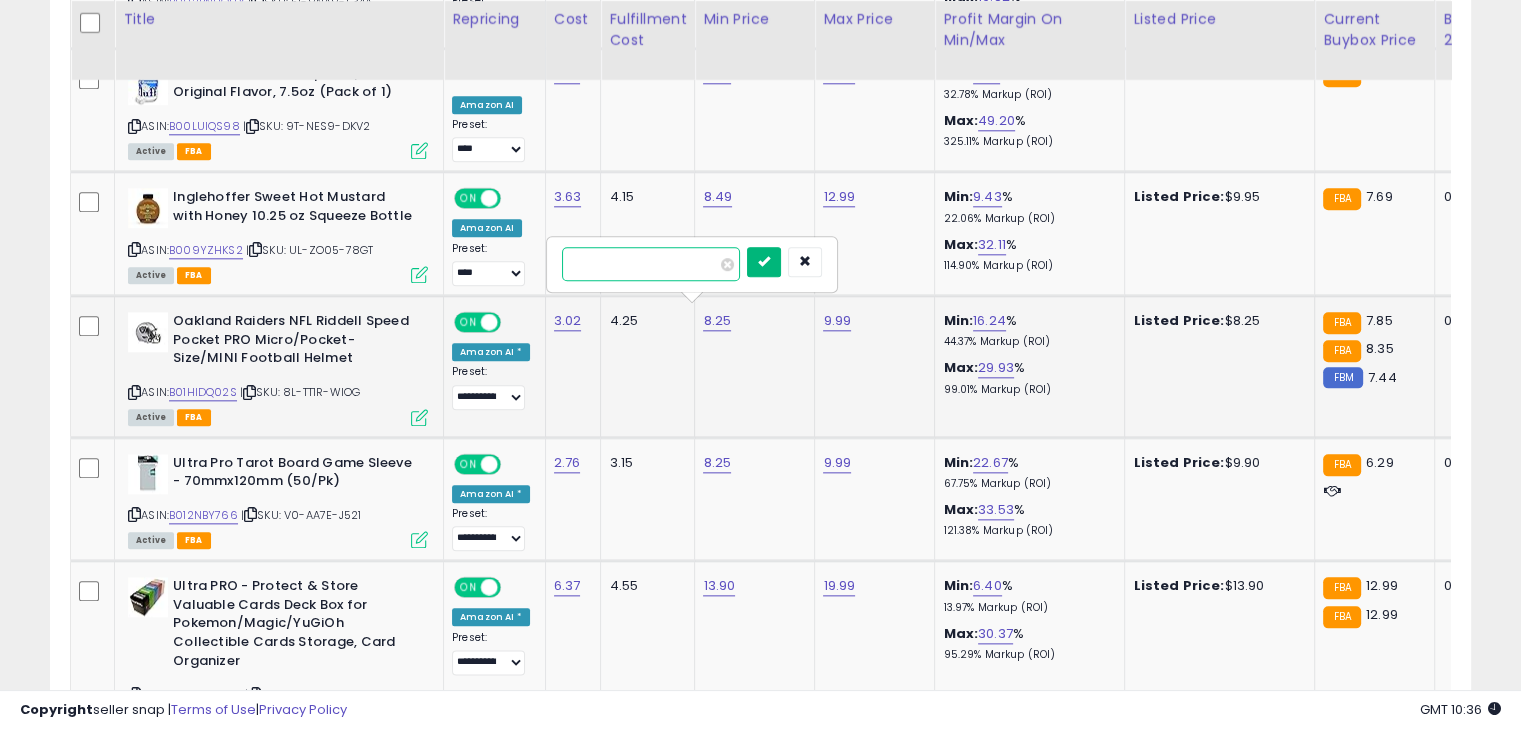 type on "****" 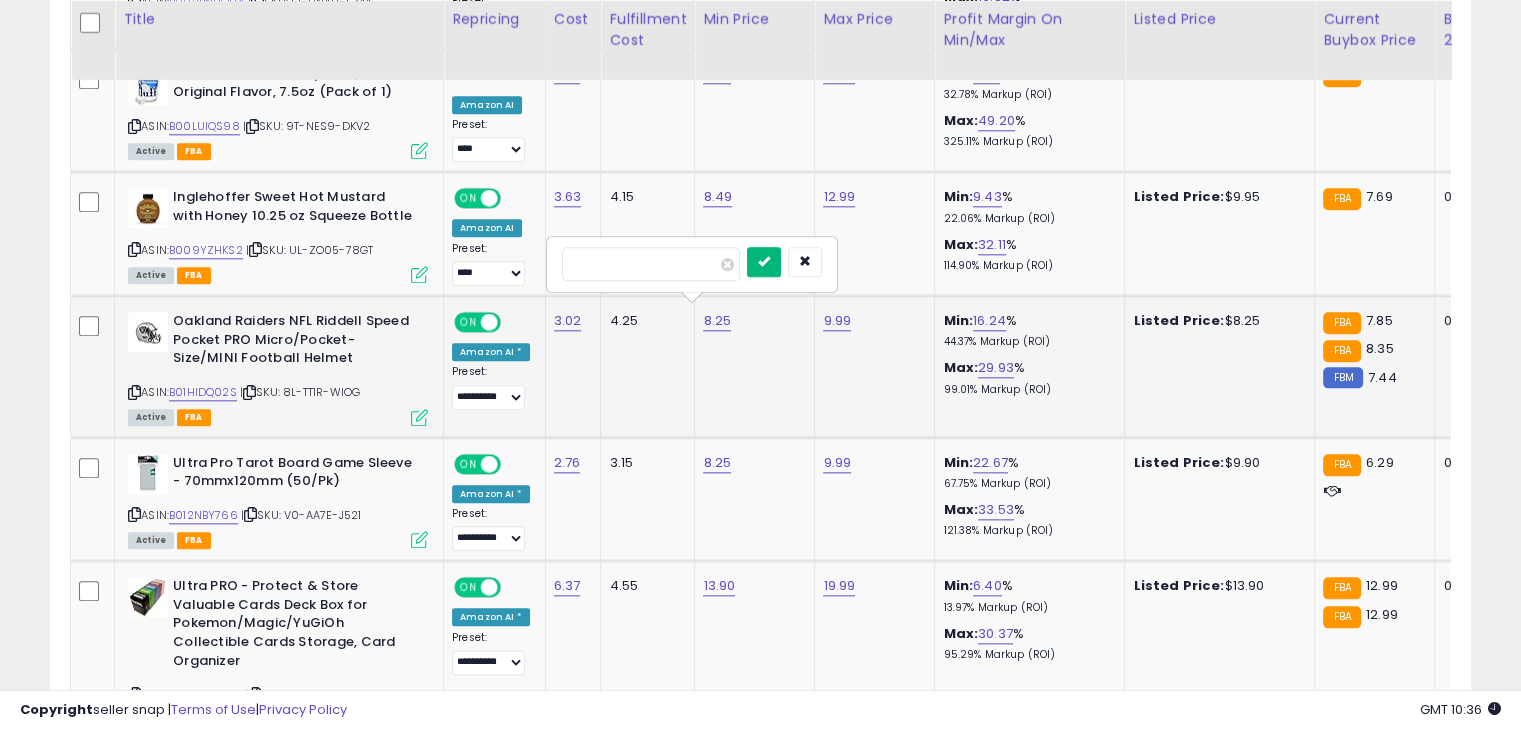 click at bounding box center (764, 262) 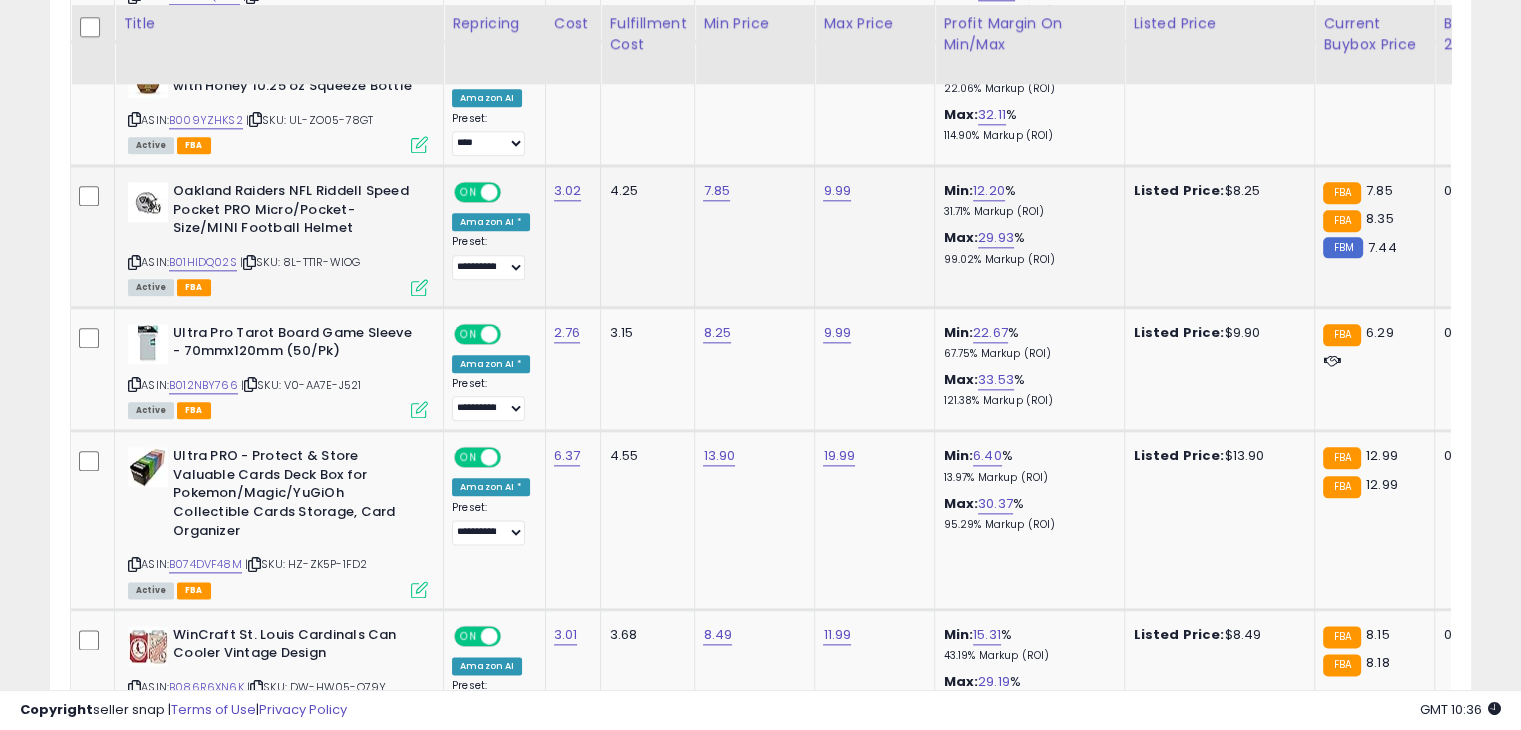 scroll, scrollTop: 2338, scrollLeft: 0, axis: vertical 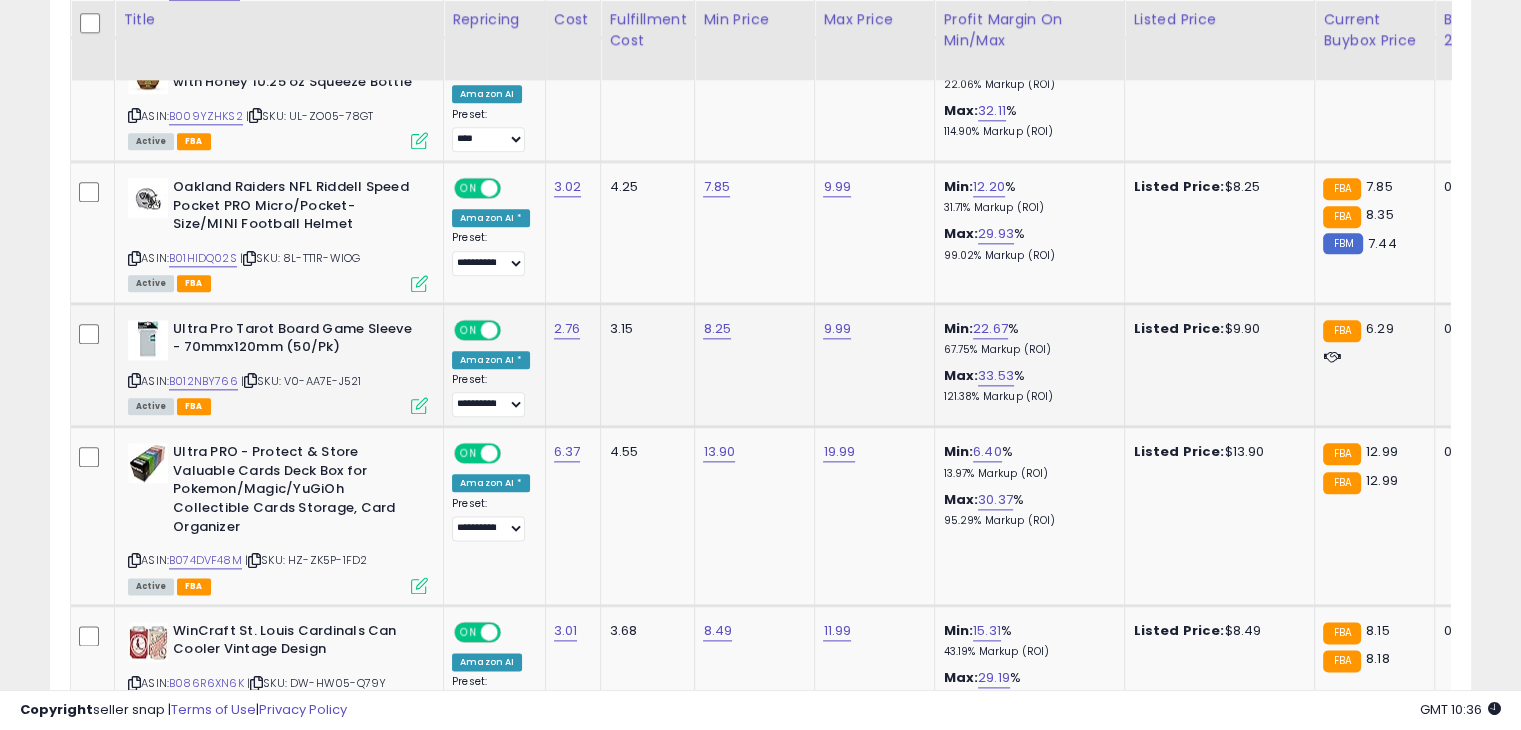 click on "ASIN:  B012NBY766    |   SKU: V0-AA7E-J521 Active FBA" at bounding box center [278, 366] 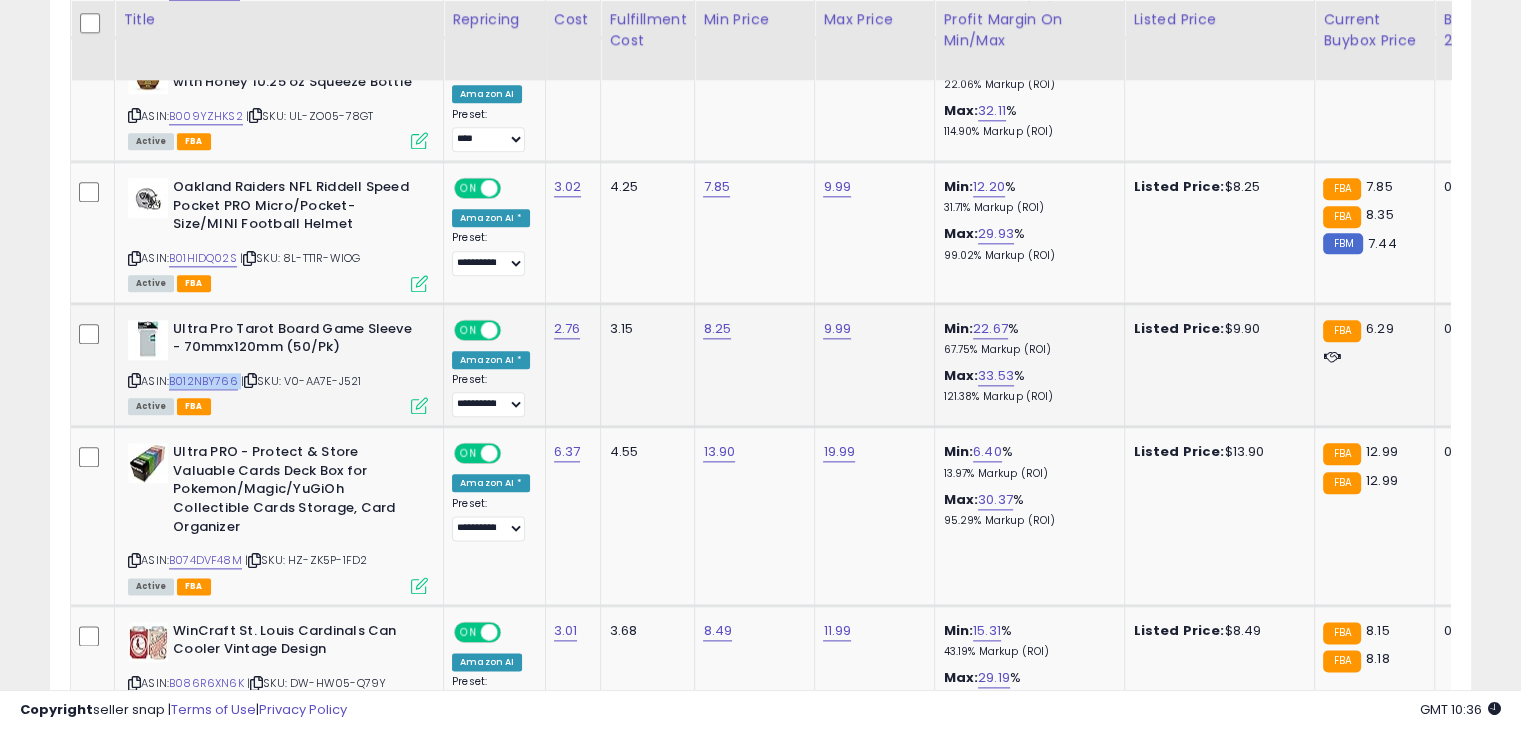 click on "ASIN:  B012NBY766    |   SKU: V0-AA7E-J521 Active FBA" at bounding box center (278, 366) 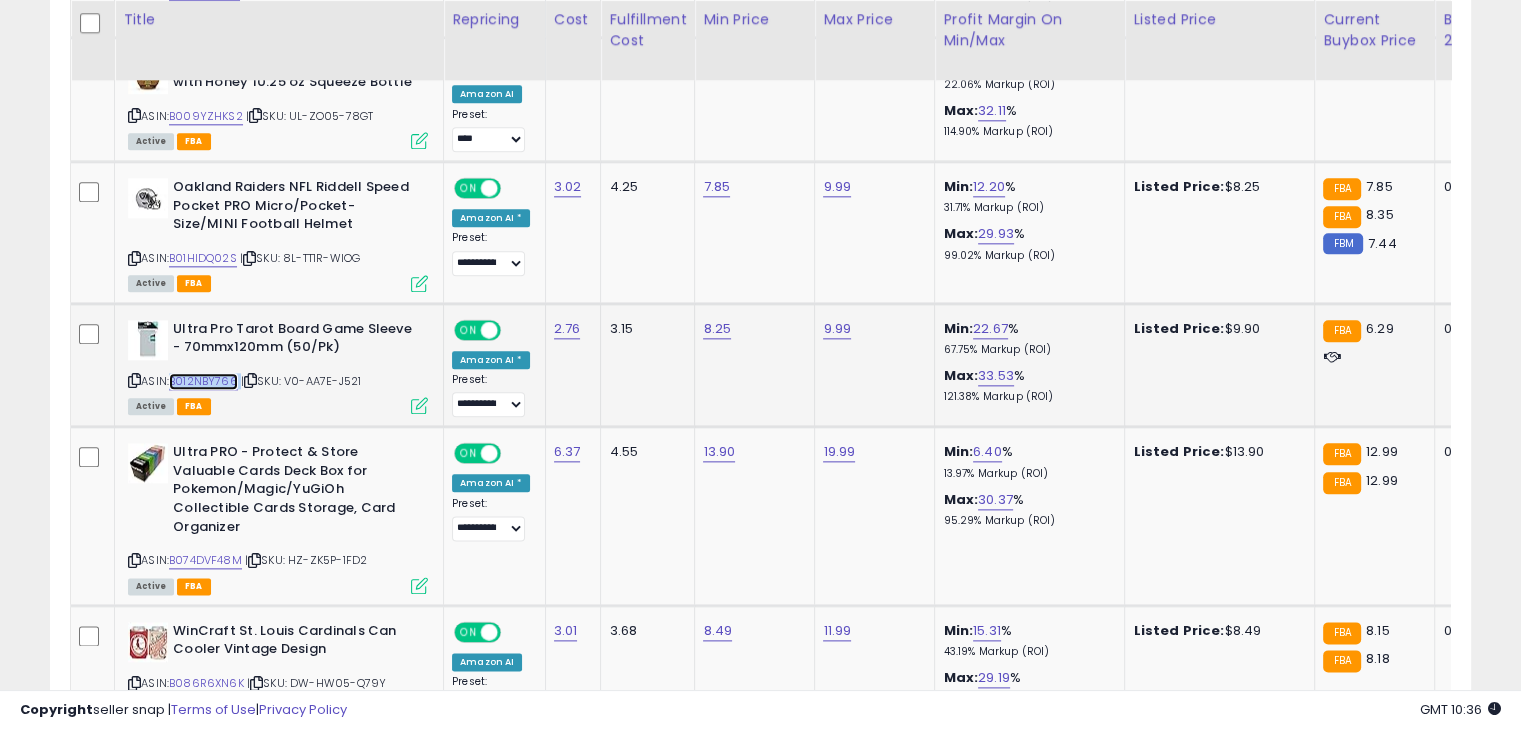 click on "B012NBY766" at bounding box center [203, 381] 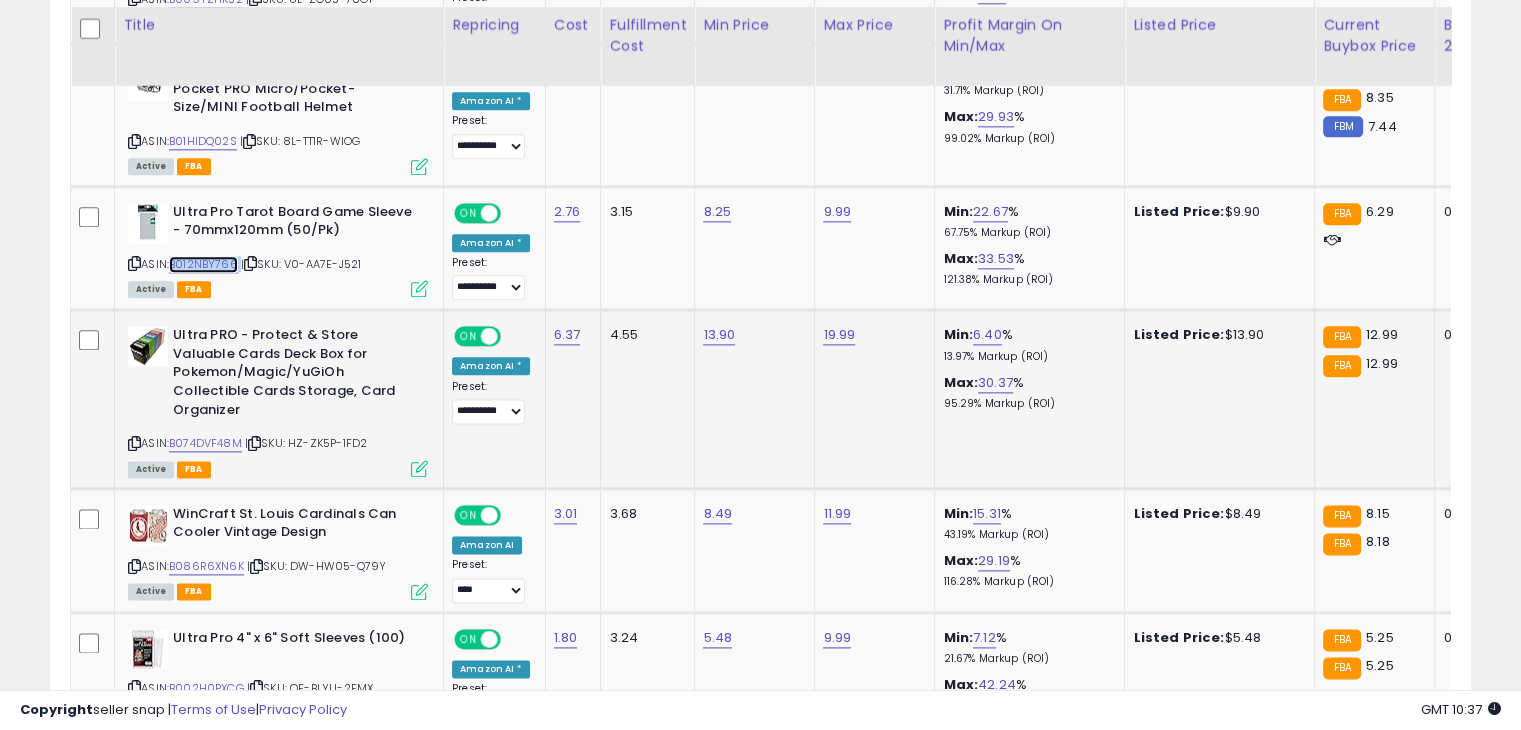 scroll, scrollTop: 2460, scrollLeft: 0, axis: vertical 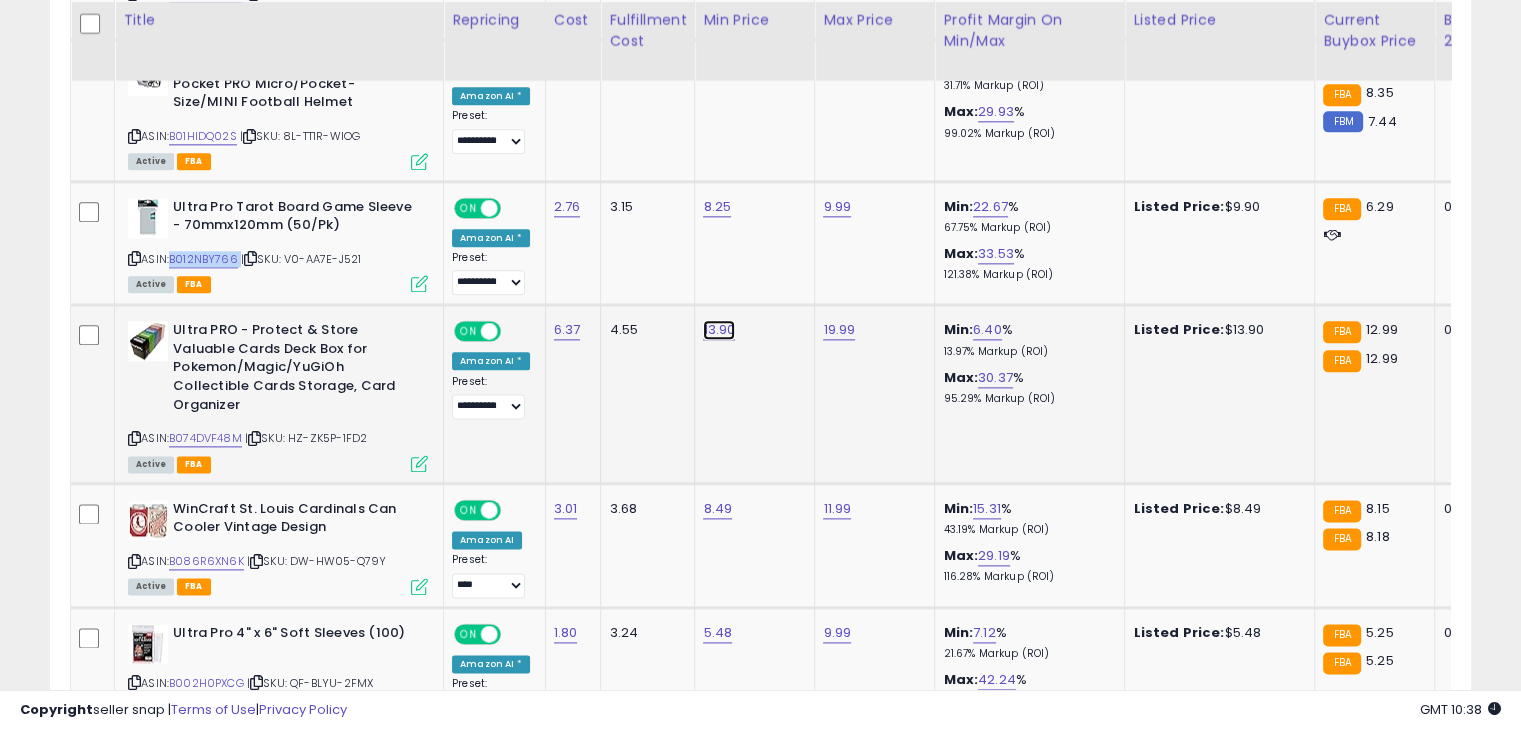 click on "13.90" at bounding box center (716, -1386) 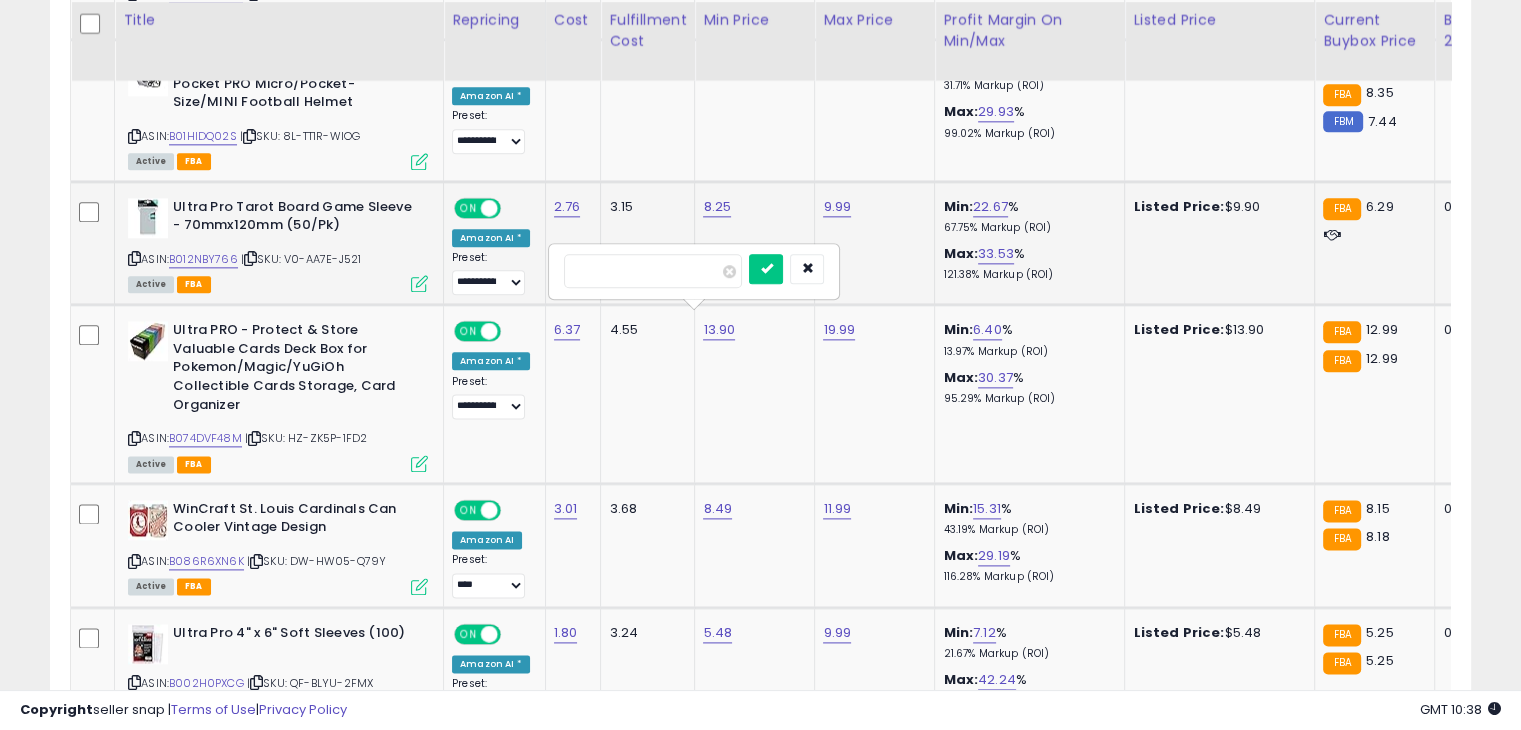 drag, startPoint x: 648, startPoint y: 262, endPoint x: 512, endPoint y: 260, distance: 136.01471 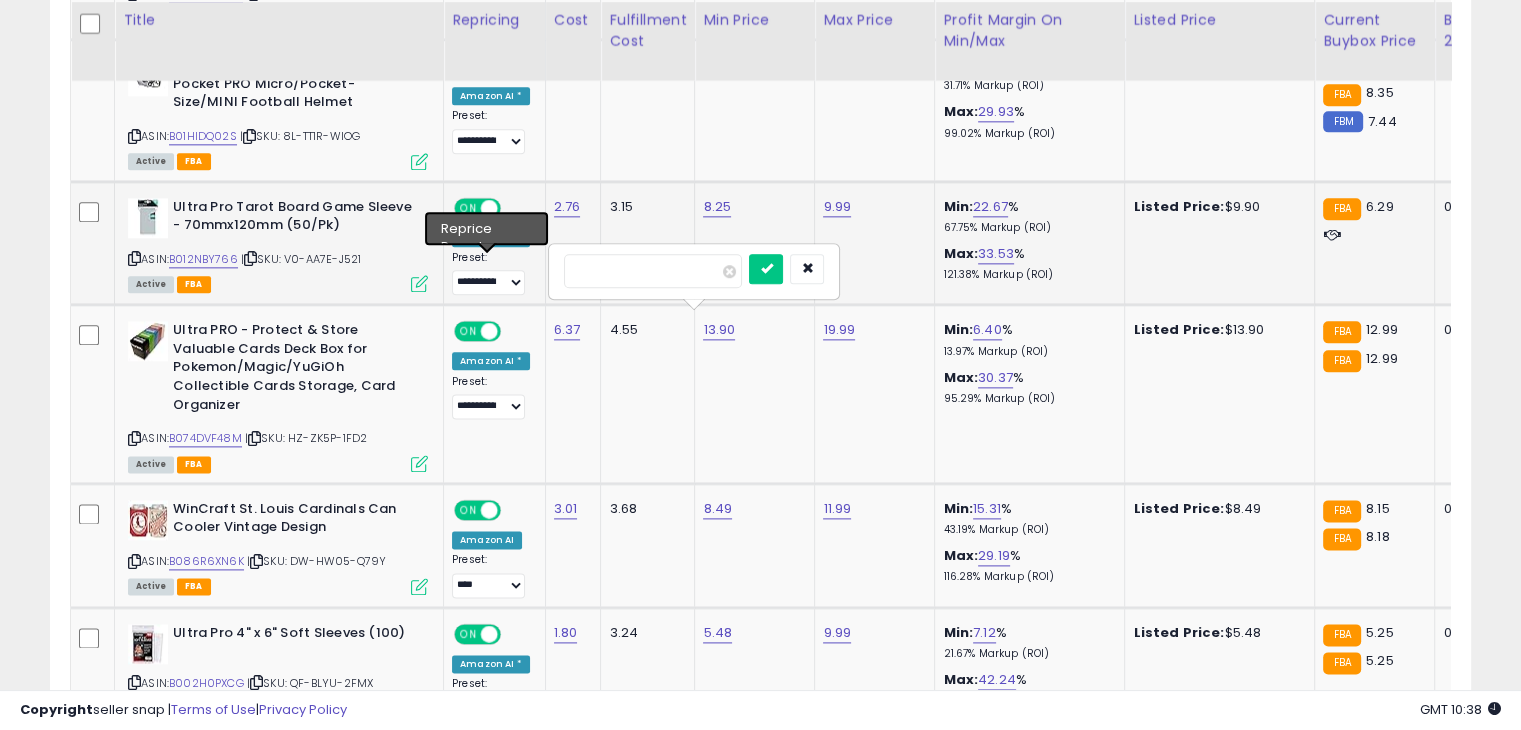 type on "**" 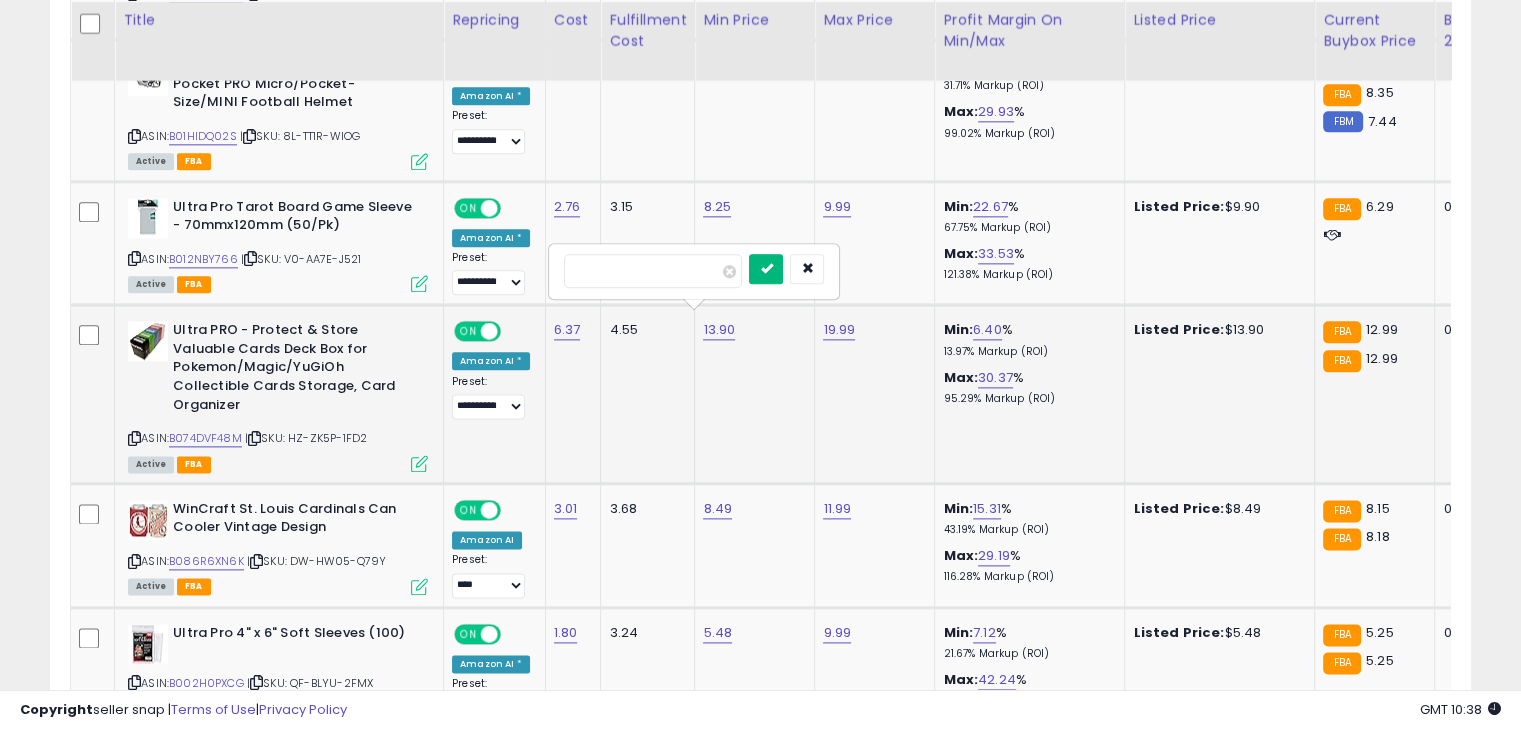 type on "*****" 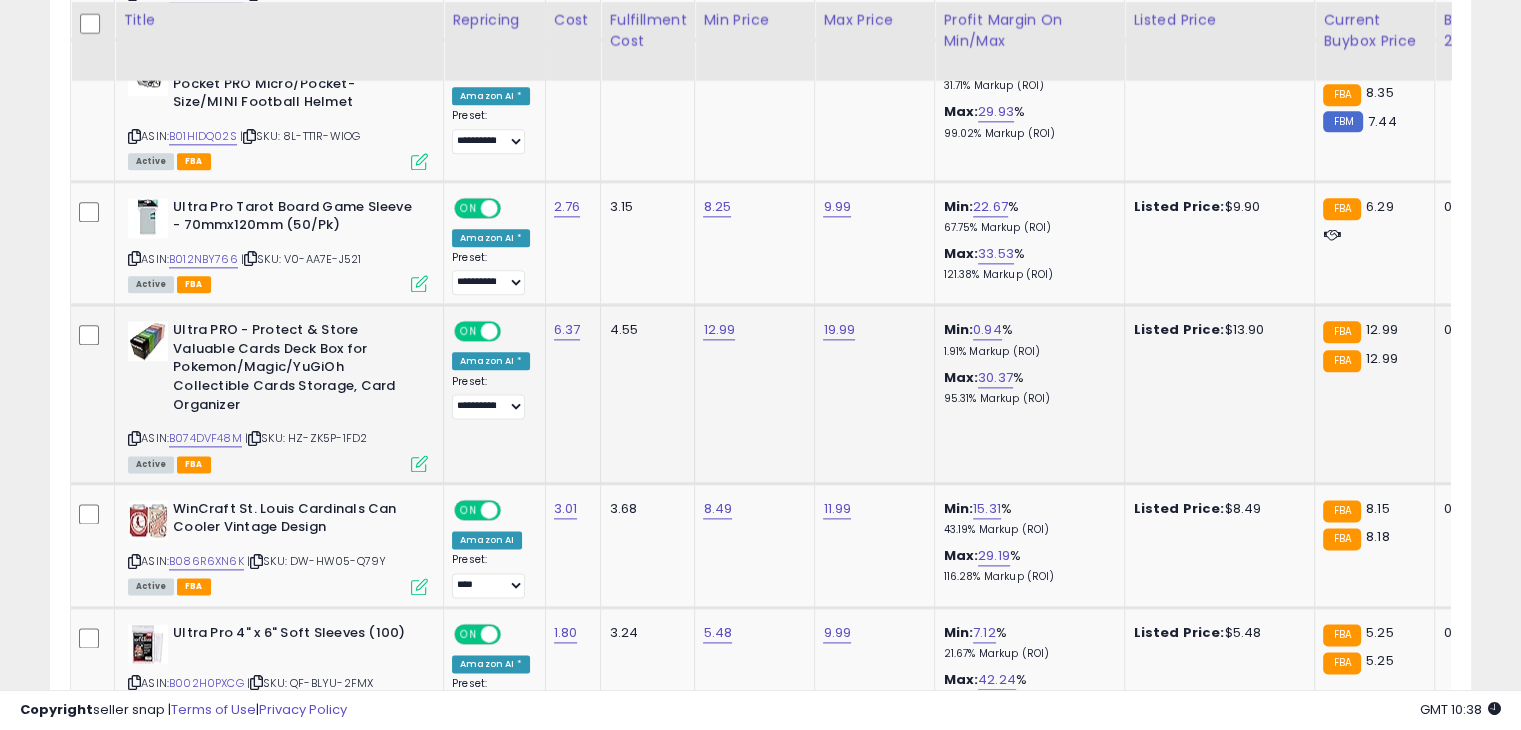 click on "ASIN:  B074DVF48M    |   SKU: HZ-ZK5P-1FD2 Active FBA" at bounding box center [278, 395] 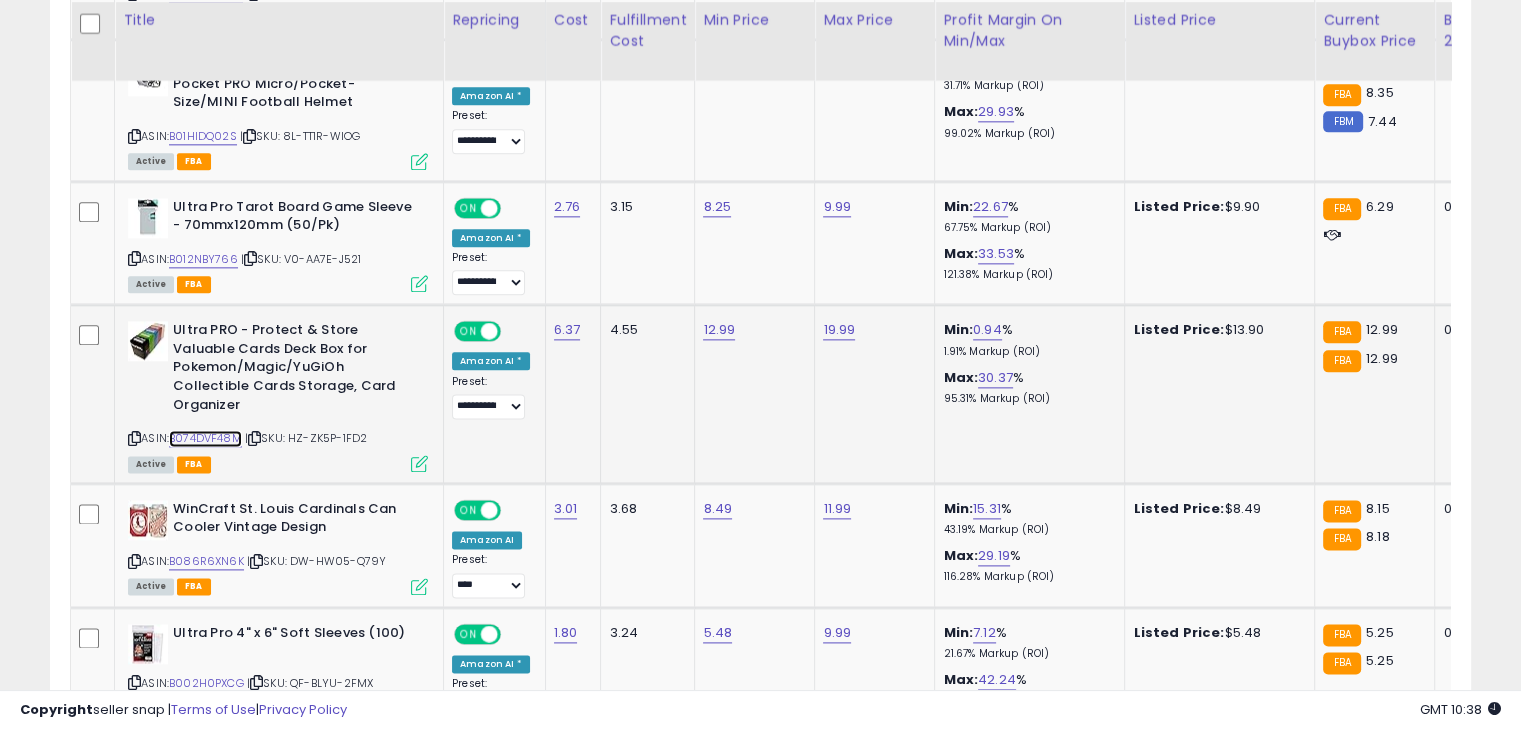 click on "B074DVF48M" at bounding box center (205, 438) 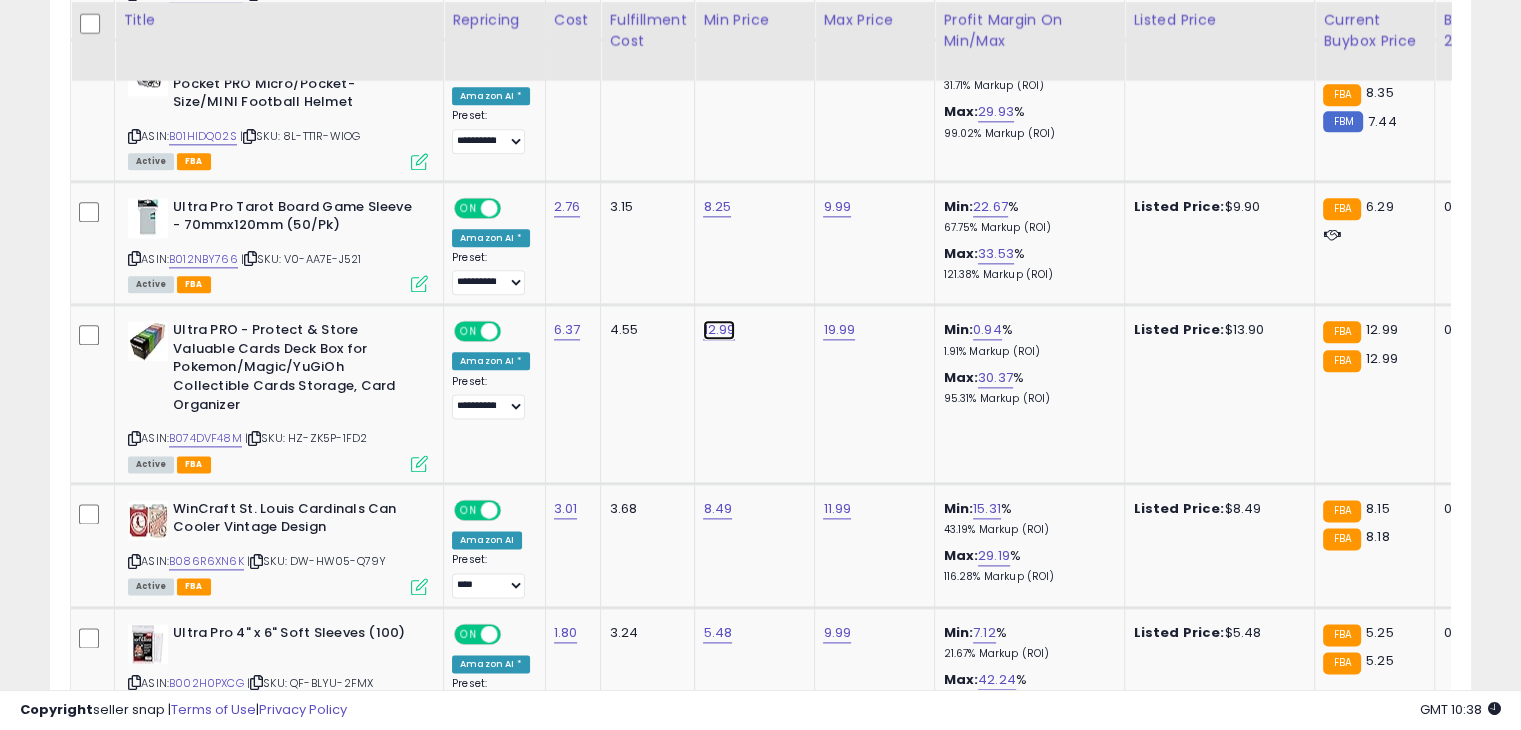 click on "12.99" at bounding box center (716, -1386) 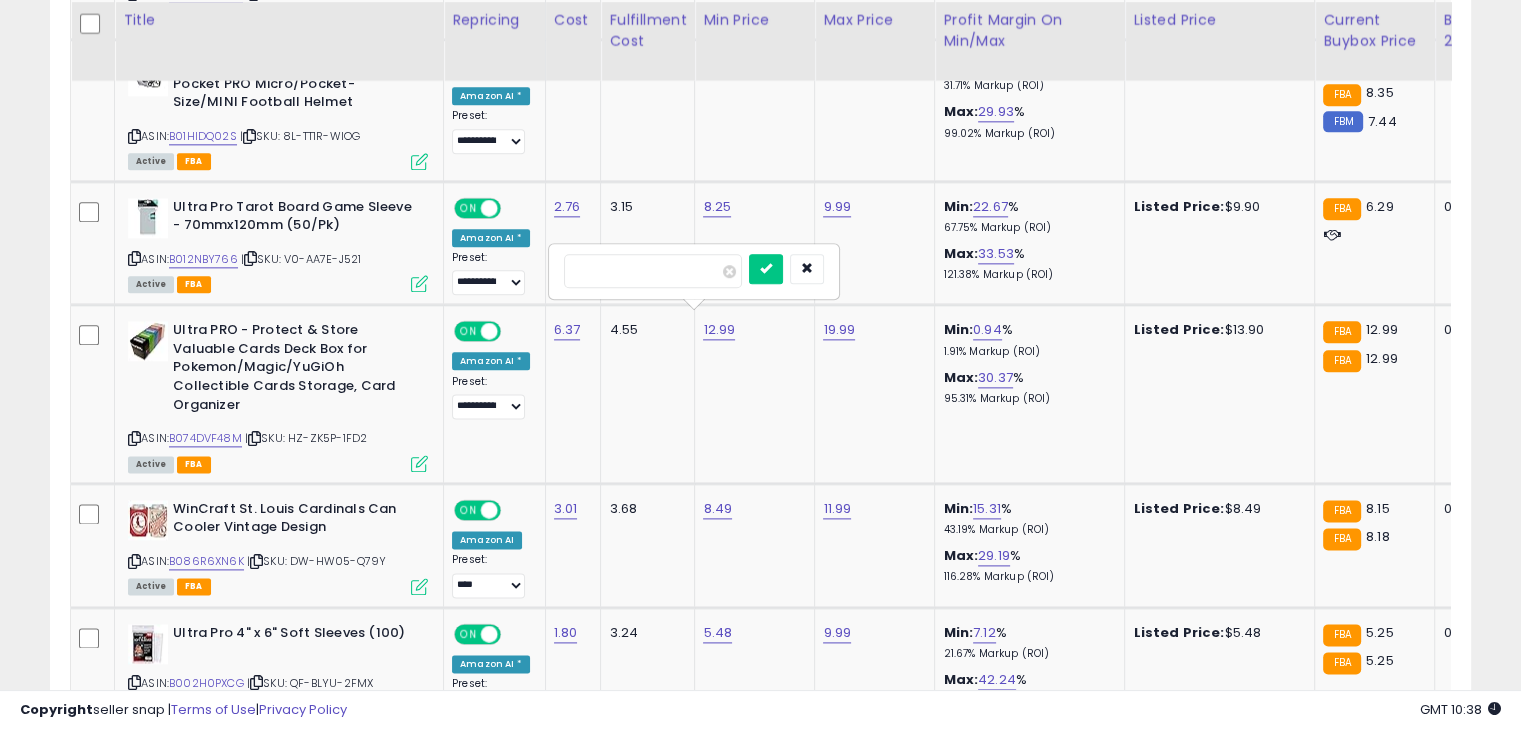 click on "*****" at bounding box center [653, 271] 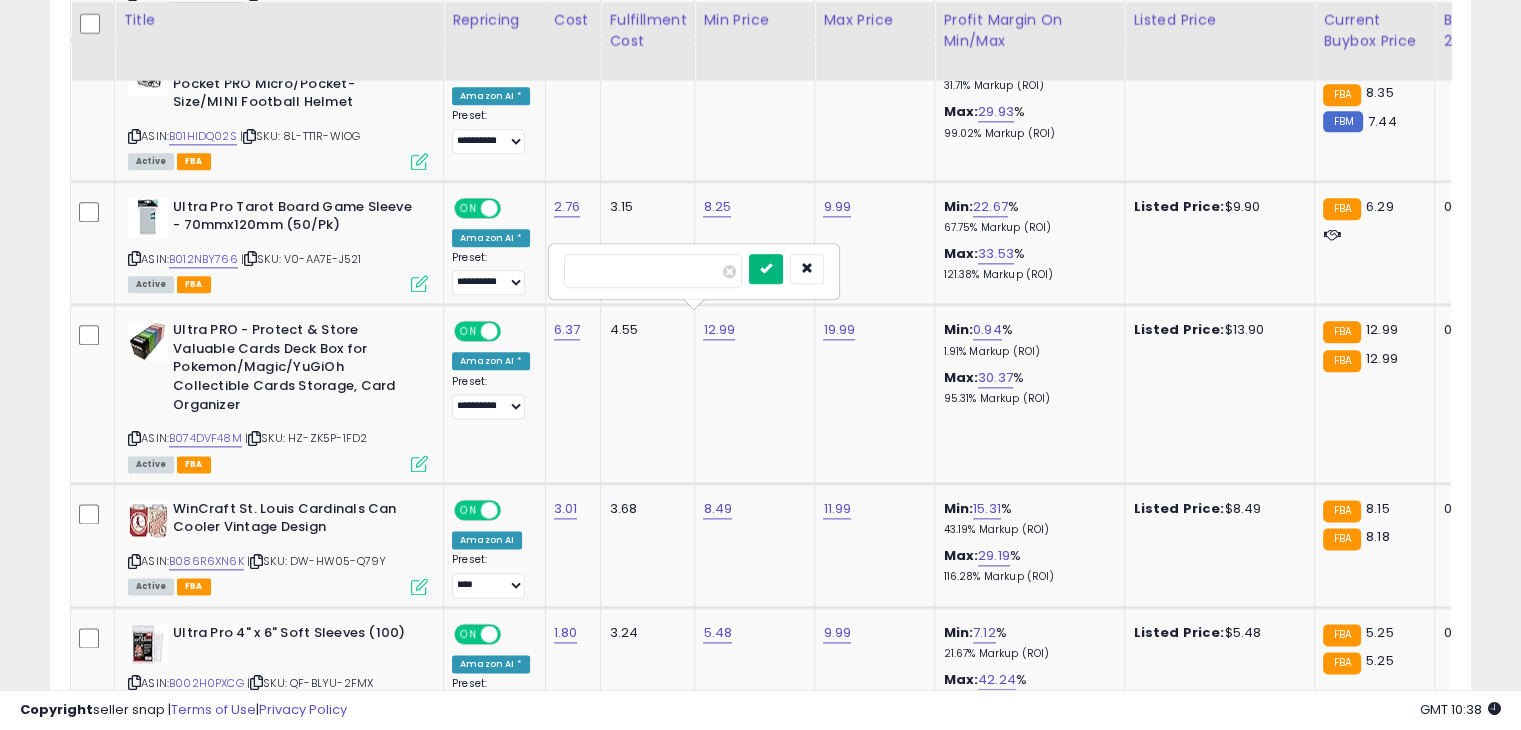 type on "****" 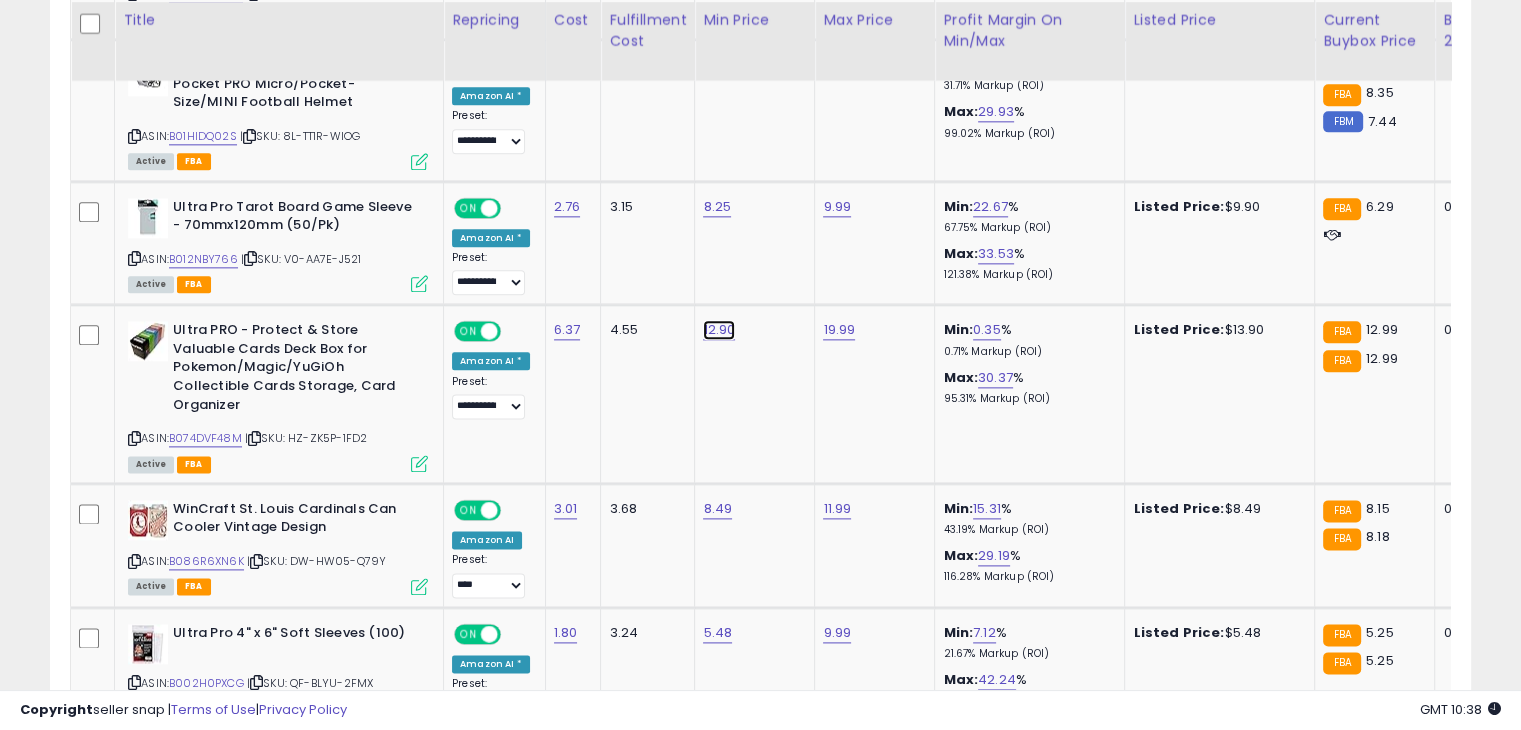 click on "12.90" at bounding box center (716, -1386) 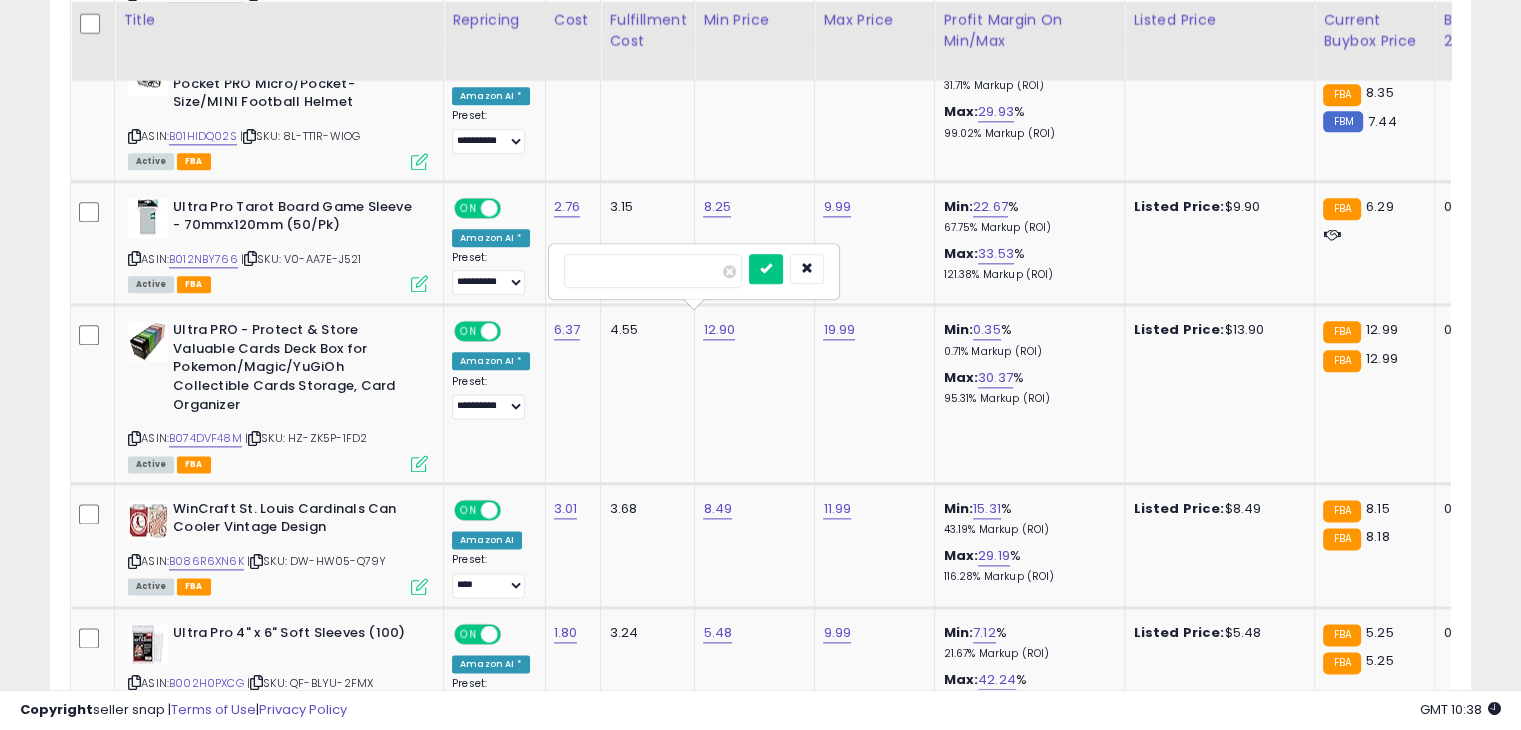 click on "*****" at bounding box center [653, 271] 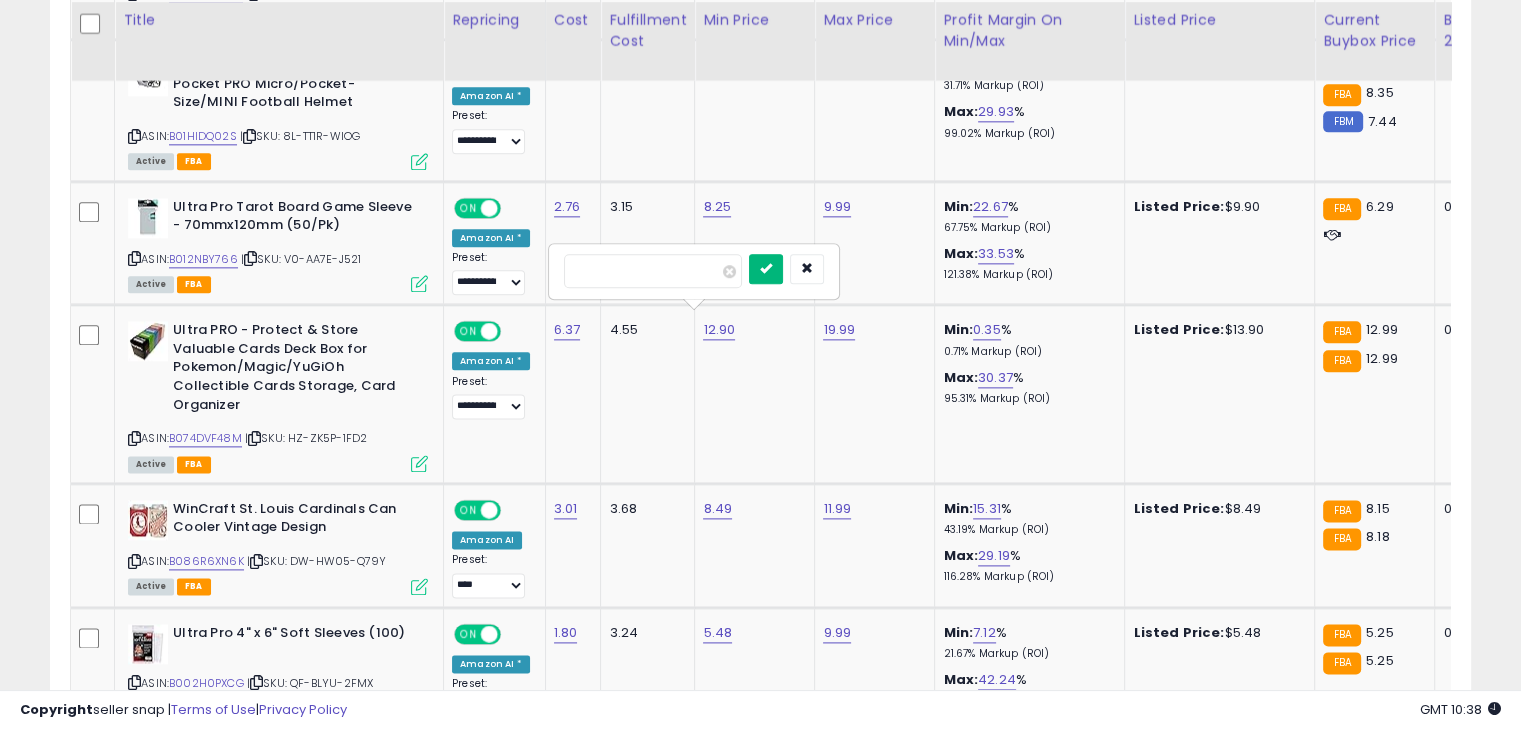 type on "****" 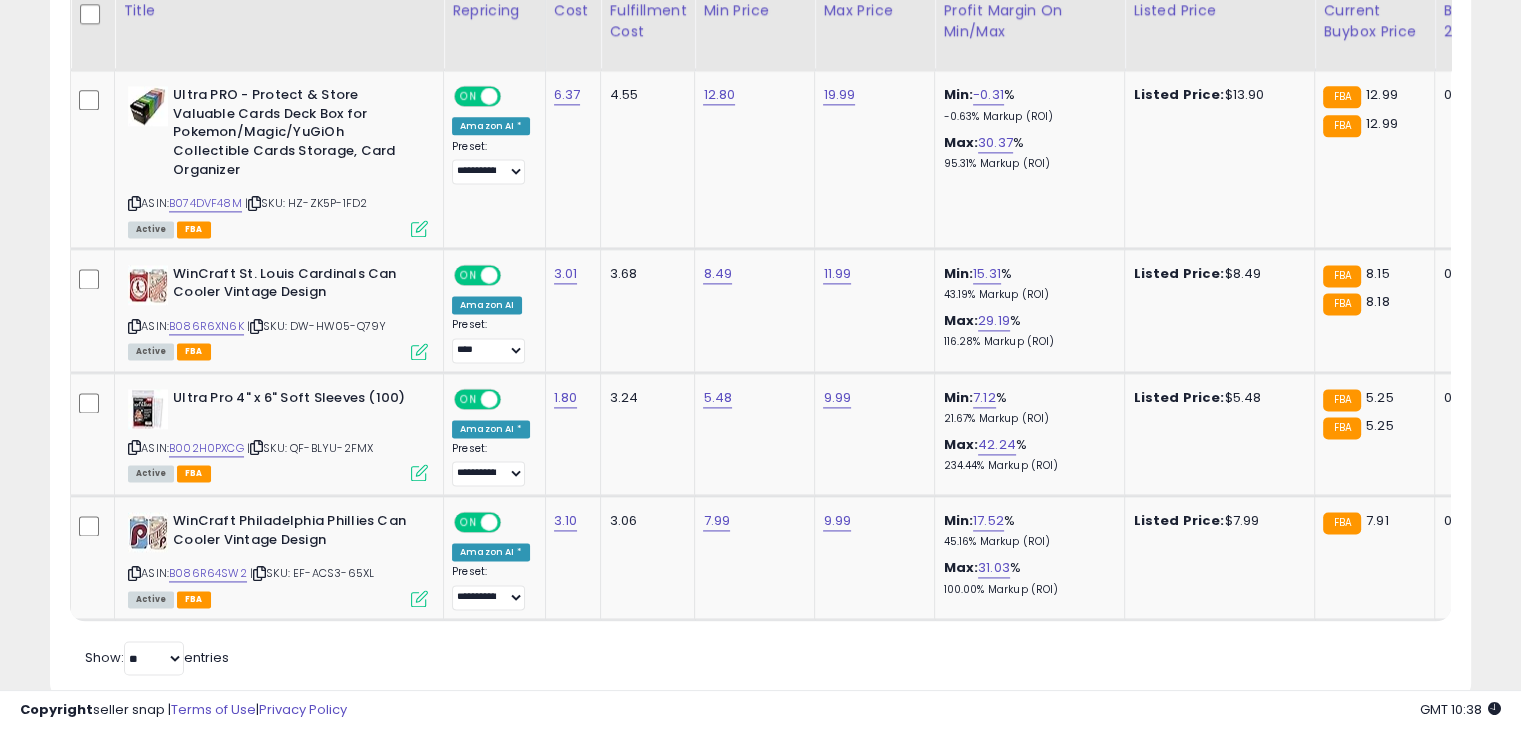 scroll, scrollTop: 2699, scrollLeft: 0, axis: vertical 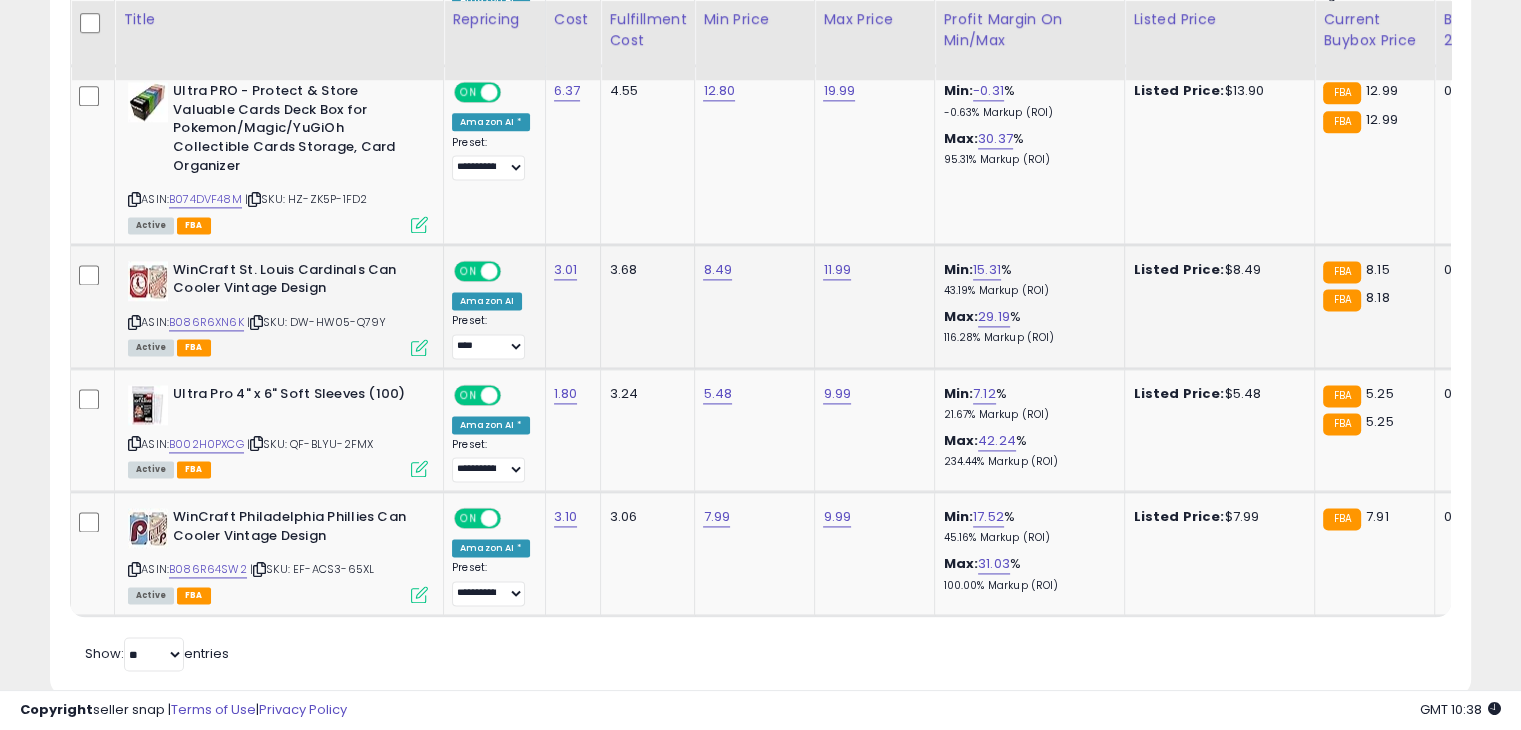 click on "8.49" 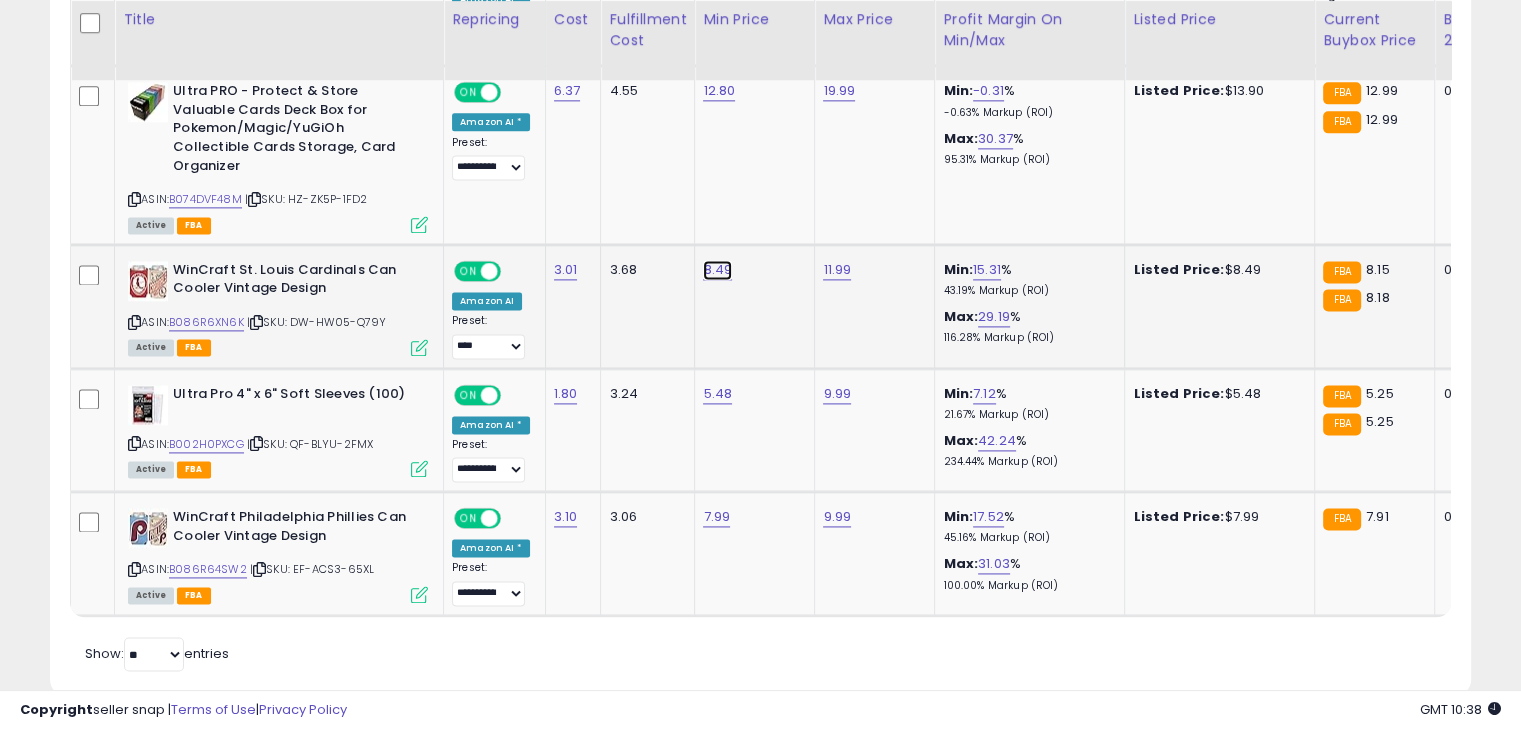 click on "8.49" at bounding box center (716, -1625) 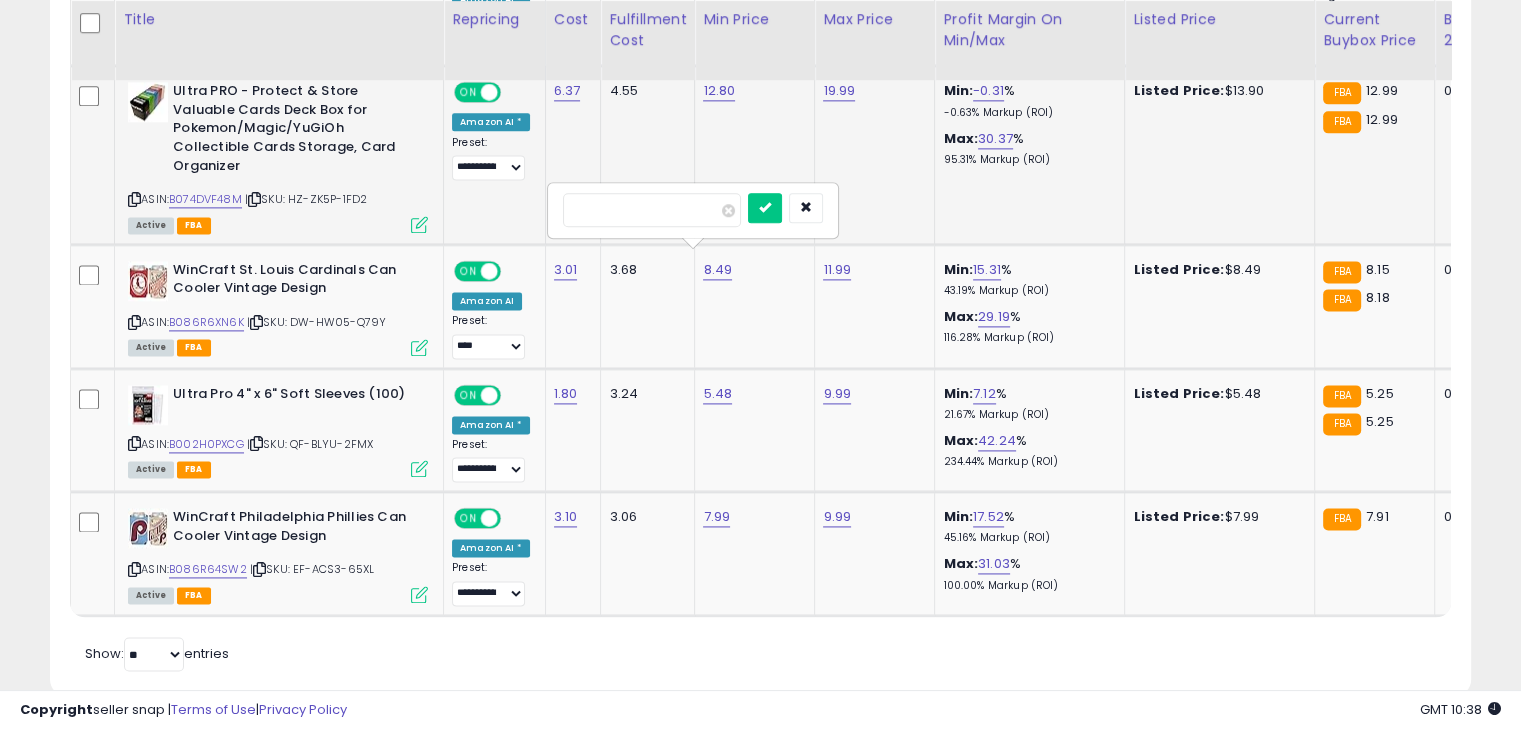drag, startPoint x: 649, startPoint y: 215, endPoint x: 344, endPoint y: 197, distance: 305.5307 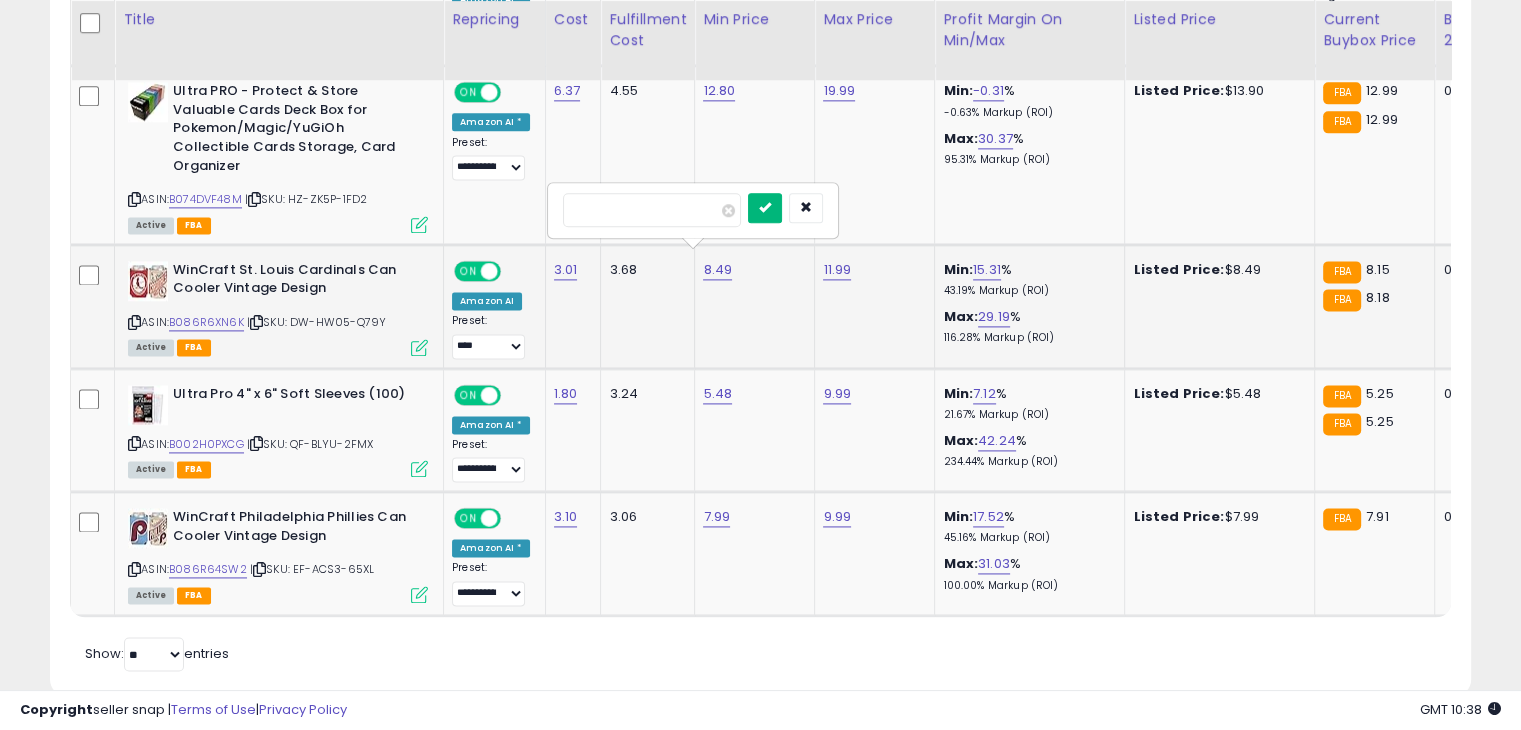 type on "****" 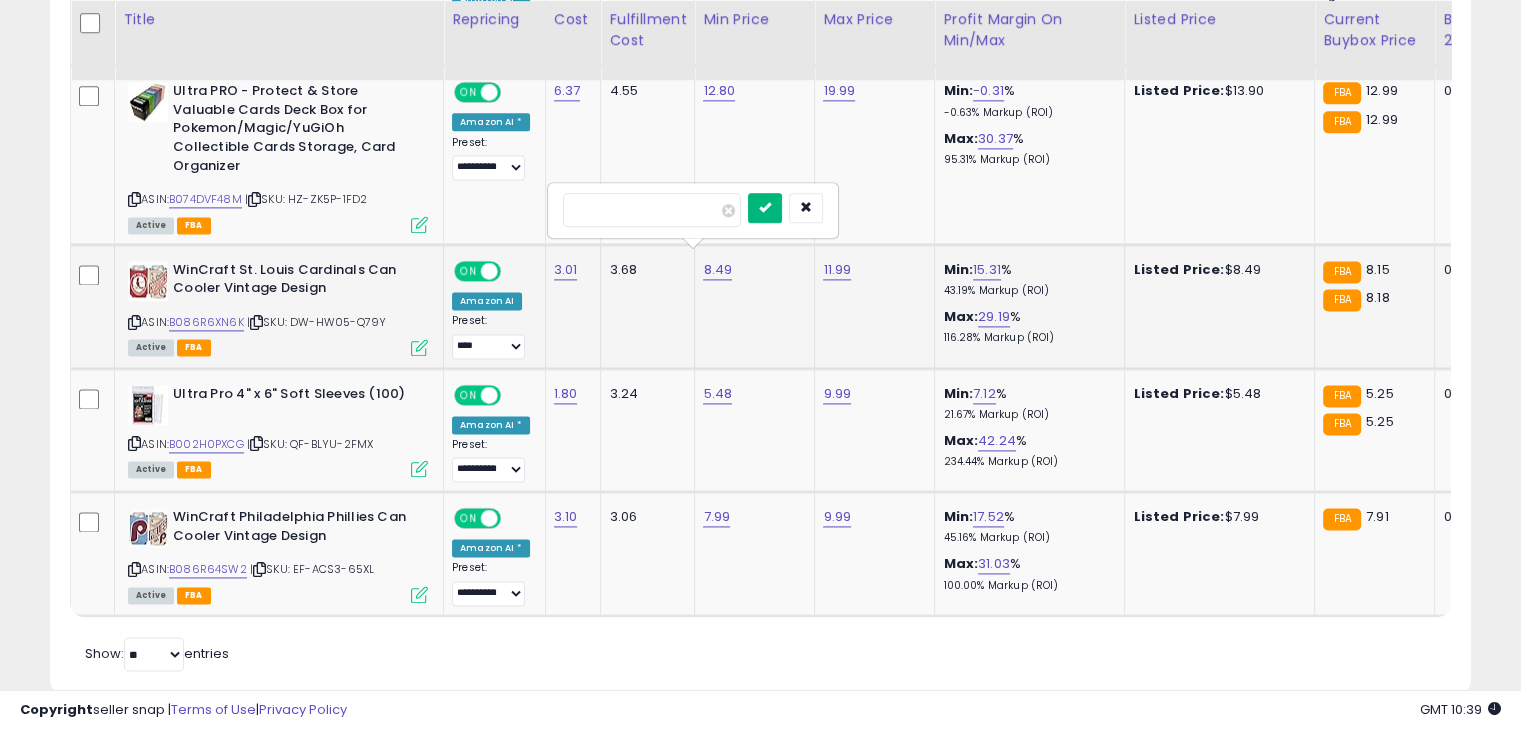 click at bounding box center [765, 208] 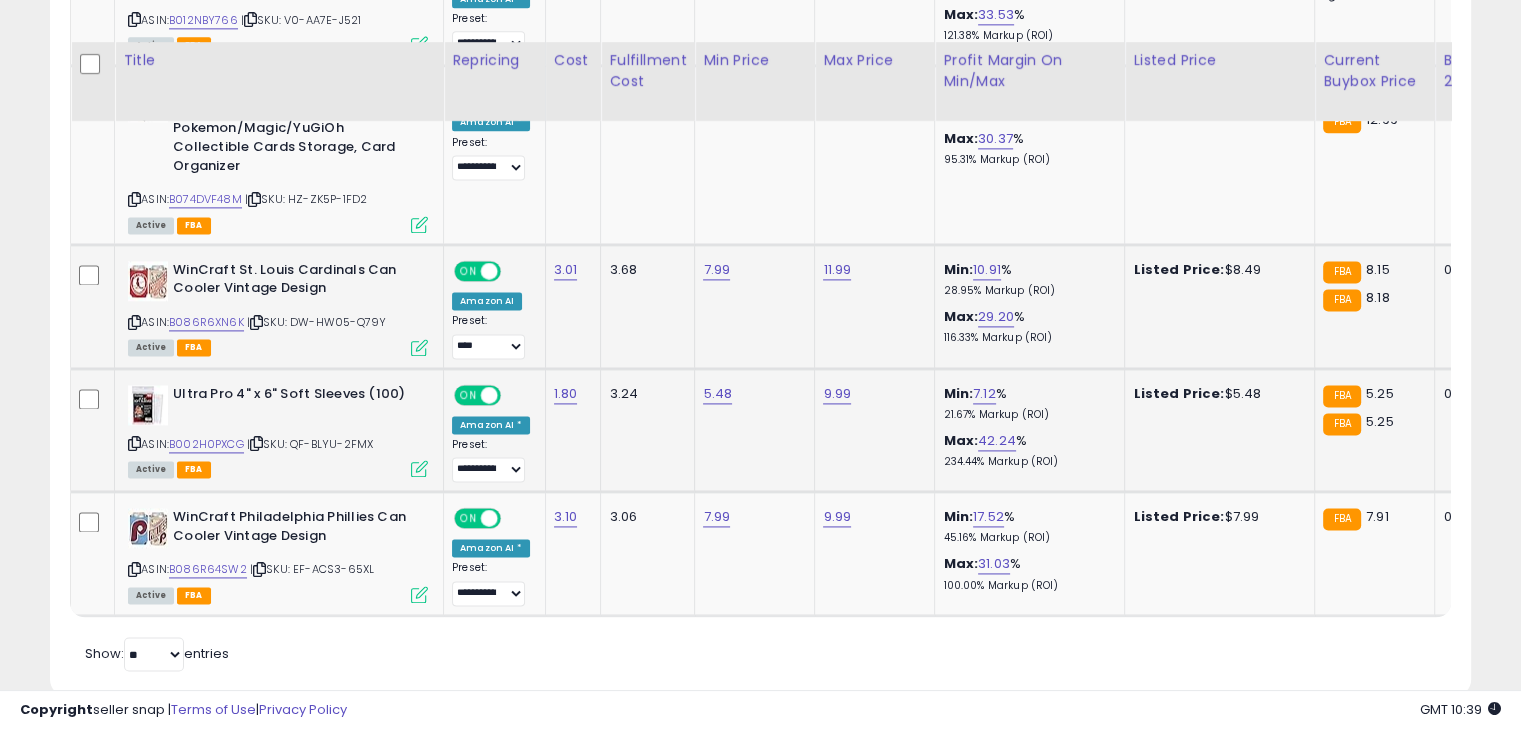 scroll, scrollTop: 2740, scrollLeft: 0, axis: vertical 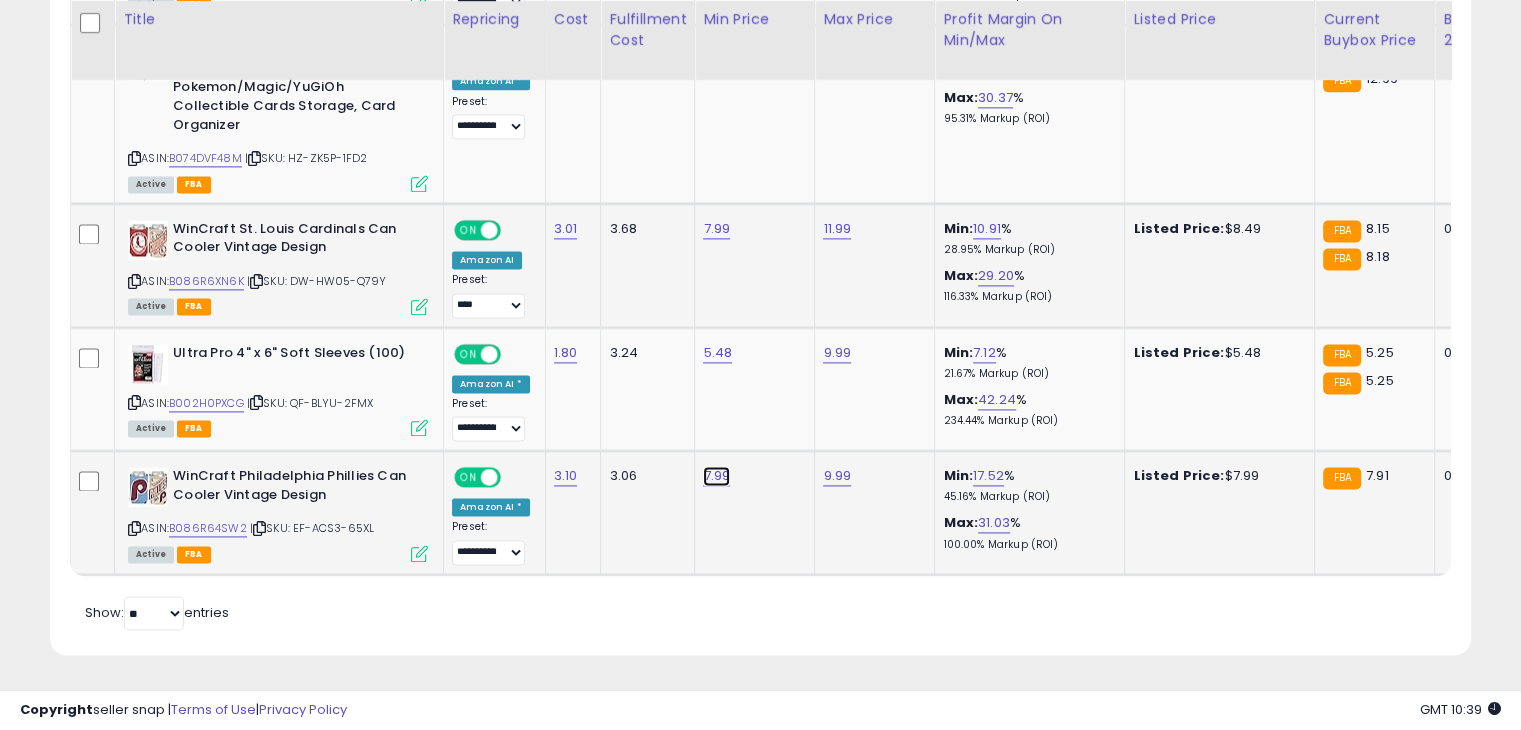 click on "7.99" at bounding box center [716, -1666] 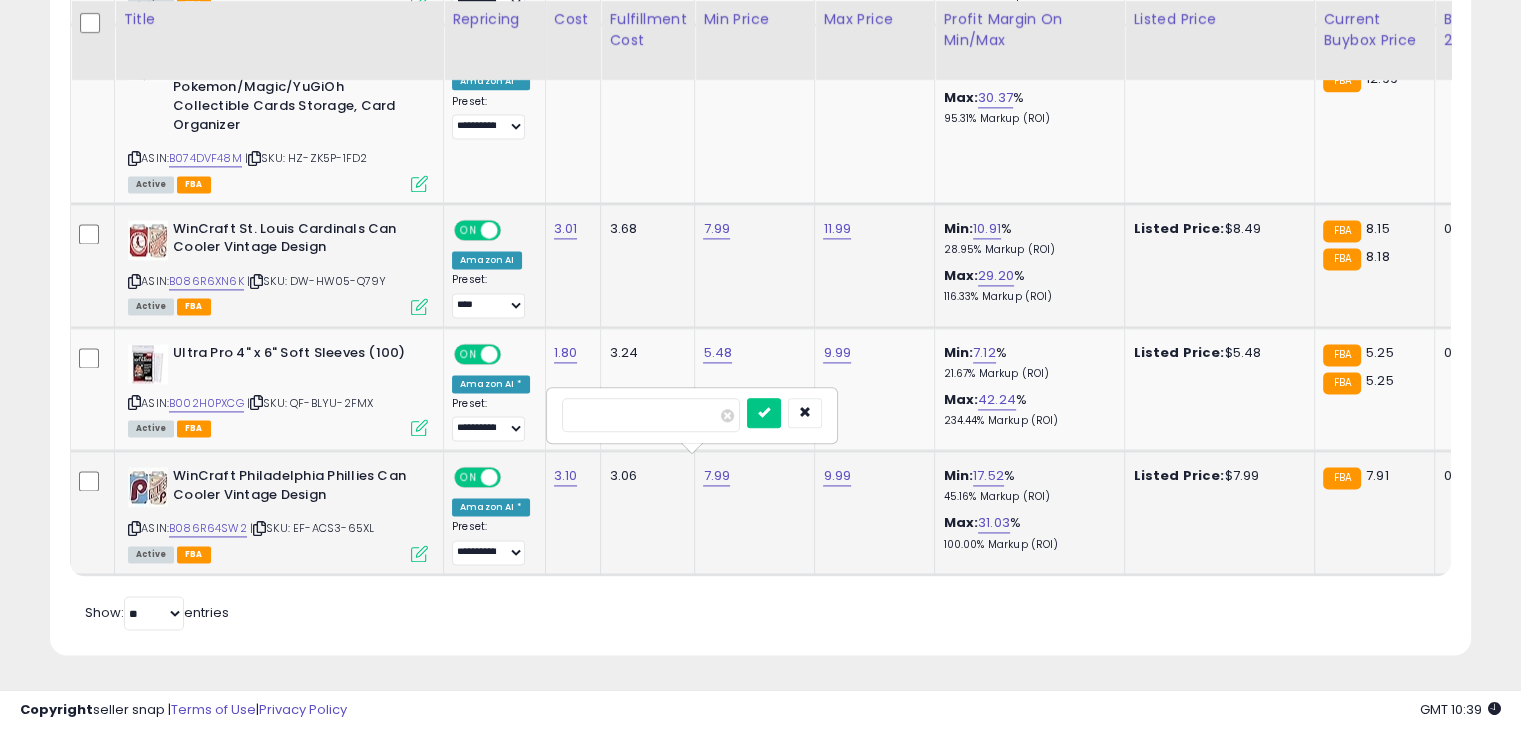 click on "****" at bounding box center [651, 415] 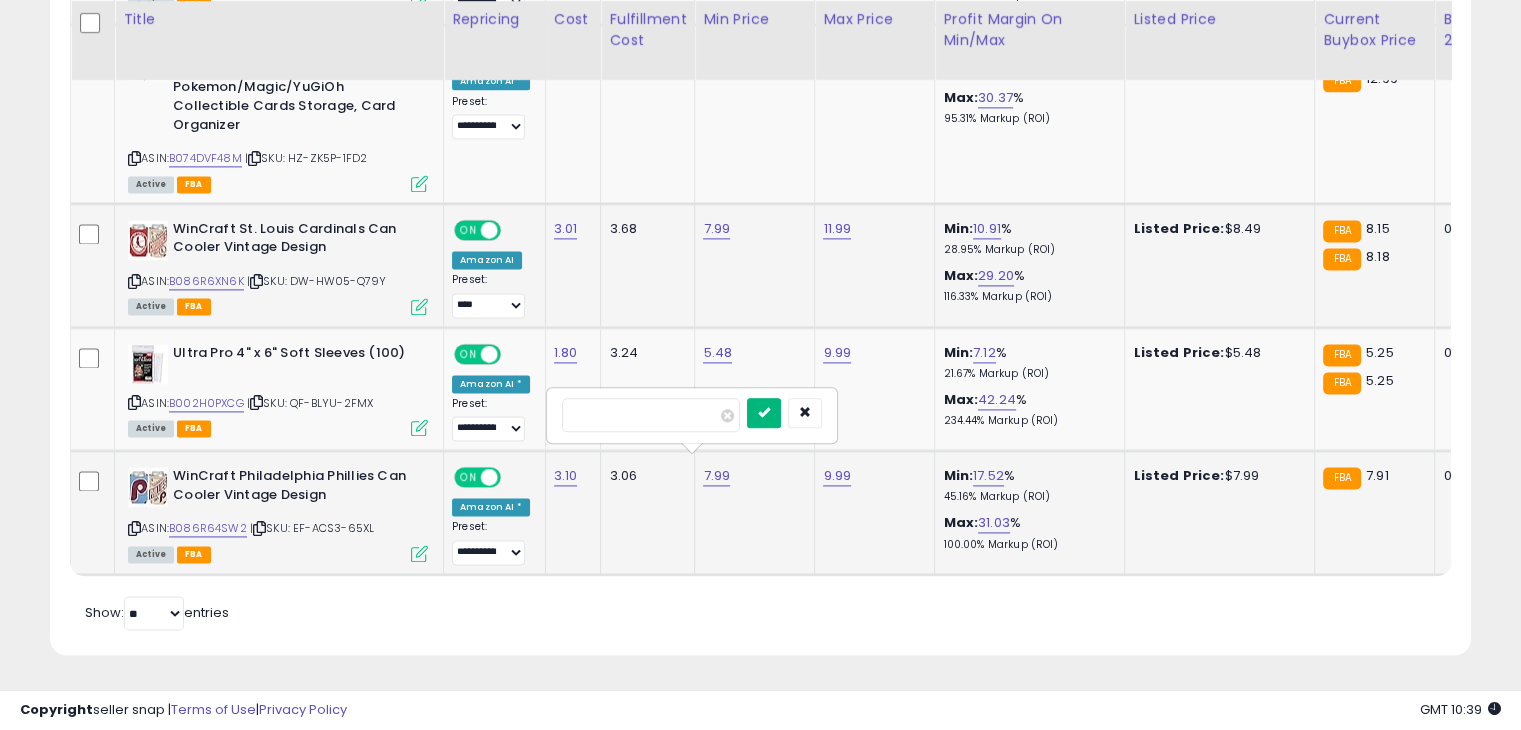 type on "***" 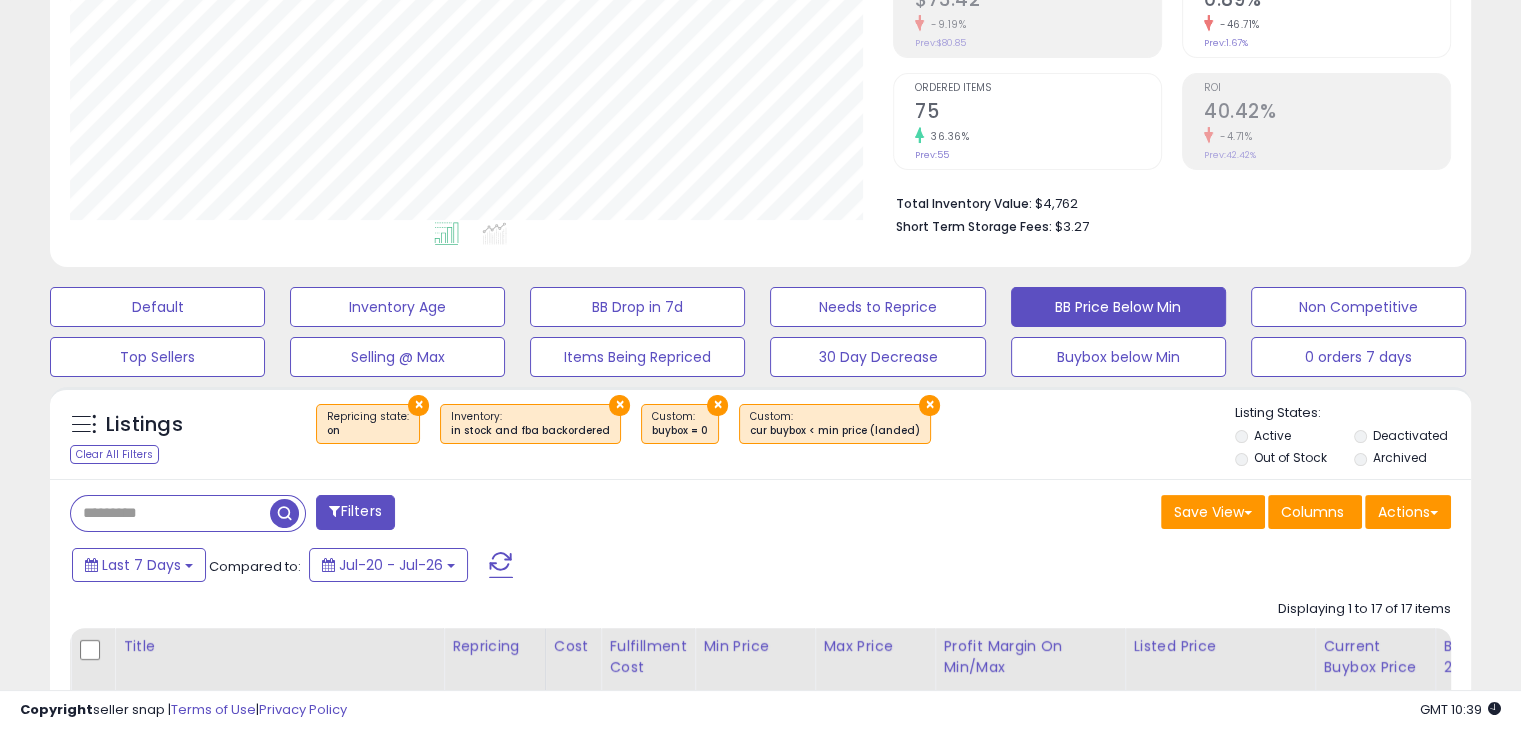 scroll, scrollTop: 0, scrollLeft: 0, axis: both 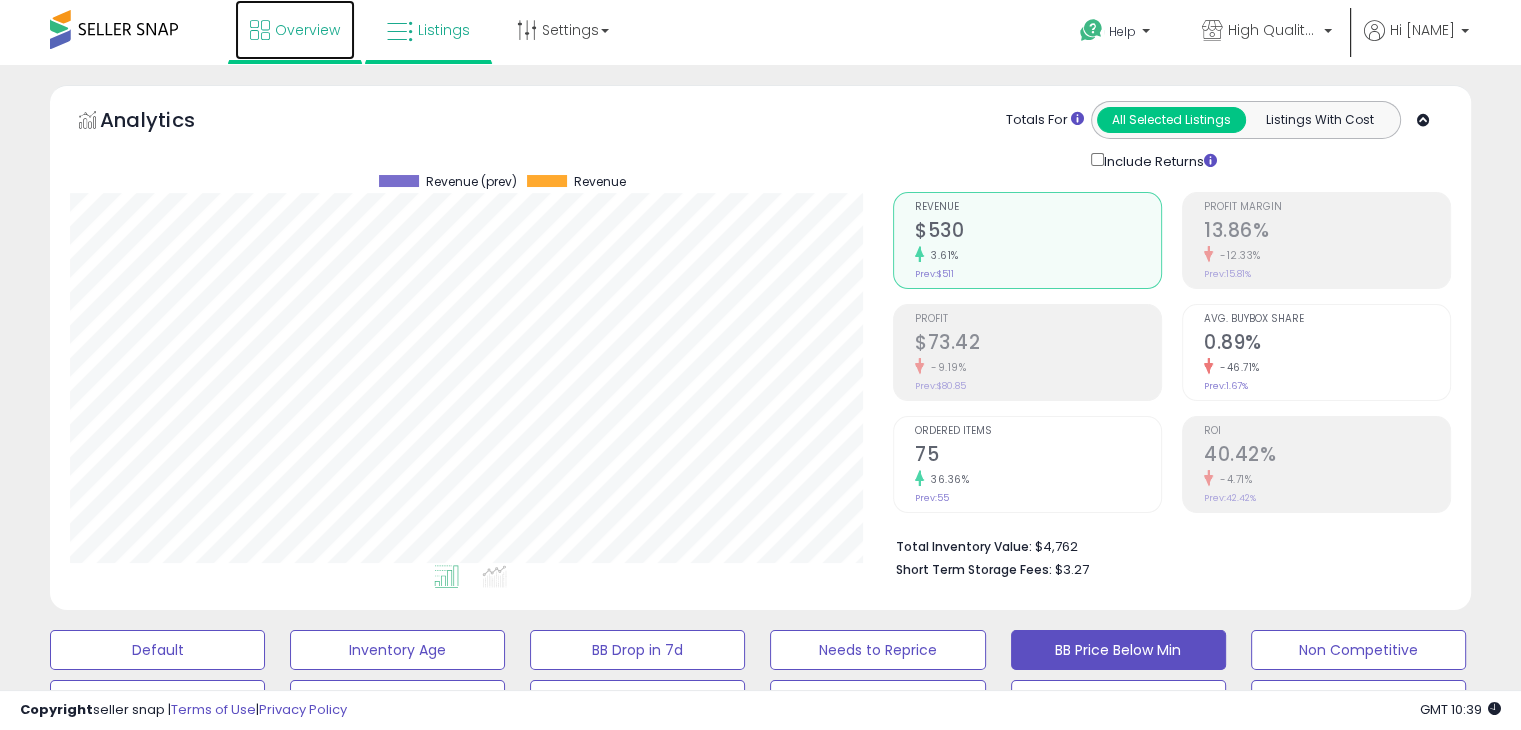 click on "Overview" at bounding box center [295, 30] 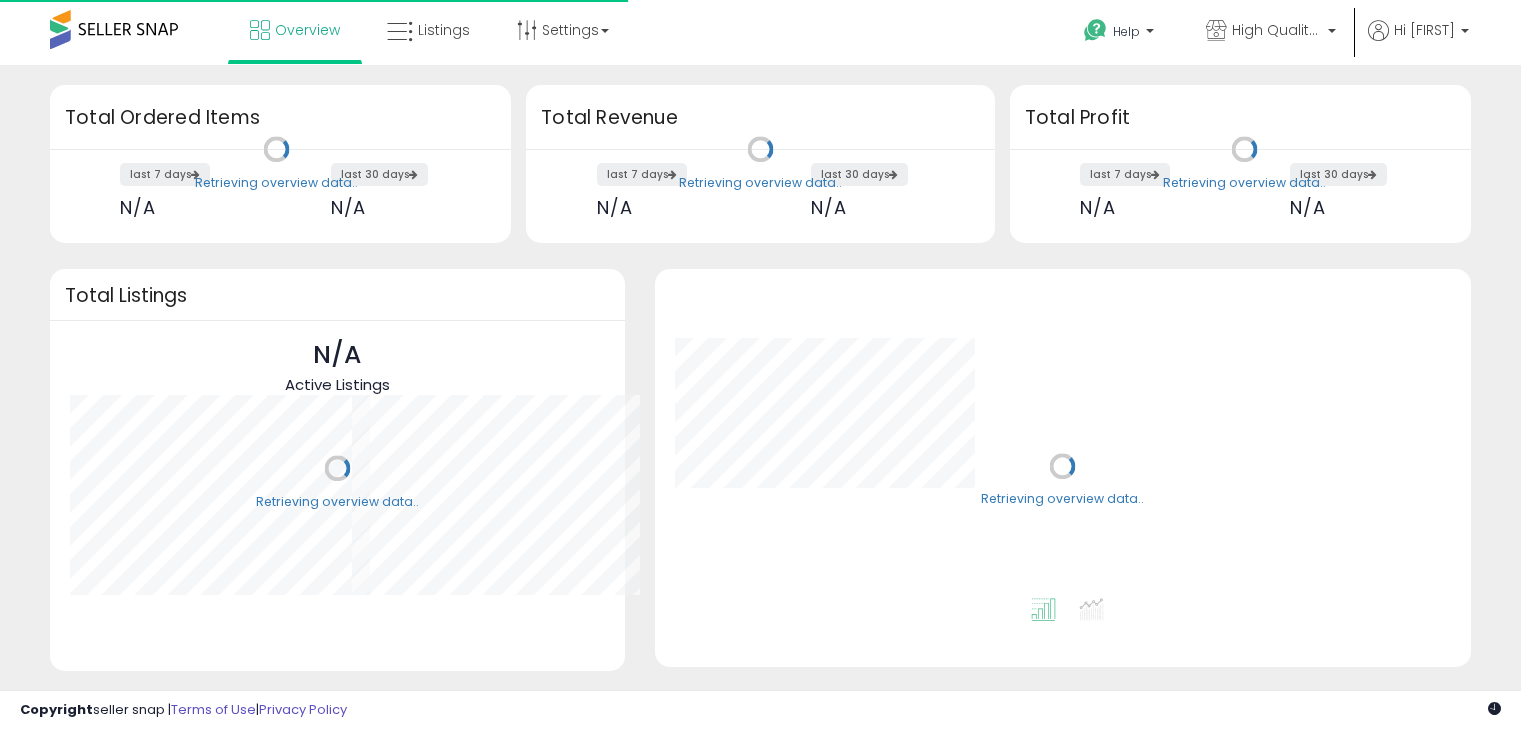scroll, scrollTop: 0, scrollLeft: 0, axis: both 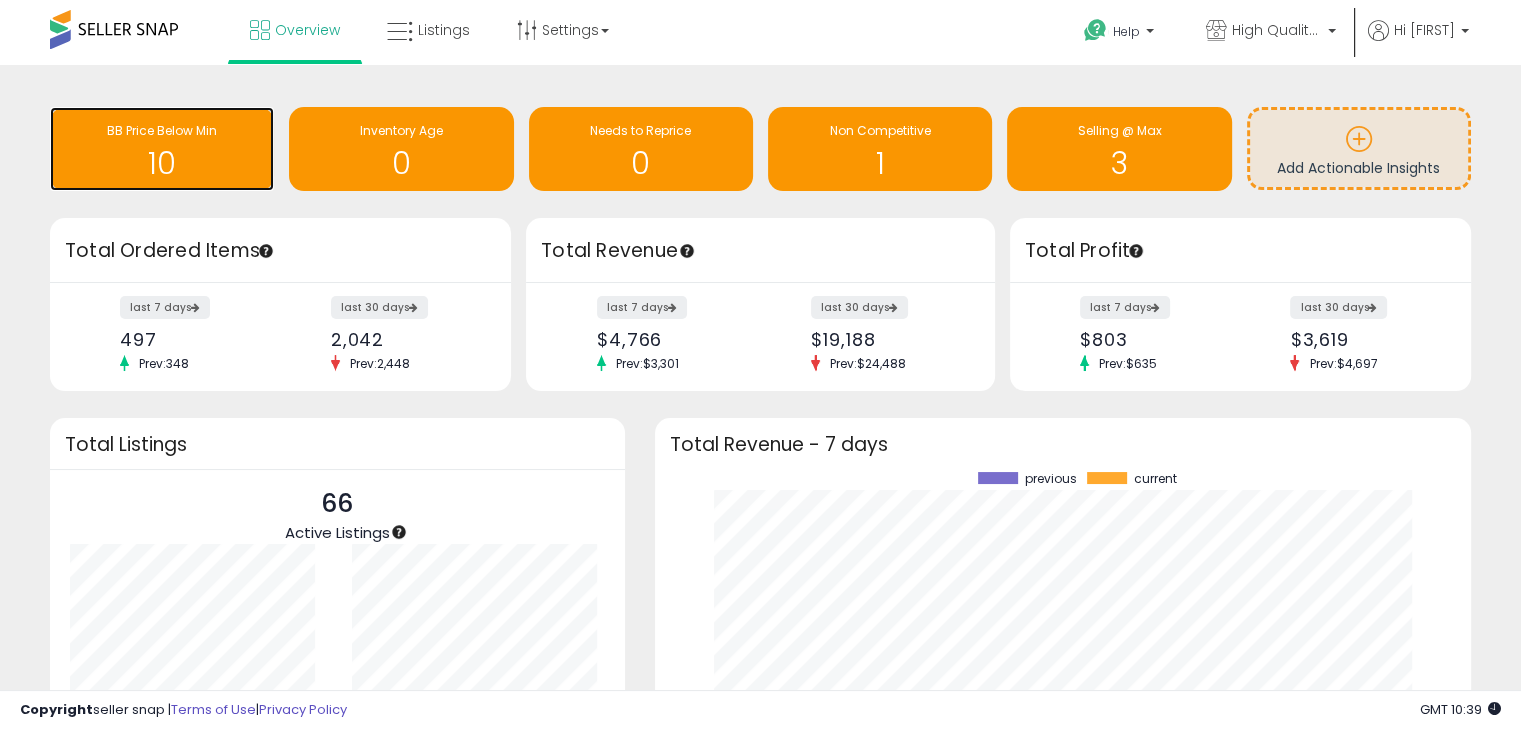 click on "BB Price Below Min
10" at bounding box center (162, 149) 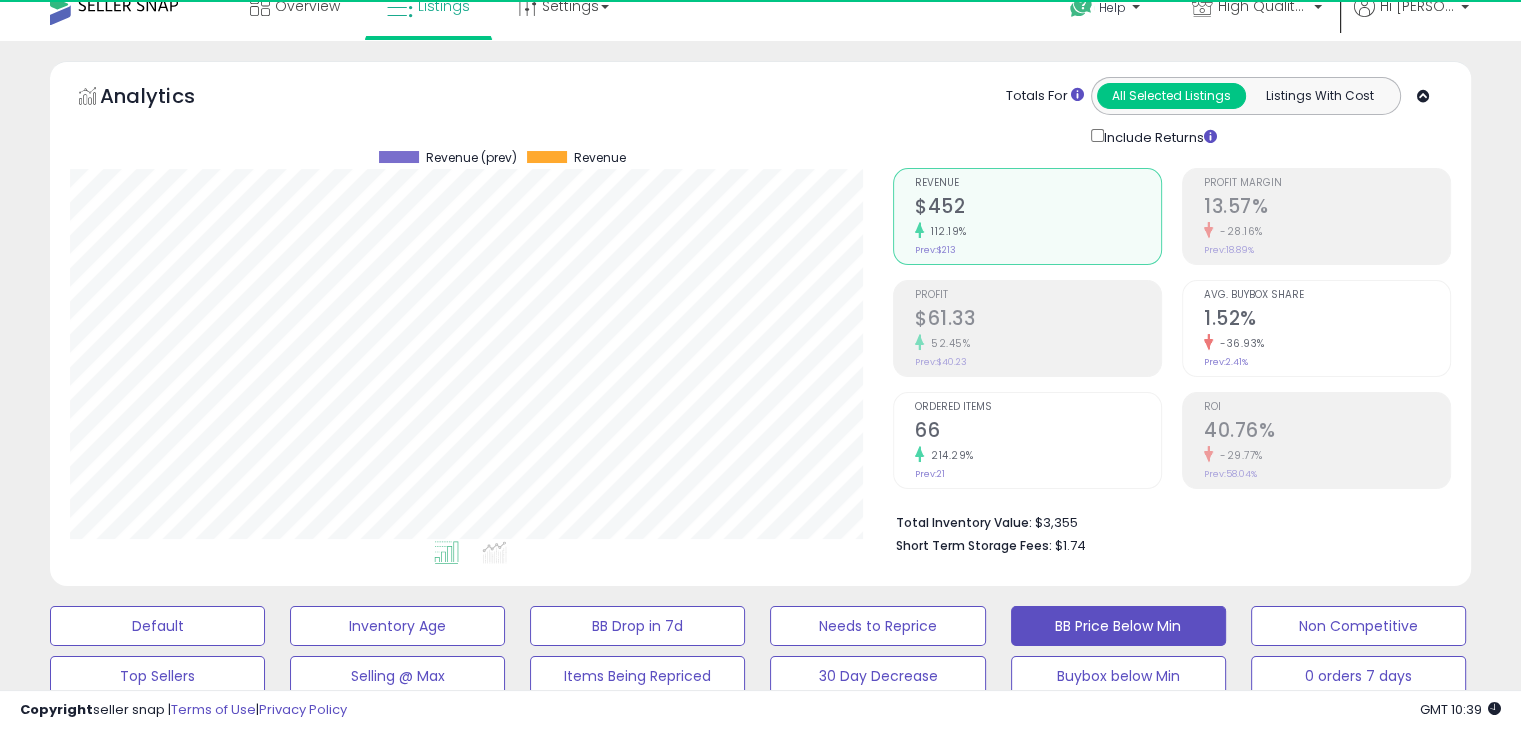 scroll, scrollTop: 36, scrollLeft: 0, axis: vertical 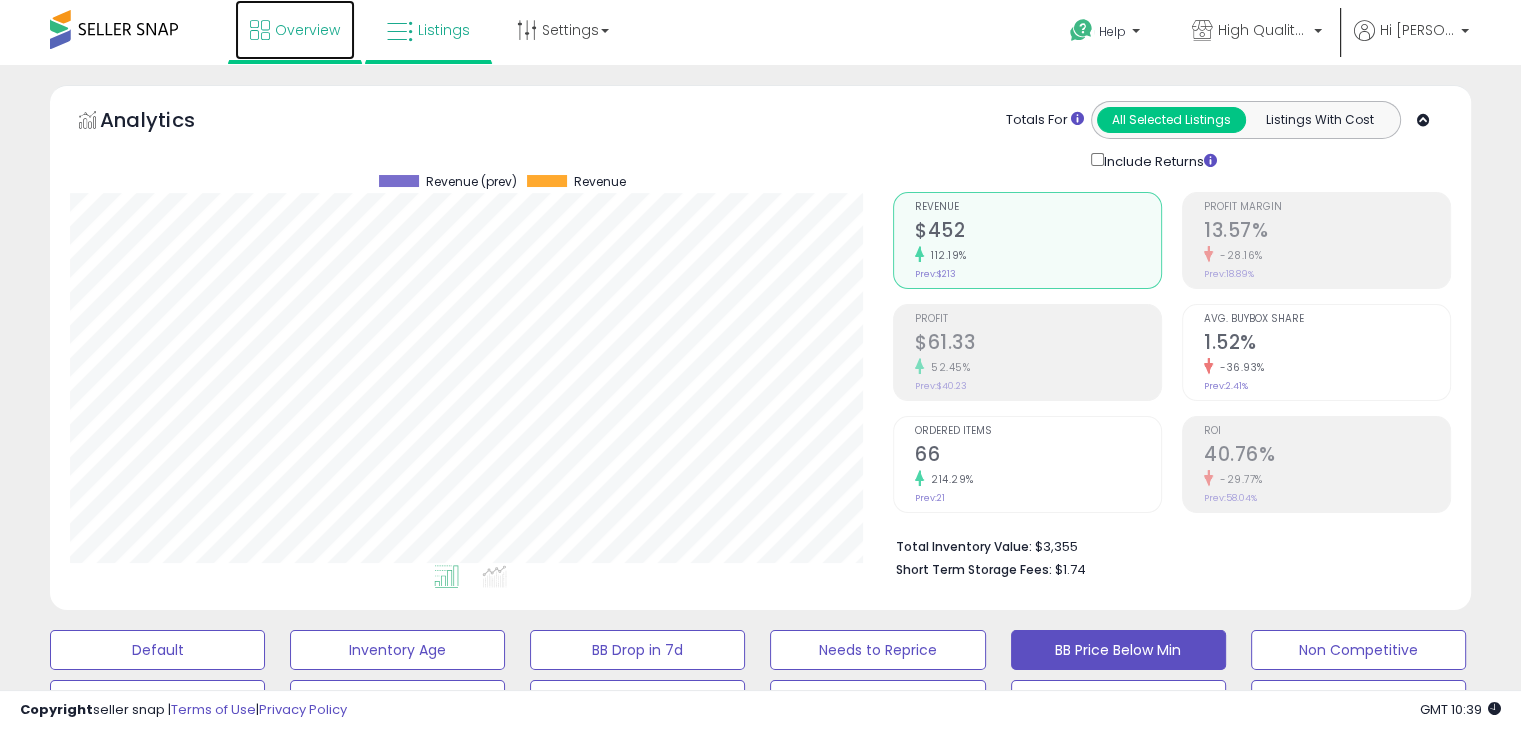 click on "Overview" at bounding box center [307, 30] 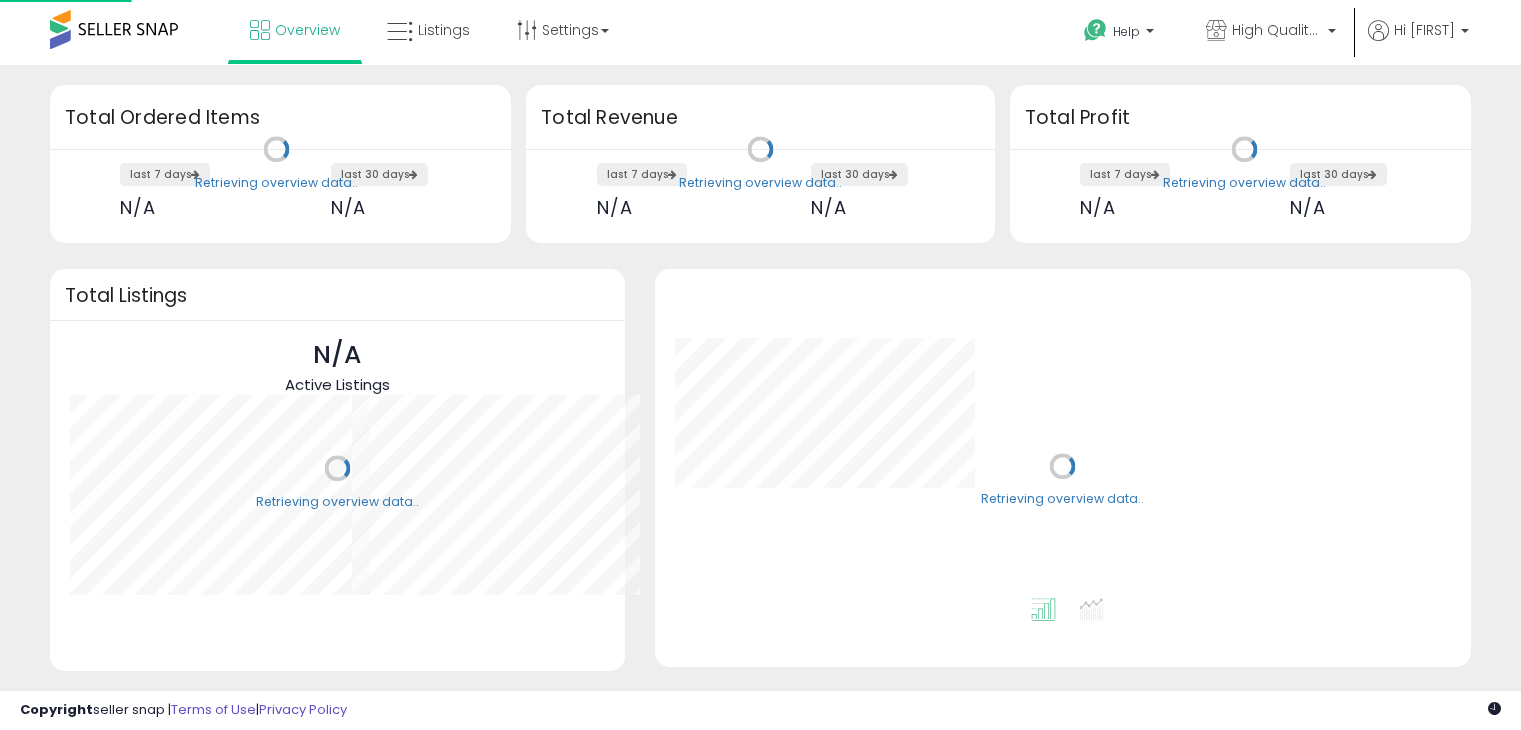scroll, scrollTop: 0, scrollLeft: 0, axis: both 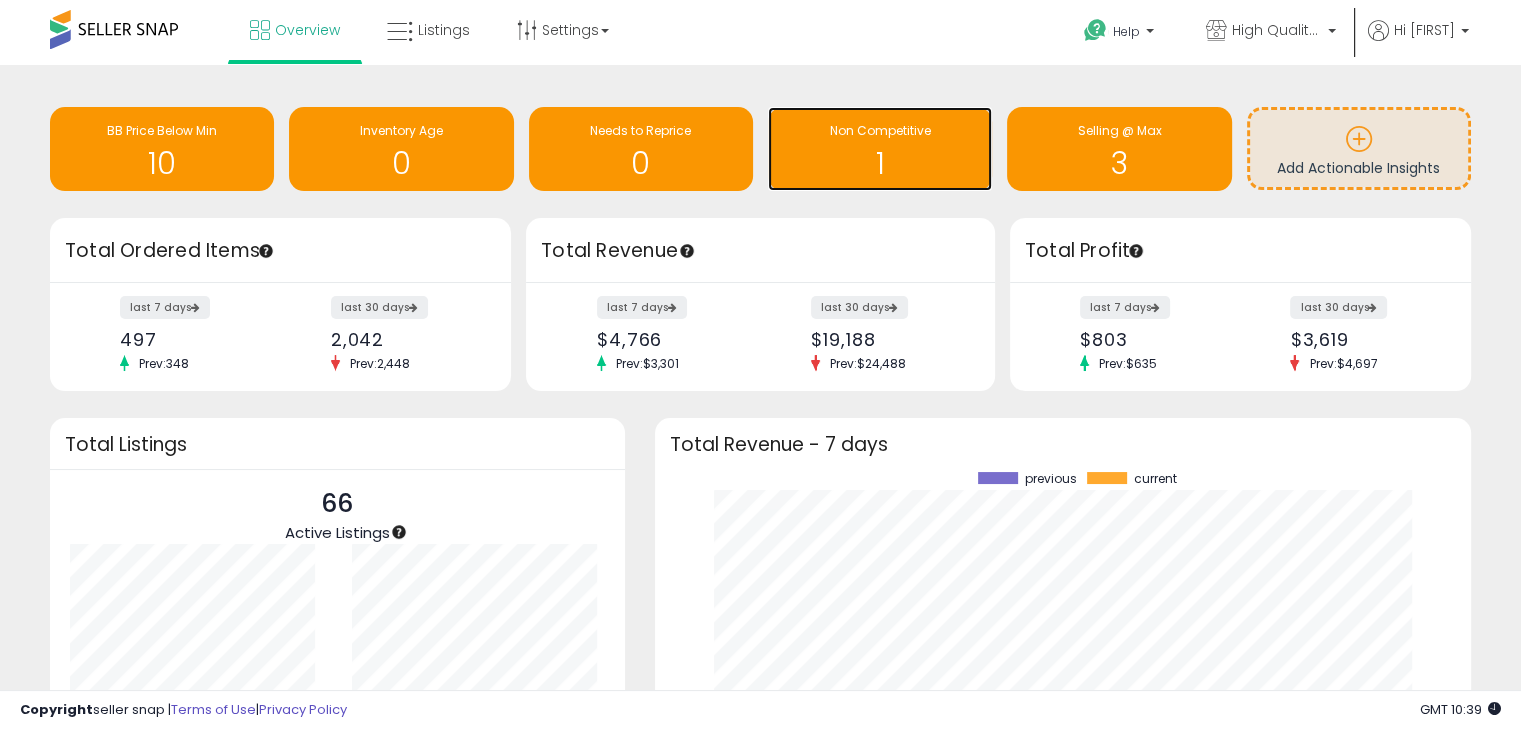 click on "Non Competitive
1" at bounding box center (880, 149) 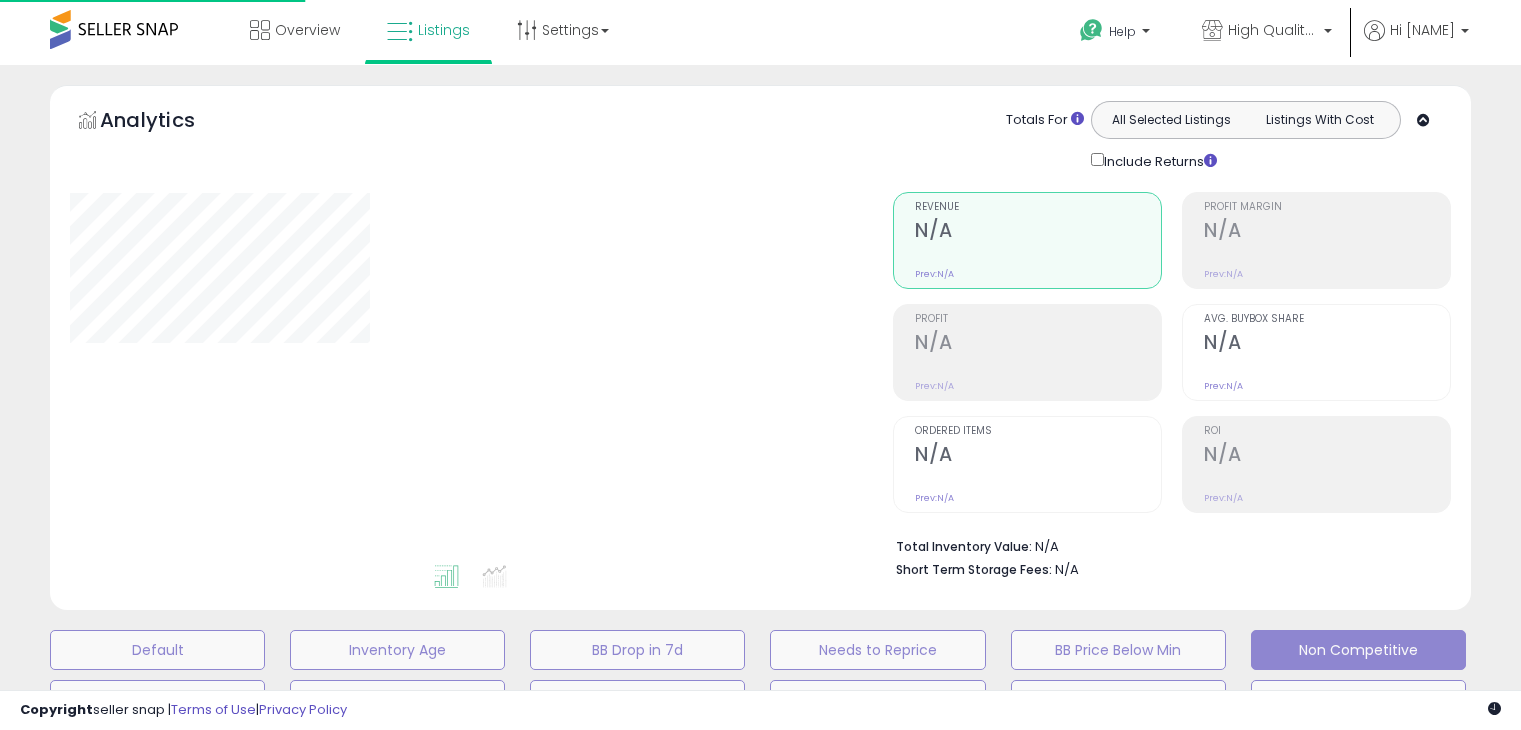 scroll, scrollTop: 0, scrollLeft: 0, axis: both 